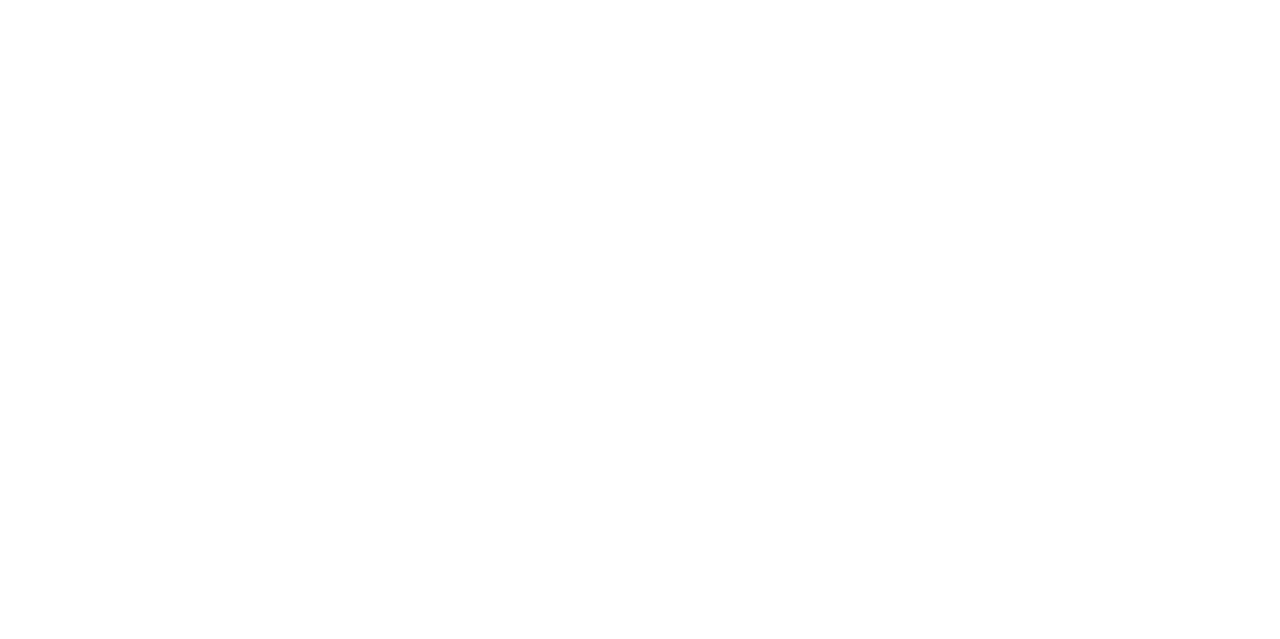 scroll, scrollTop: 0, scrollLeft: 0, axis: both 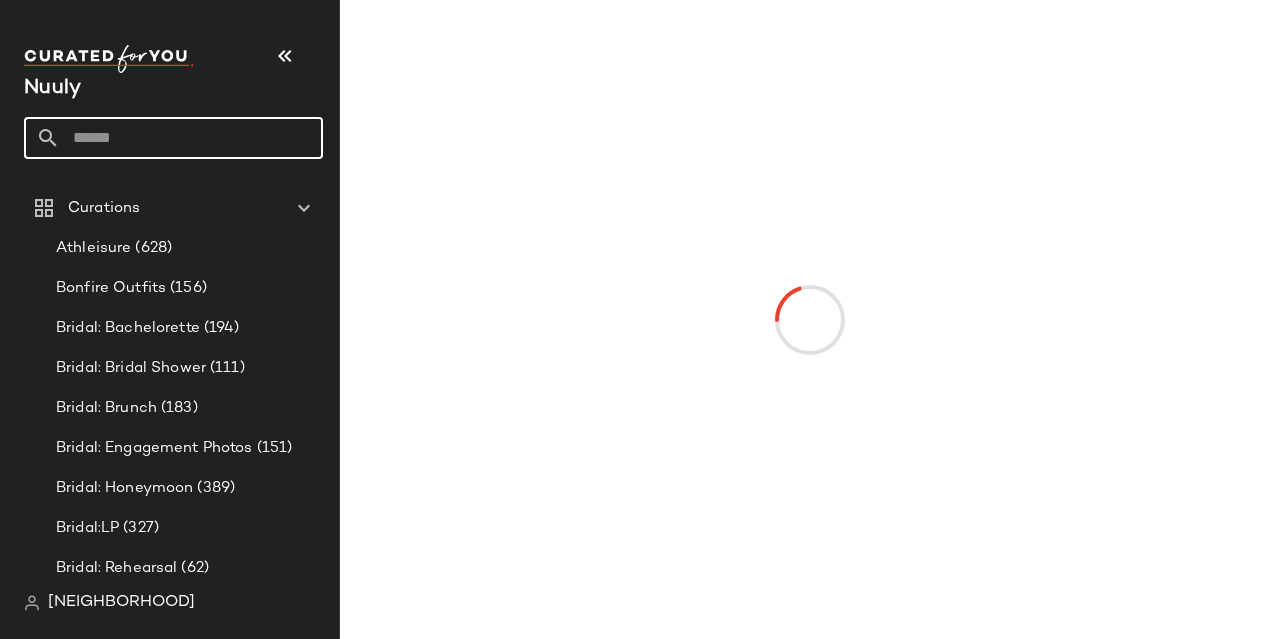 click 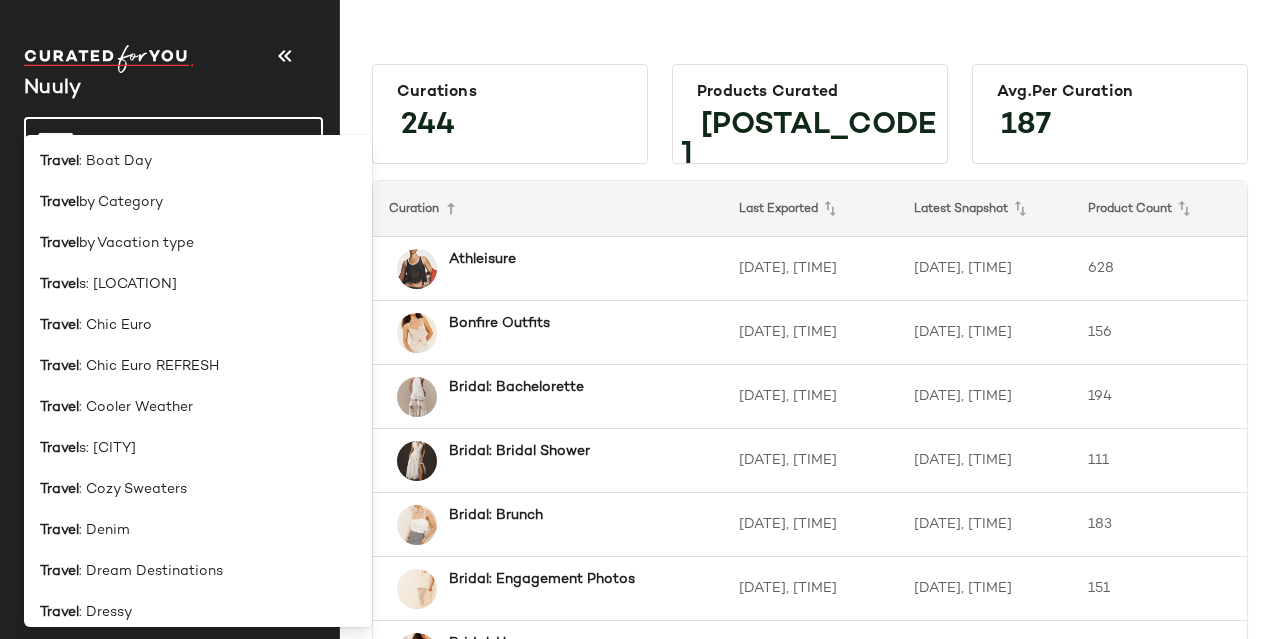 scroll, scrollTop: 124, scrollLeft: 0, axis: vertical 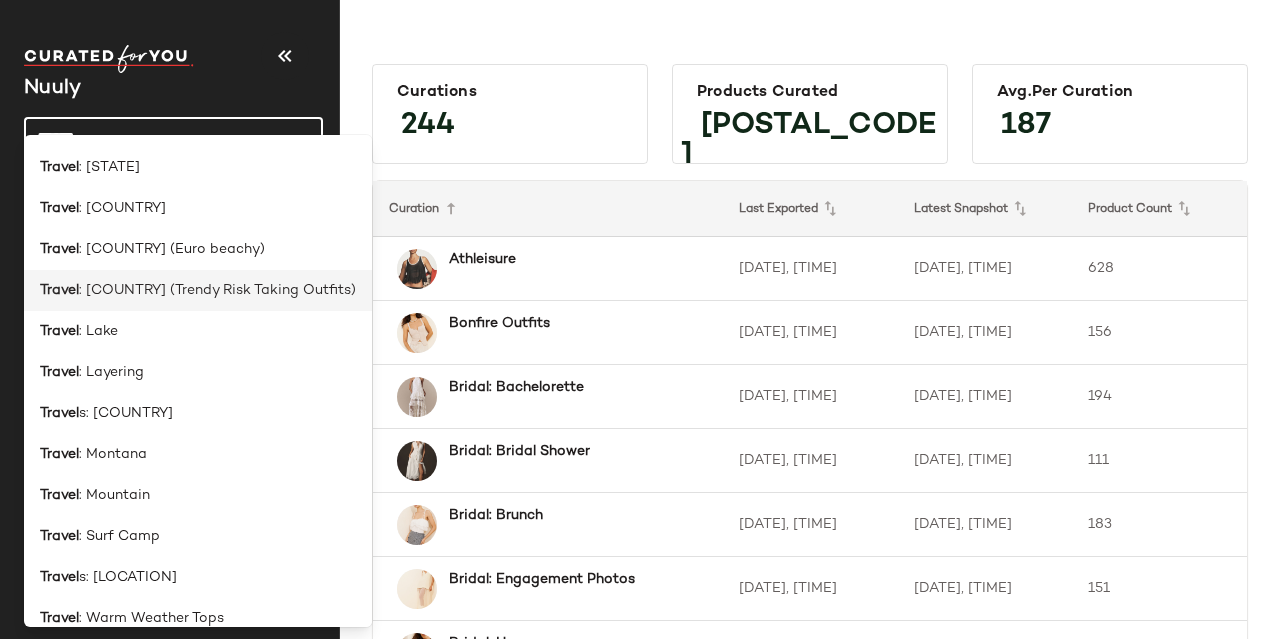 type on "******" 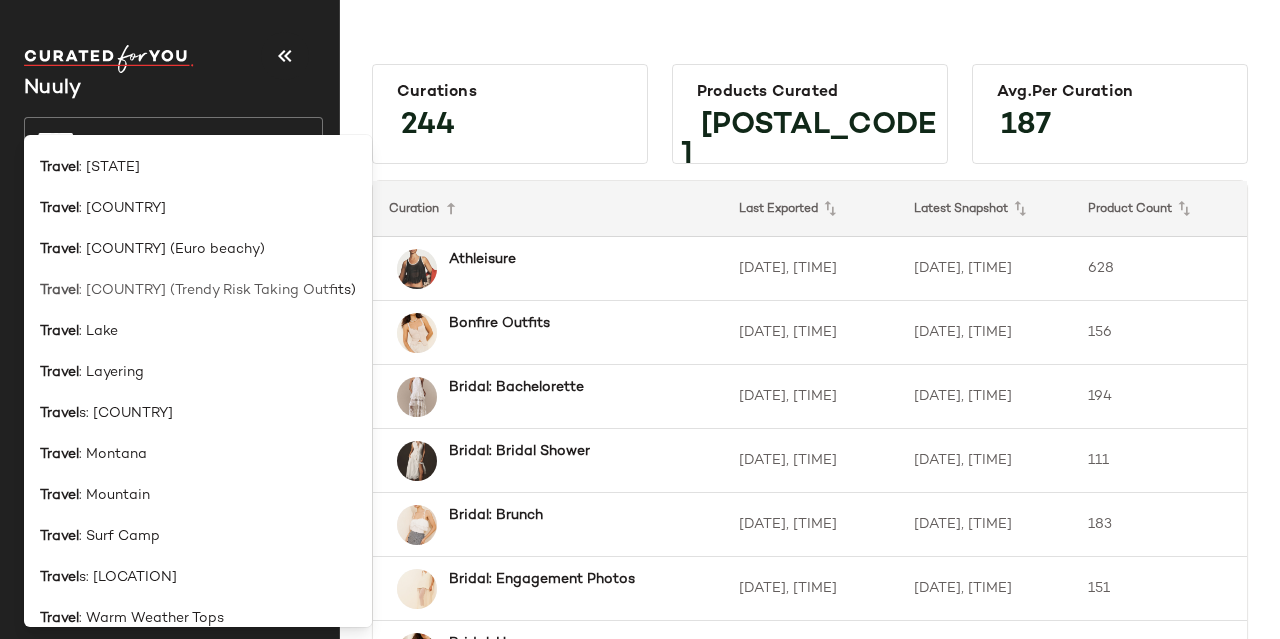 click on "Travel : [COUNTRY] ([TREND] [TREND] [TREND])" 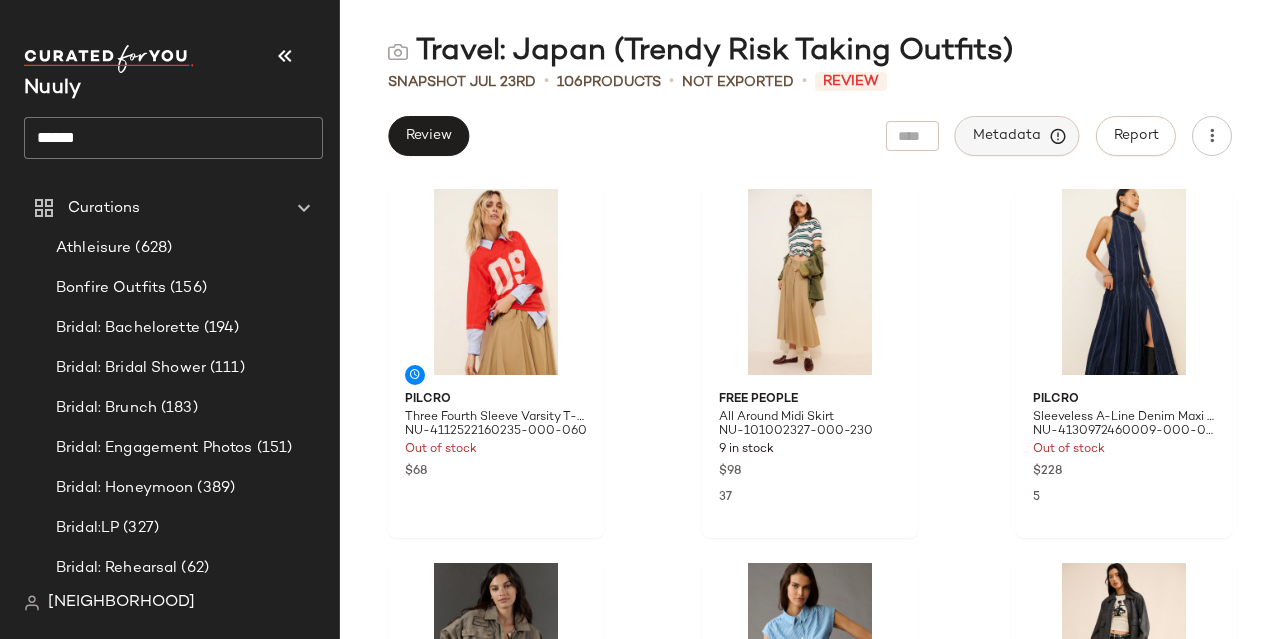 click on "Metadata" at bounding box center [1017, 136] 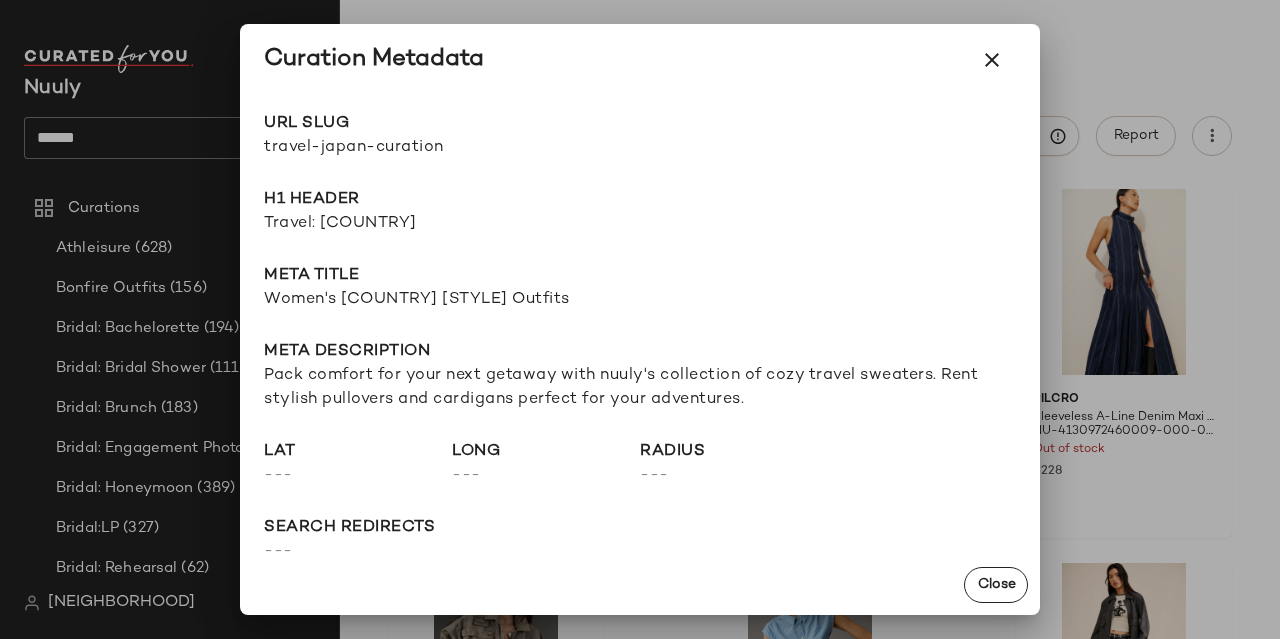 click on "travel-japan-curation" at bounding box center (452, 148) 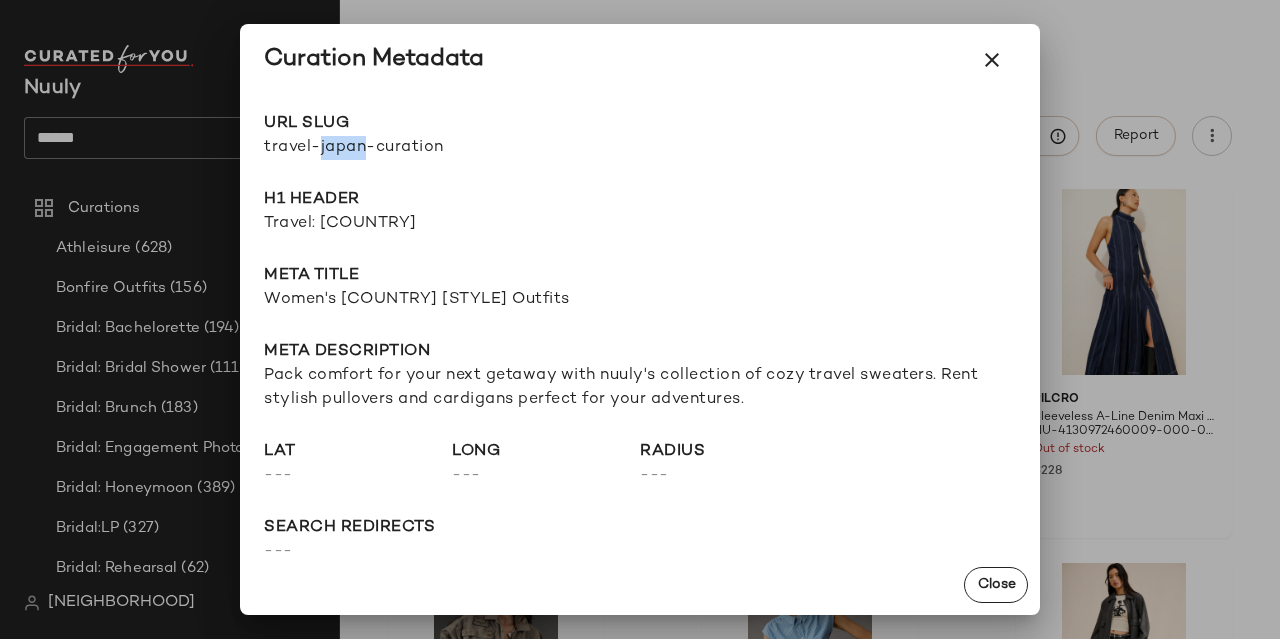 click on "travel-japan-curation" at bounding box center (452, 148) 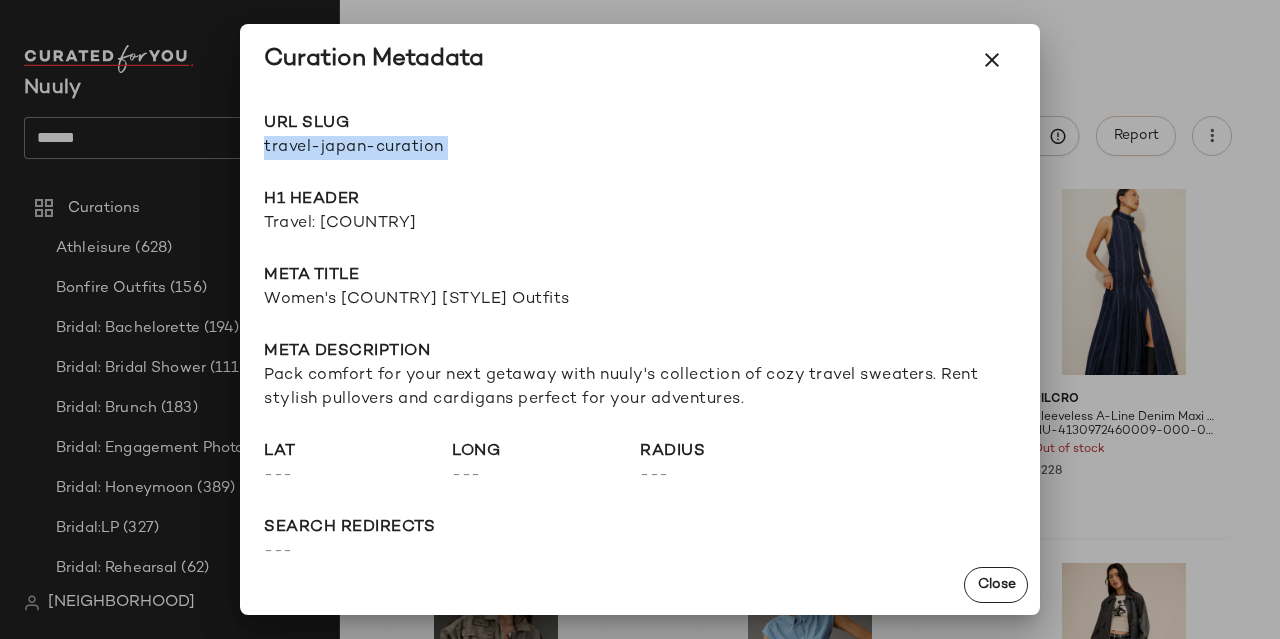 click on "travel-japan-curation" at bounding box center (452, 148) 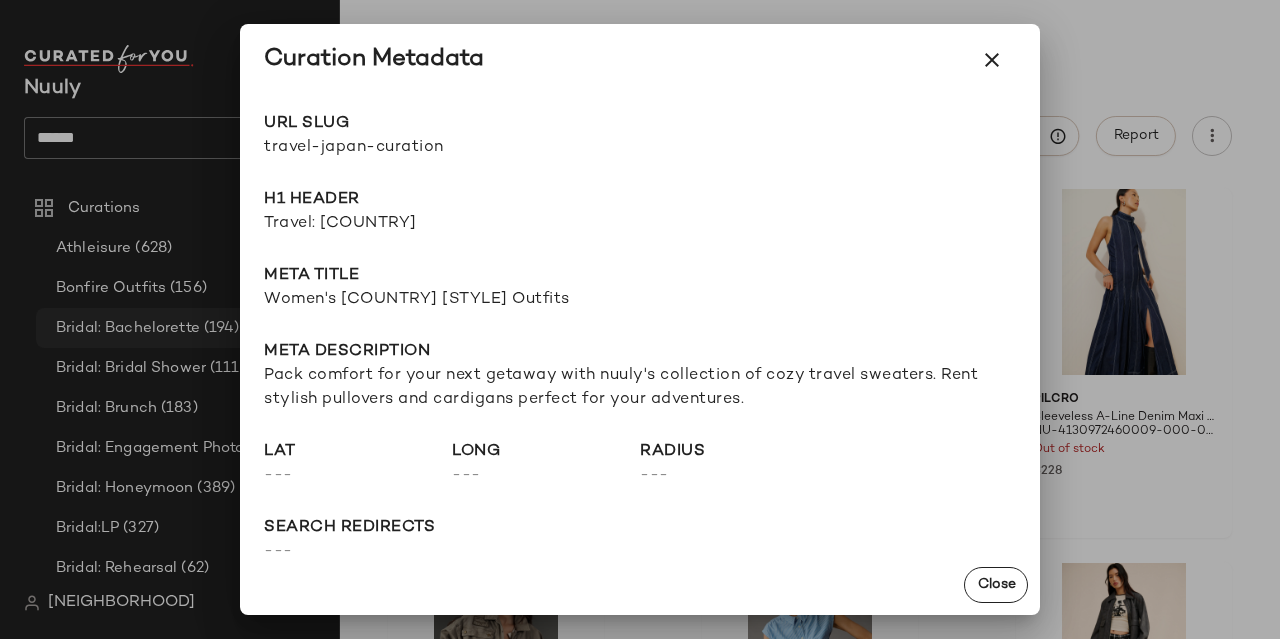 click at bounding box center (640, 319) 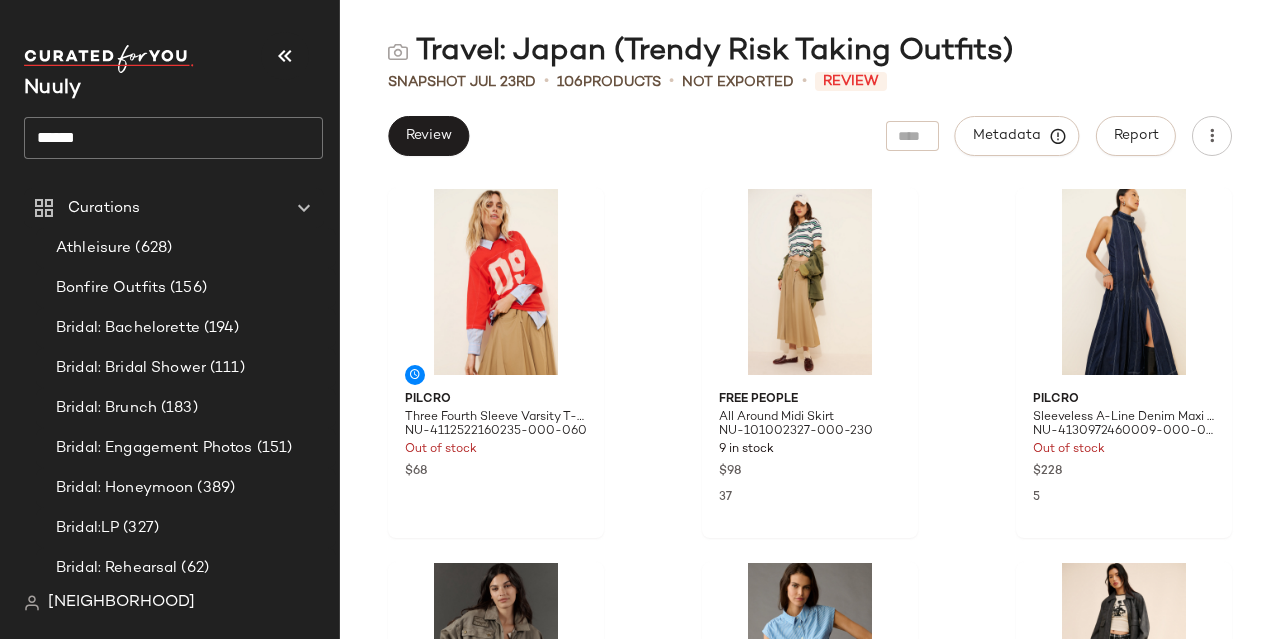 drag, startPoint x: 71, startPoint y: 143, endPoint x: 82, endPoint y: 142, distance: 11.045361 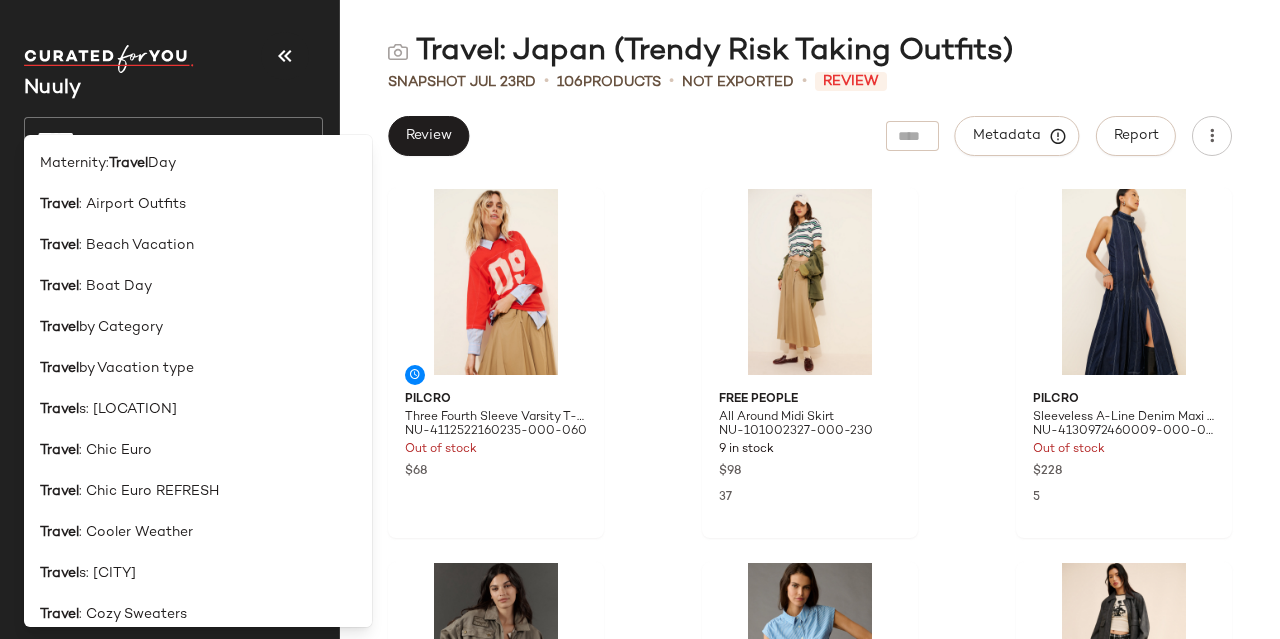 click on "Maternity: [CATEGORY] Travel Day Travel : Airport Outfits Travel : Beach Vacation Travel : Boat Day Travel by Category Travel by Vacation type Travel : [CITY] Travel : Chic Euro Travel : Chic Euro REFRESH Travel : Cooler Weather Travel : [CITY] Travel : Cozy Sweaters Travel : Denim Travel : Dream Destinations Travel : Dressy Travel : Floral Dressing Travel : [STATE] Travel : Italy Travel : Italy (Euro beachy) Travel : Japan (Trendy Risk Taking Outfits) Travel : Lake Travel : Layering Travel : Mexico Travel : Montana Travel : Mountain Travel : Surf Camp Travel : Vegas Travel : Warm Weather Tops" at bounding box center (198, 377) 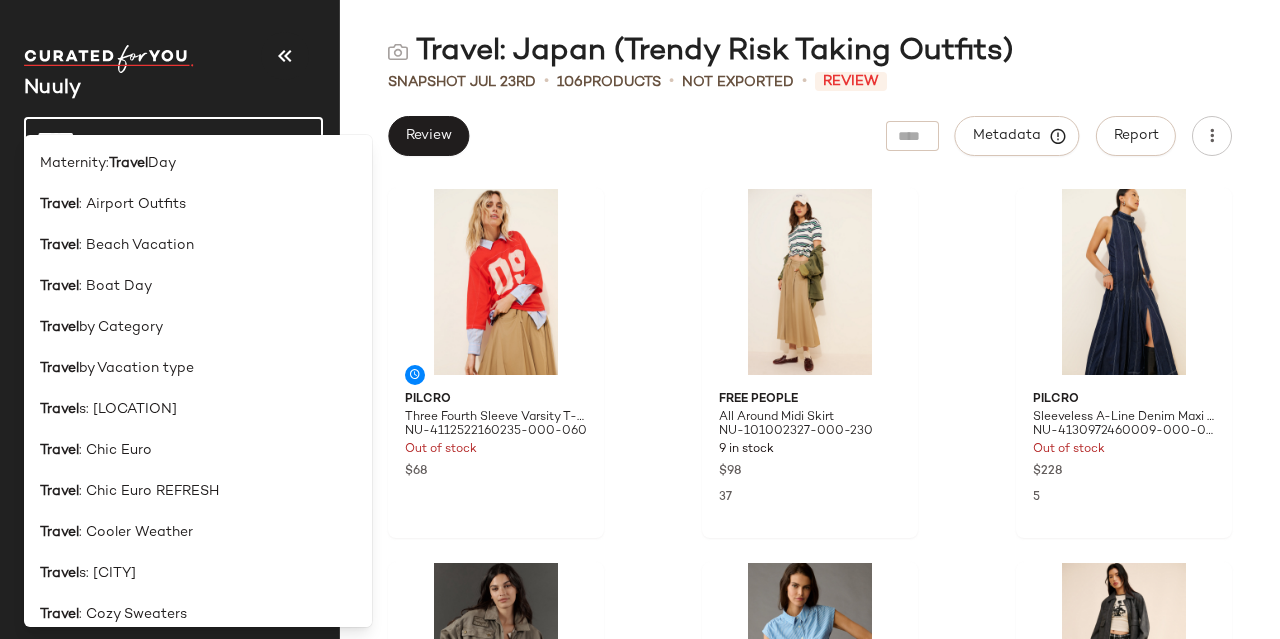 click on "******" 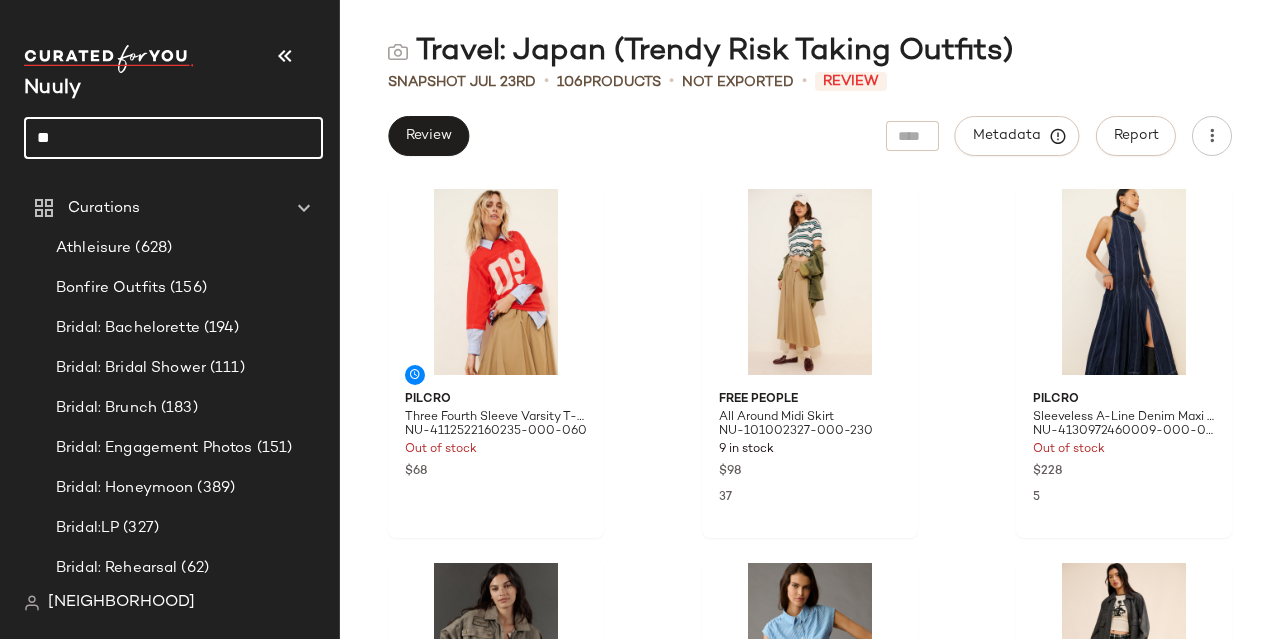 type on "*" 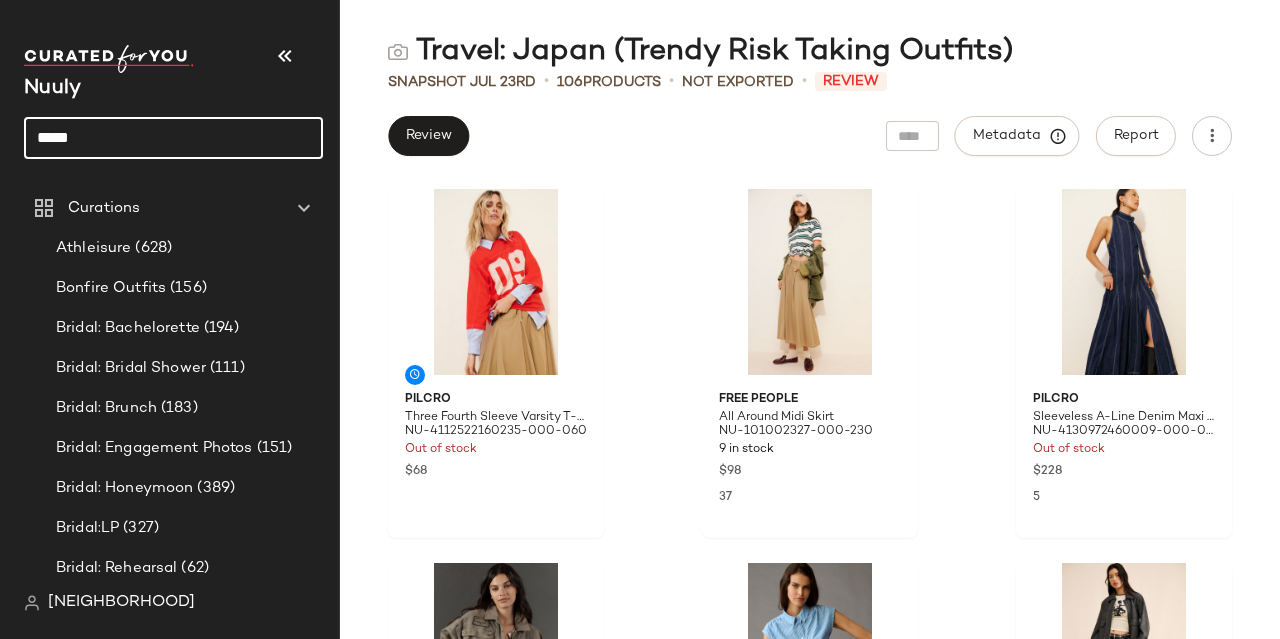 type on "******" 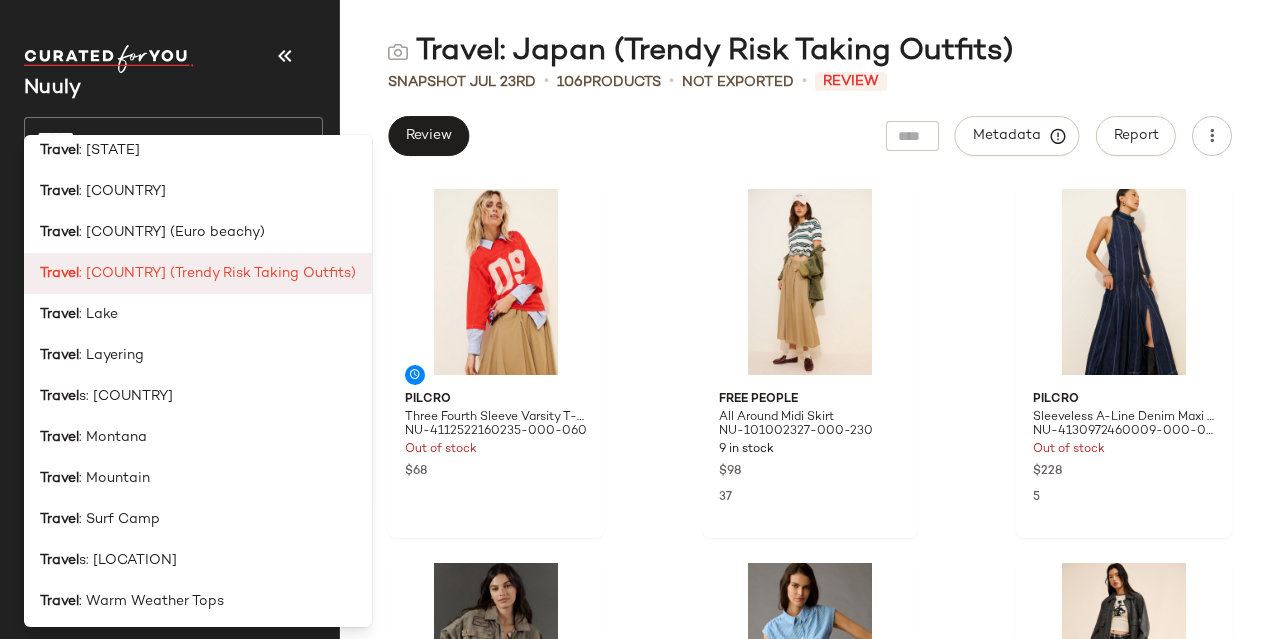 scroll, scrollTop: 672, scrollLeft: 0, axis: vertical 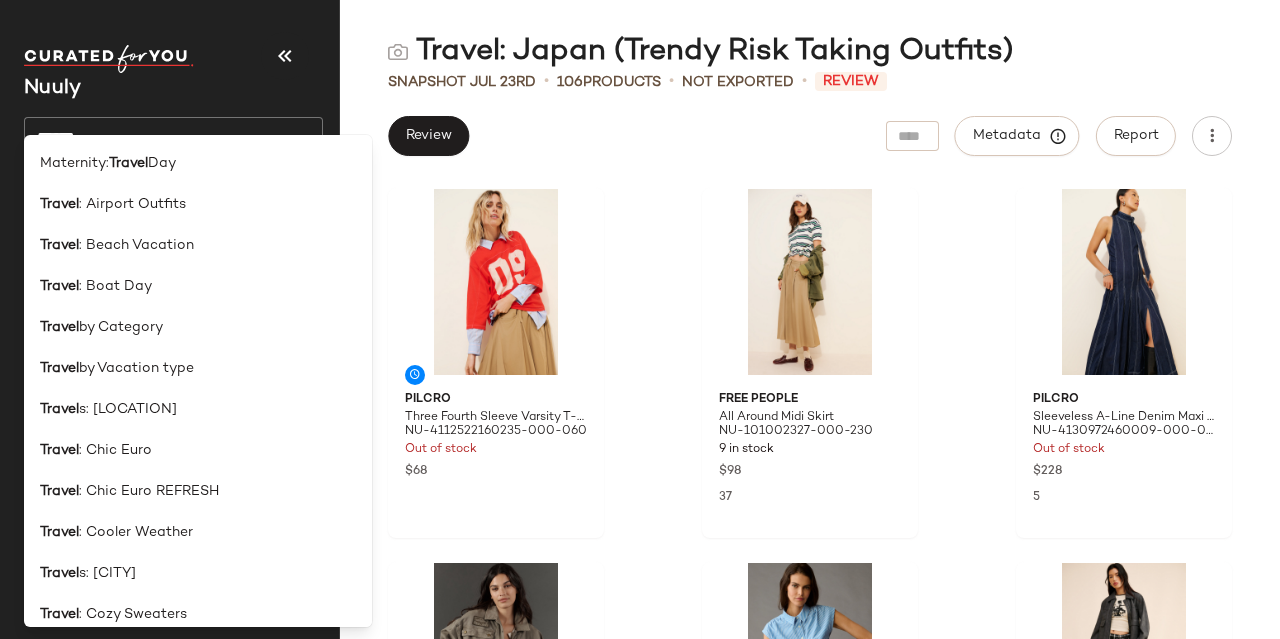 click on "Maternity: [CATEGORY] Travel Day Travel : Airport Outfits Travel : Beach Vacation Travel : Boat Day Travel by Category Travel by Vacation type Travel : [CITY] Travel : Chic Euro Travel : Chic Euro REFRESH Travel : Cooler Weather Travel : [CITY] Travel : Cozy Sweaters Travel : Denim Travel : Dream Destinations Travel : Dressy Travel : Floral Dressing Travel : [STATE] Travel : Italy Travel : Italy (Euro beachy) Travel : Japan (Trendy Risk Taking Outfits) Travel : Lake Travel : Layering Travel : Mexico Travel : Montana Travel : Mountain Travel : Surf Camp Travel : Vegas Travel : Warm Weather Tops" at bounding box center [198, 377] 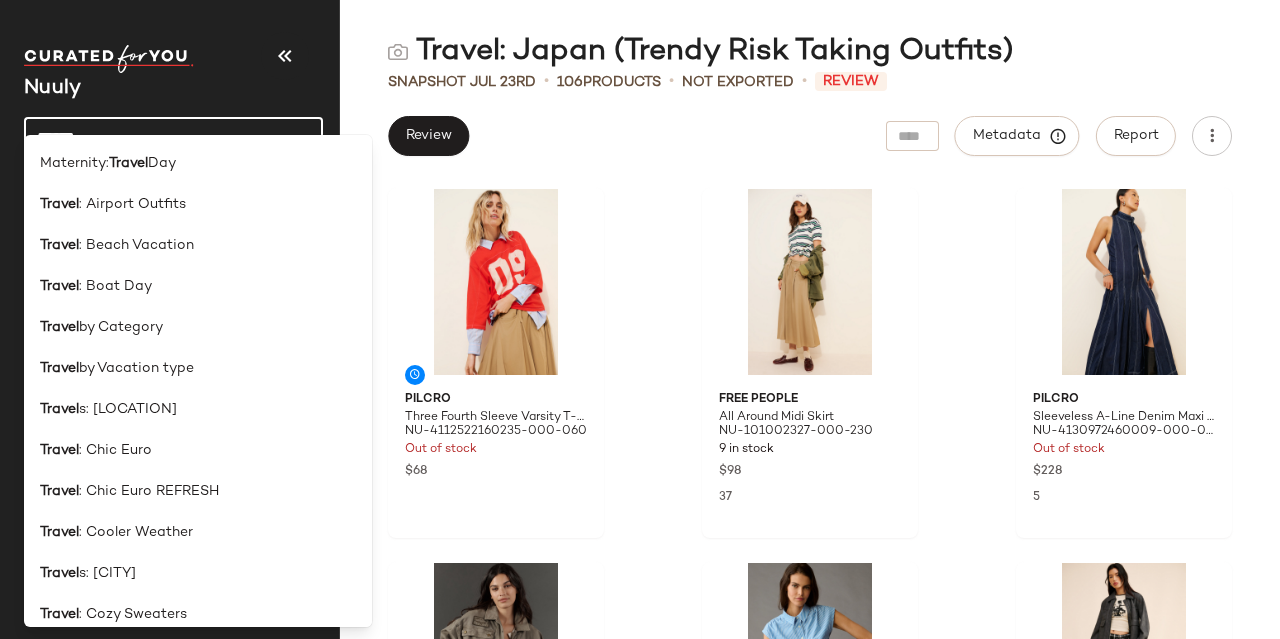 click on "******" 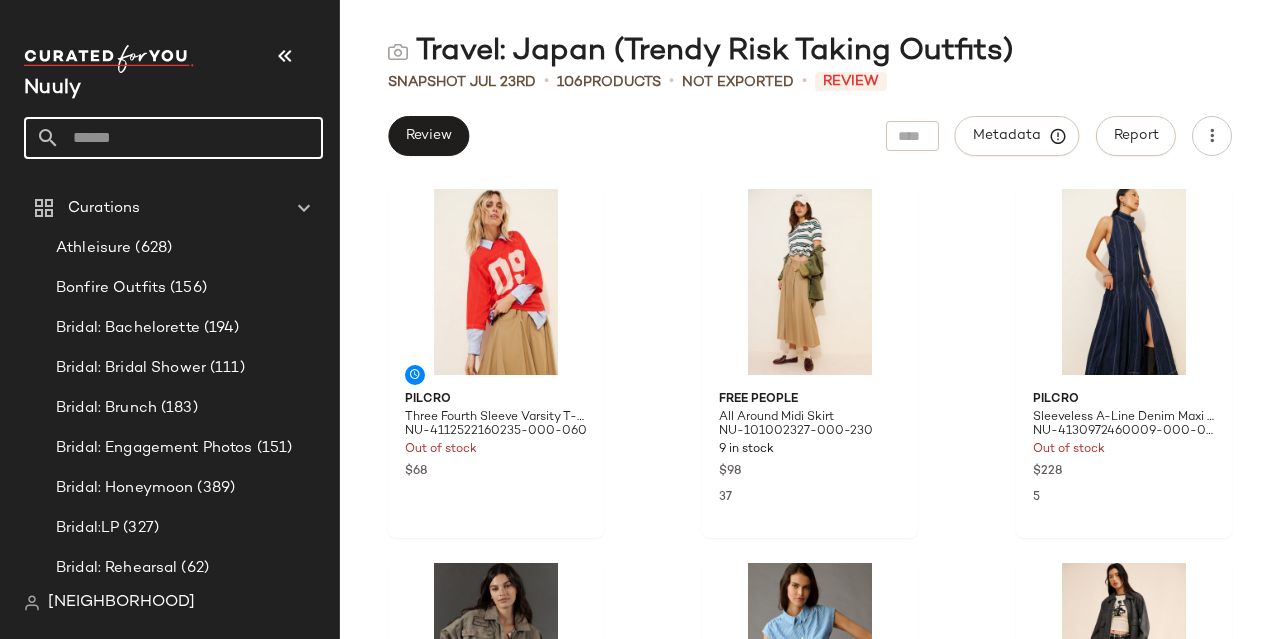 type on "*" 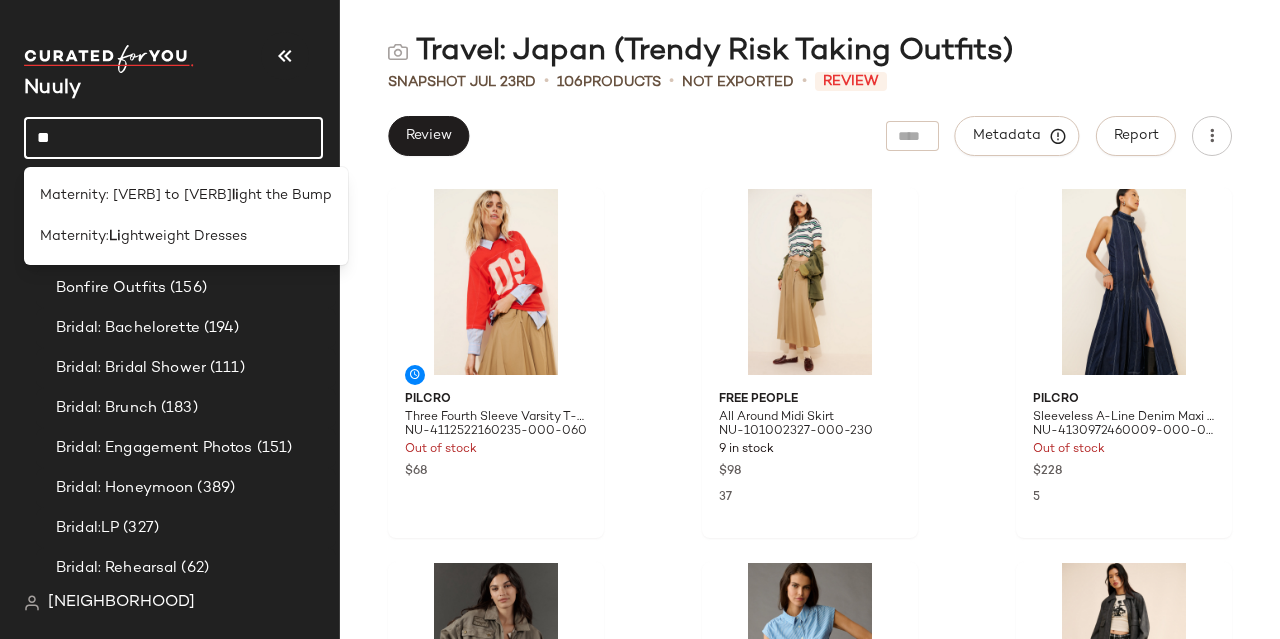 type on "*" 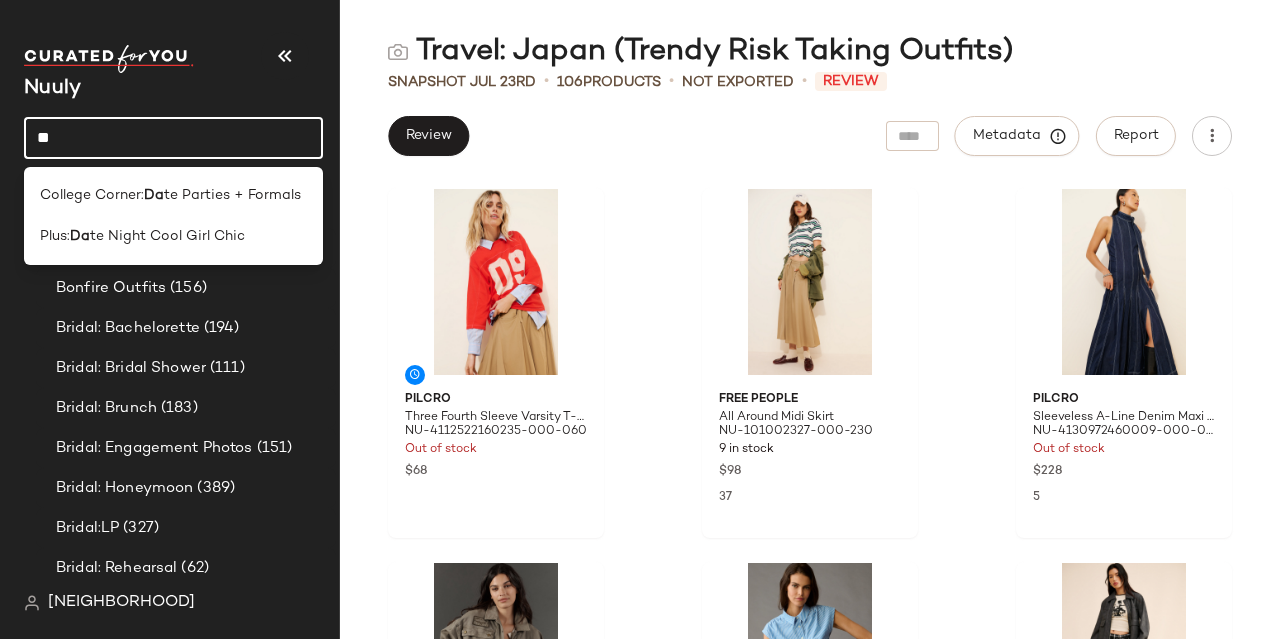 type on "*" 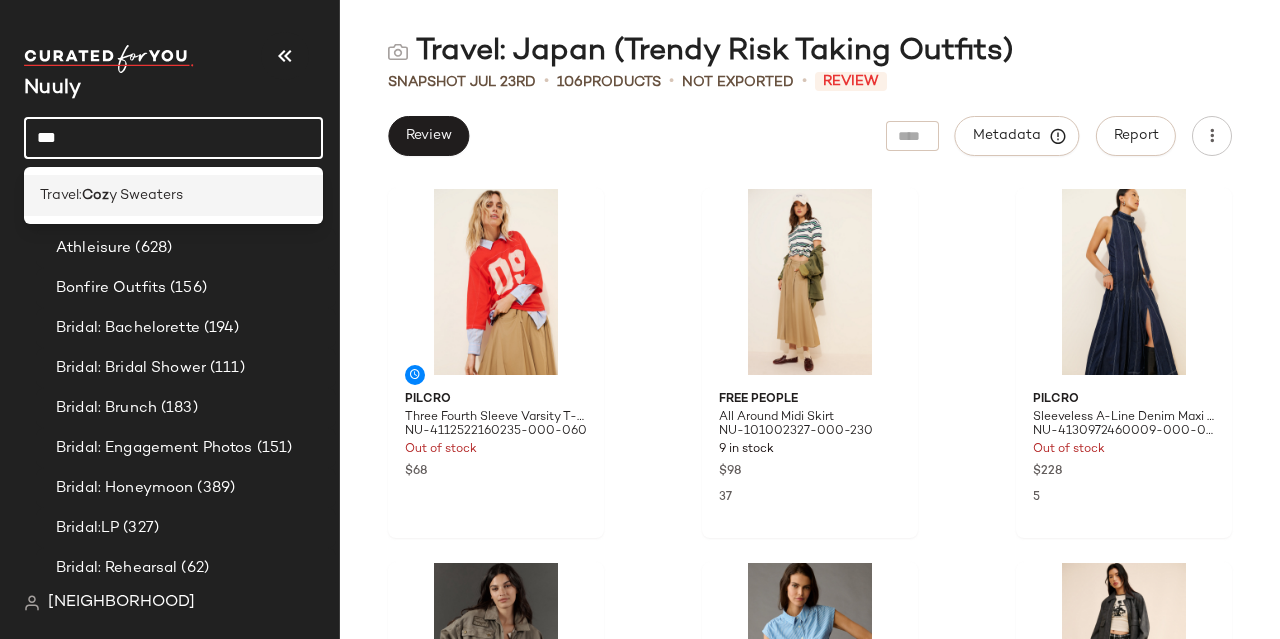type on "***" 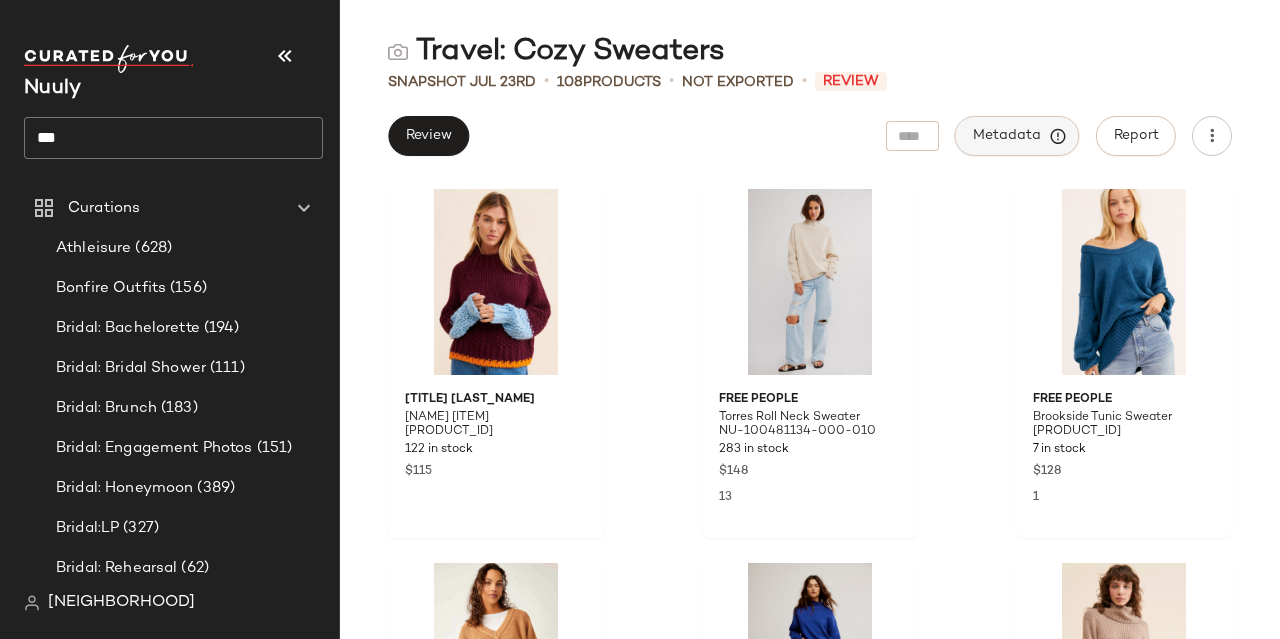 click on "Metadata" 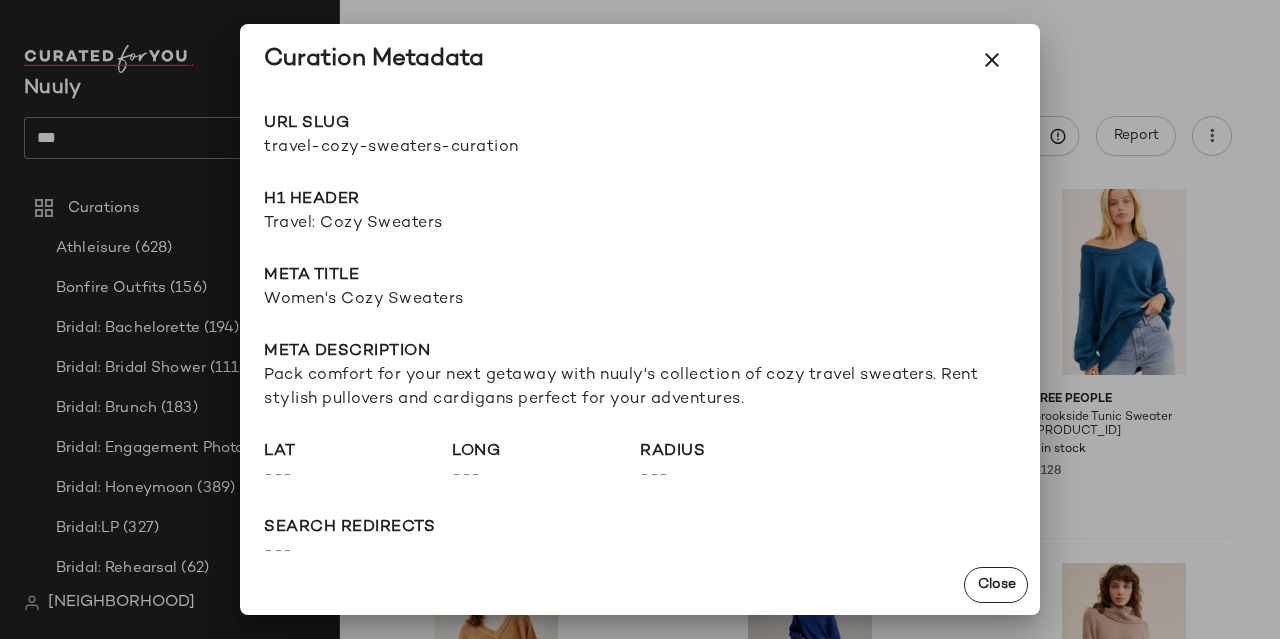 click on "travel-cozy-sweaters-curation" at bounding box center (452, 148) 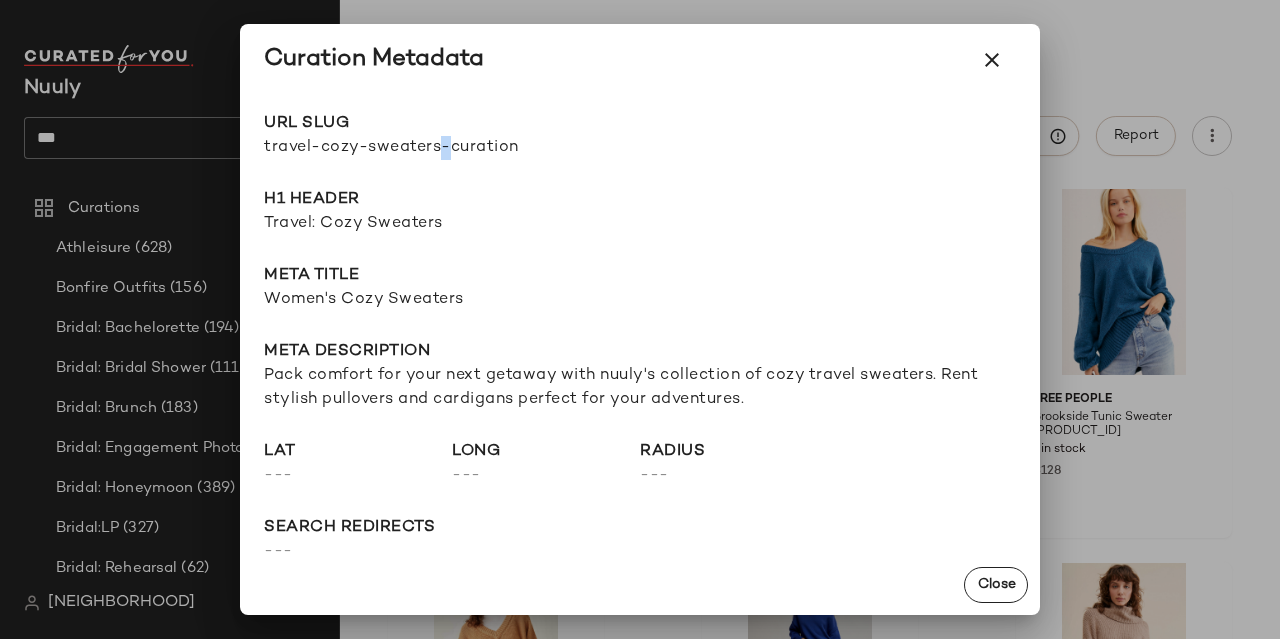 click on "travel-cozy-sweaters-curation" at bounding box center [452, 148] 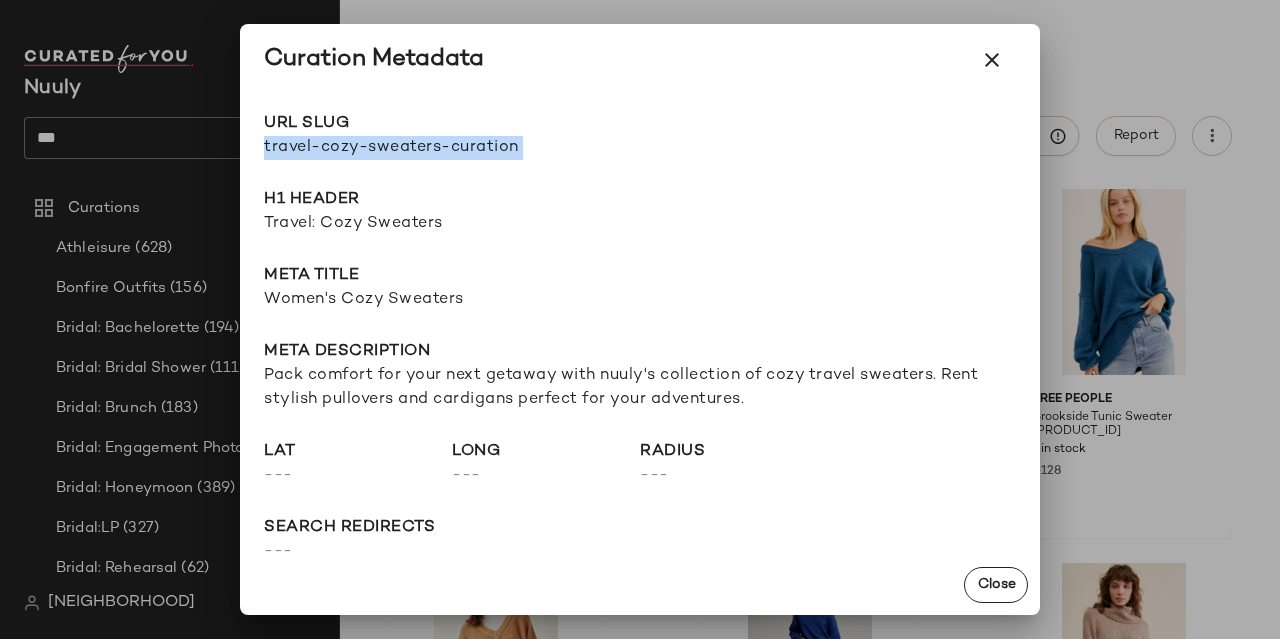 click on "travel-cozy-sweaters-curation" at bounding box center [452, 148] 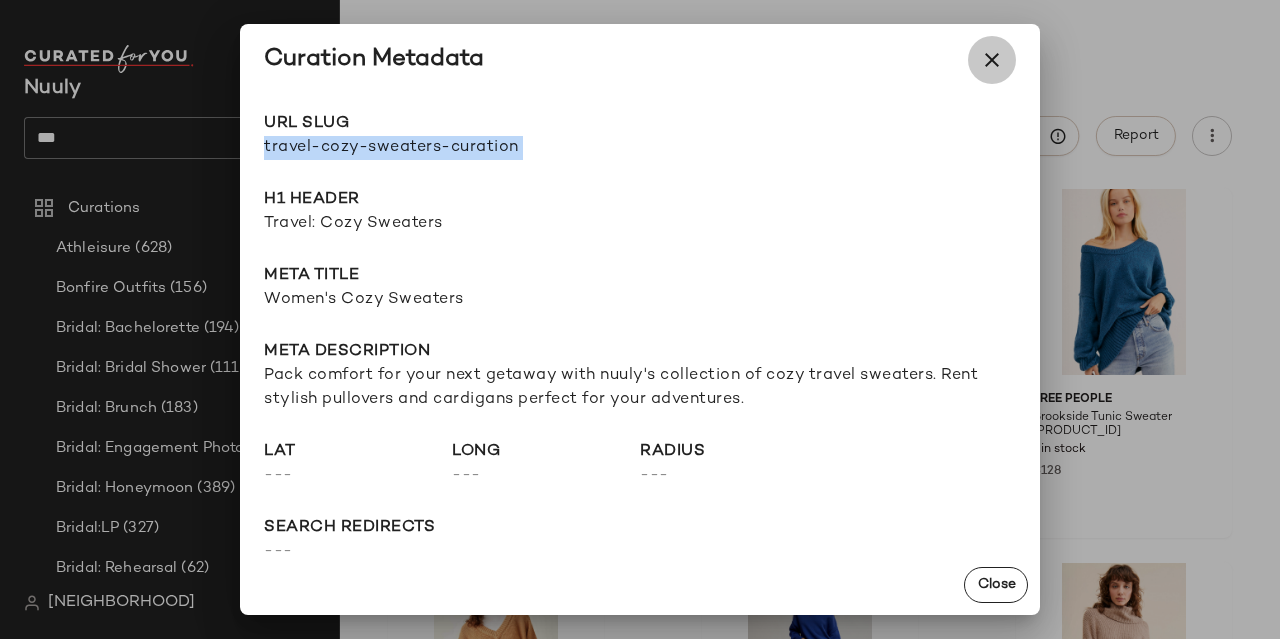 drag, startPoint x: 995, startPoint y: 62, endPoint x: 461, endPoint y: 189, distance: 548.89435 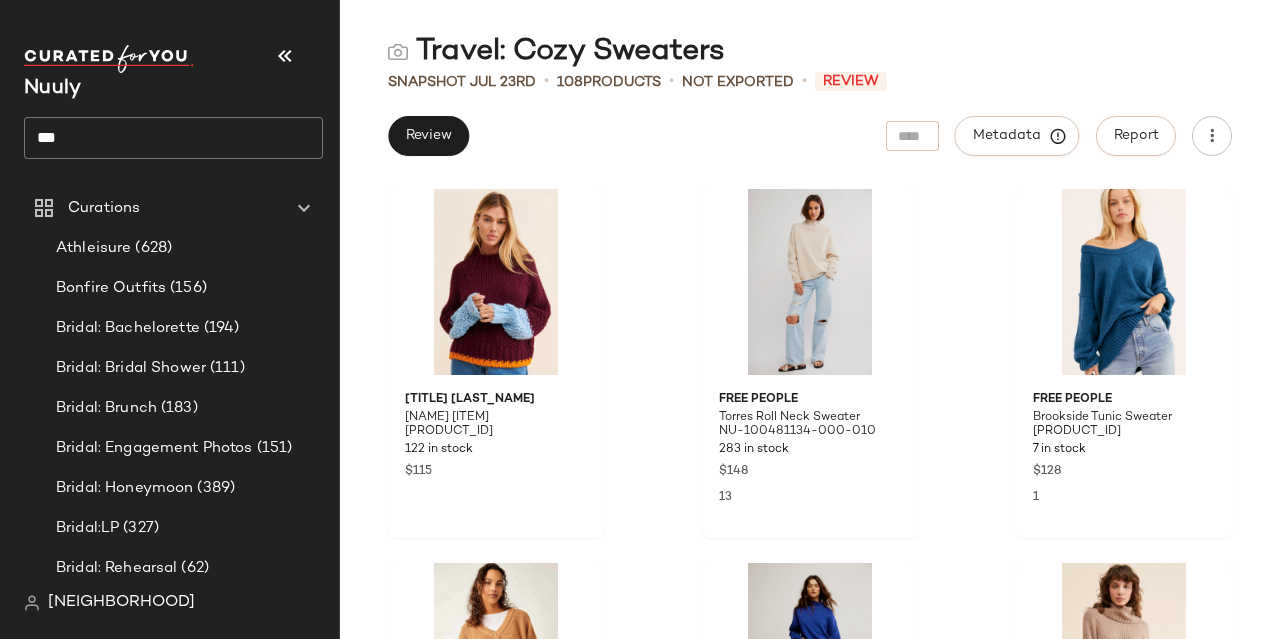 click on "***" 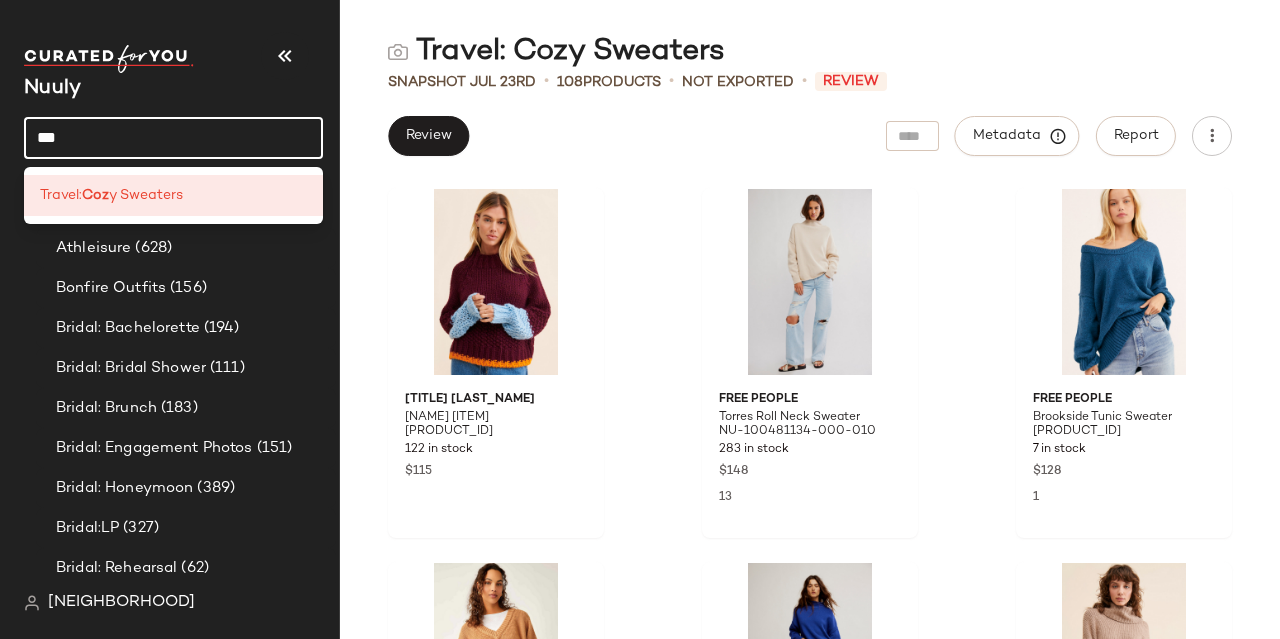 click on "***" 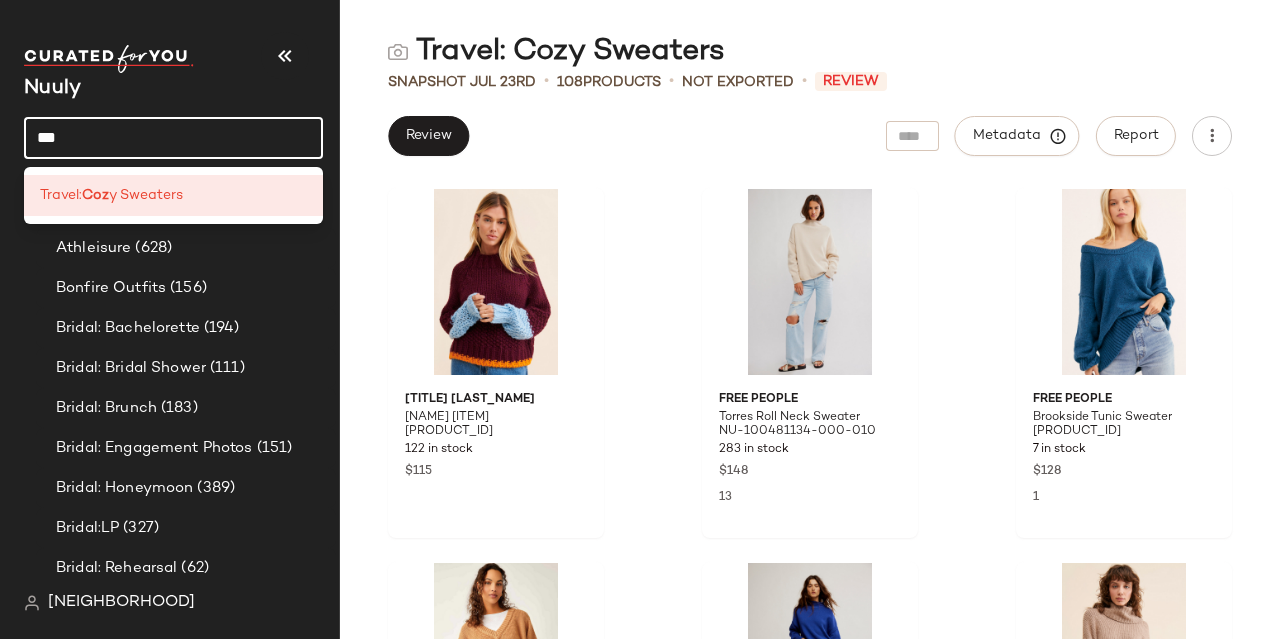 click on "***" 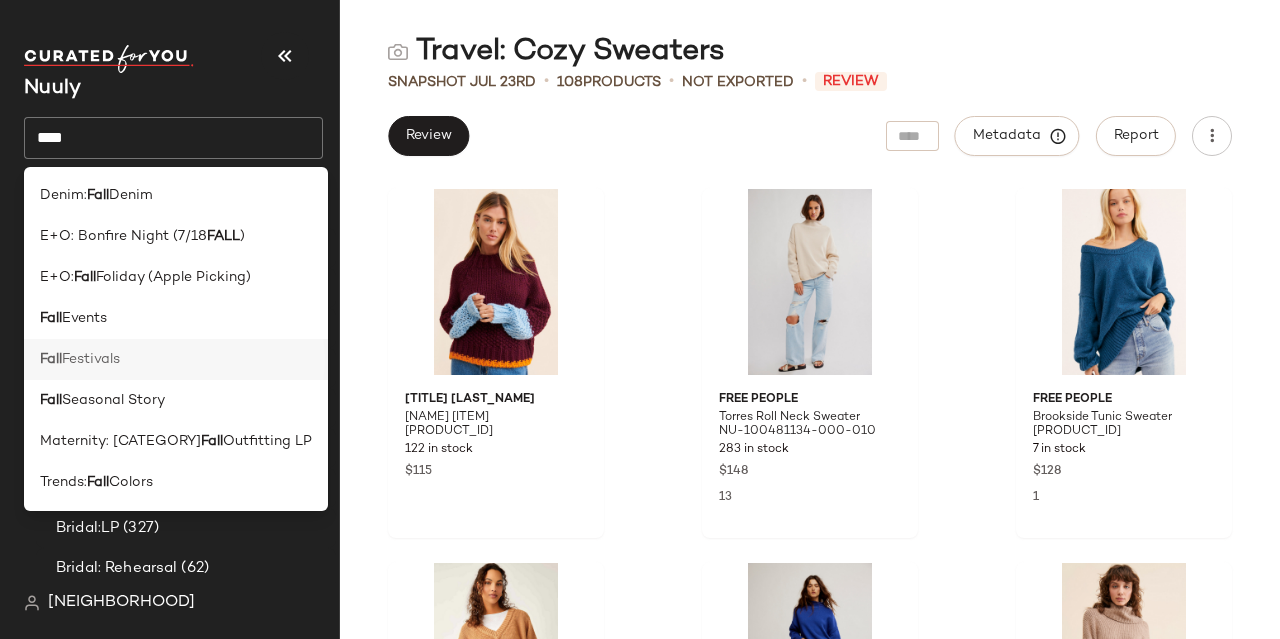 click on "Festivals" at bounding box center [91, 359] 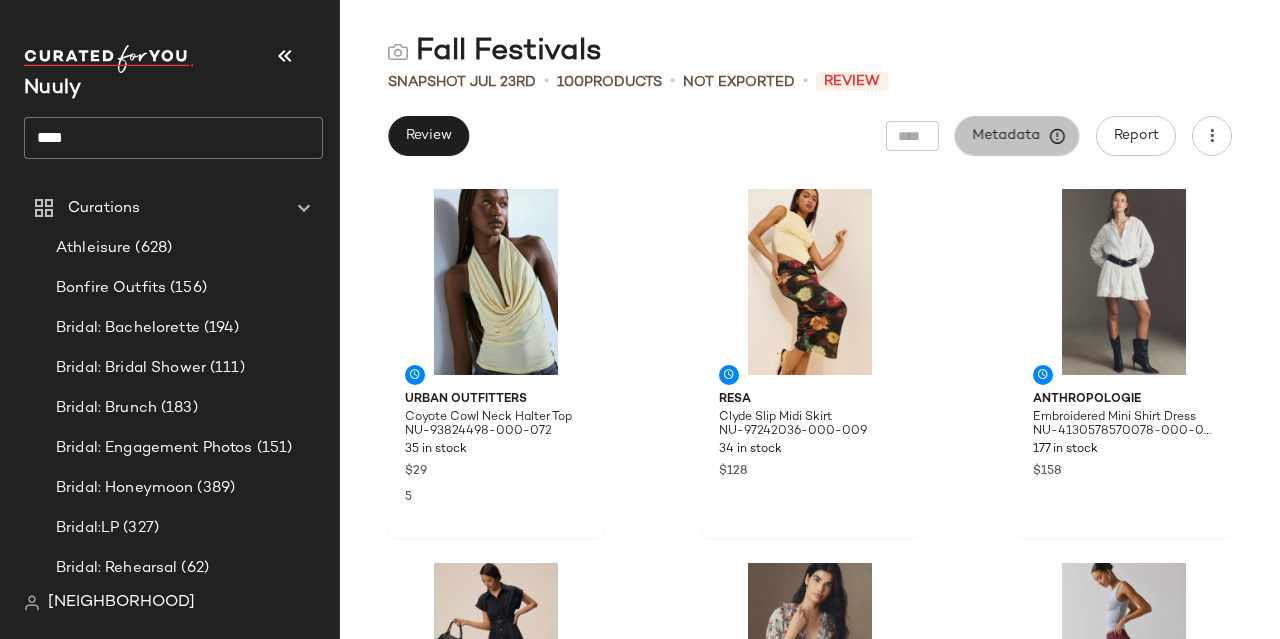 click on "Metadata" 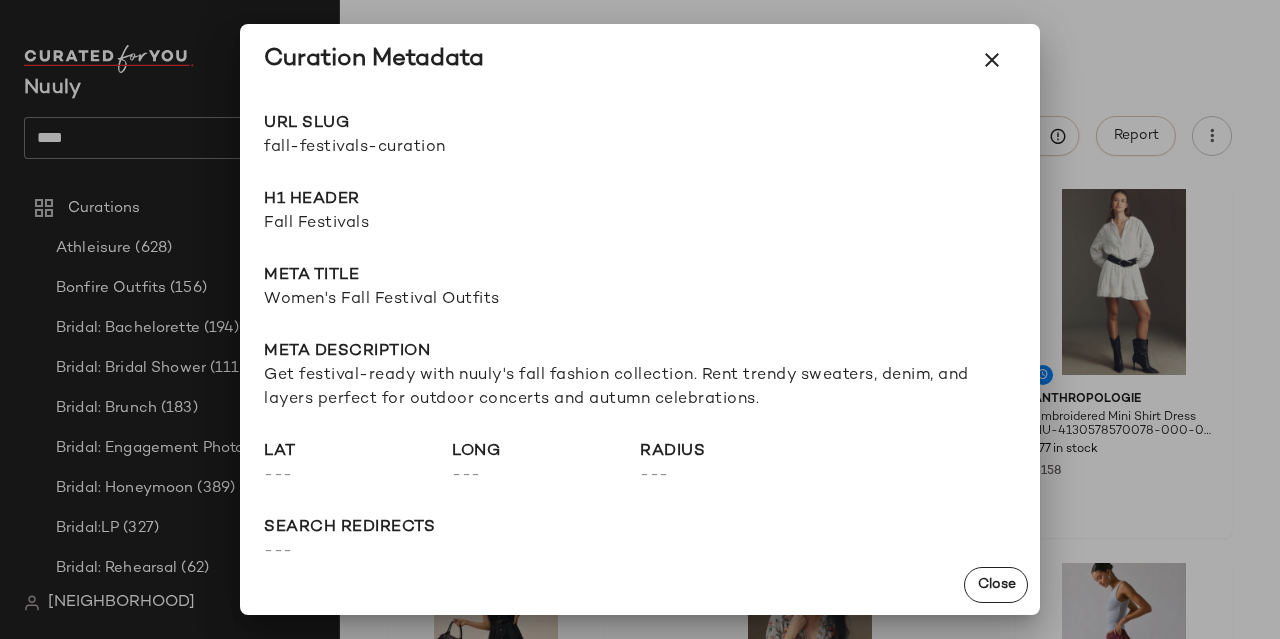 click on "fall-festivals-curation" at bounding box center [452, 148] 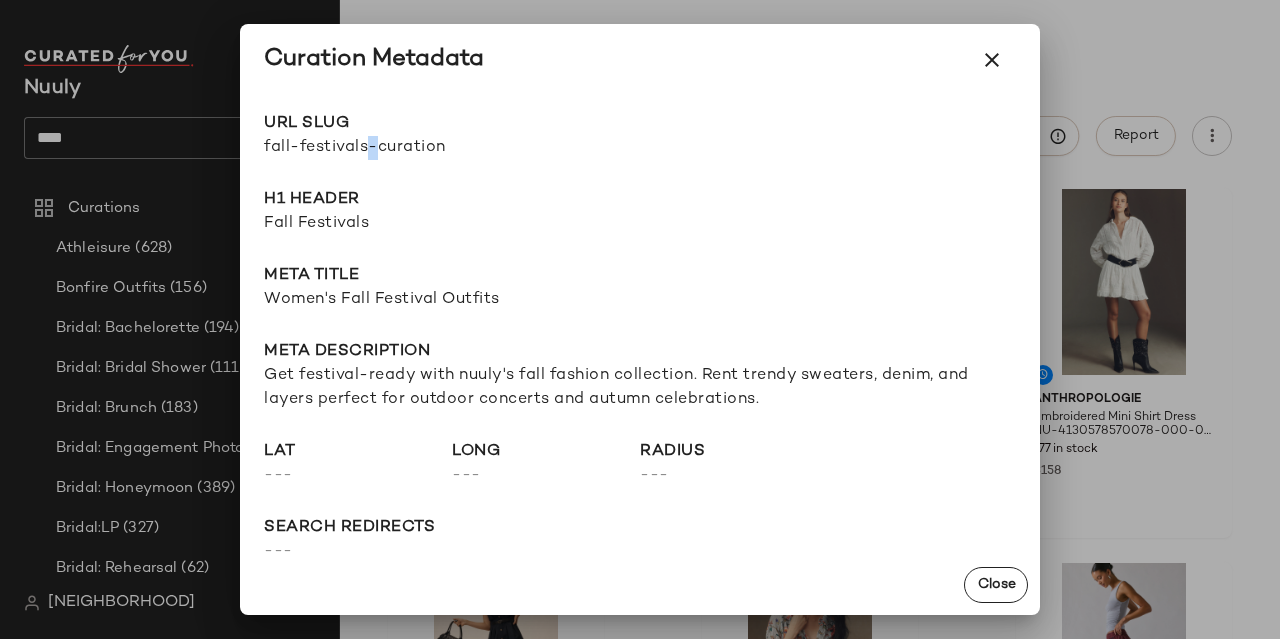 click on "fall-festivals-curation" at bounding box center [452, 148] 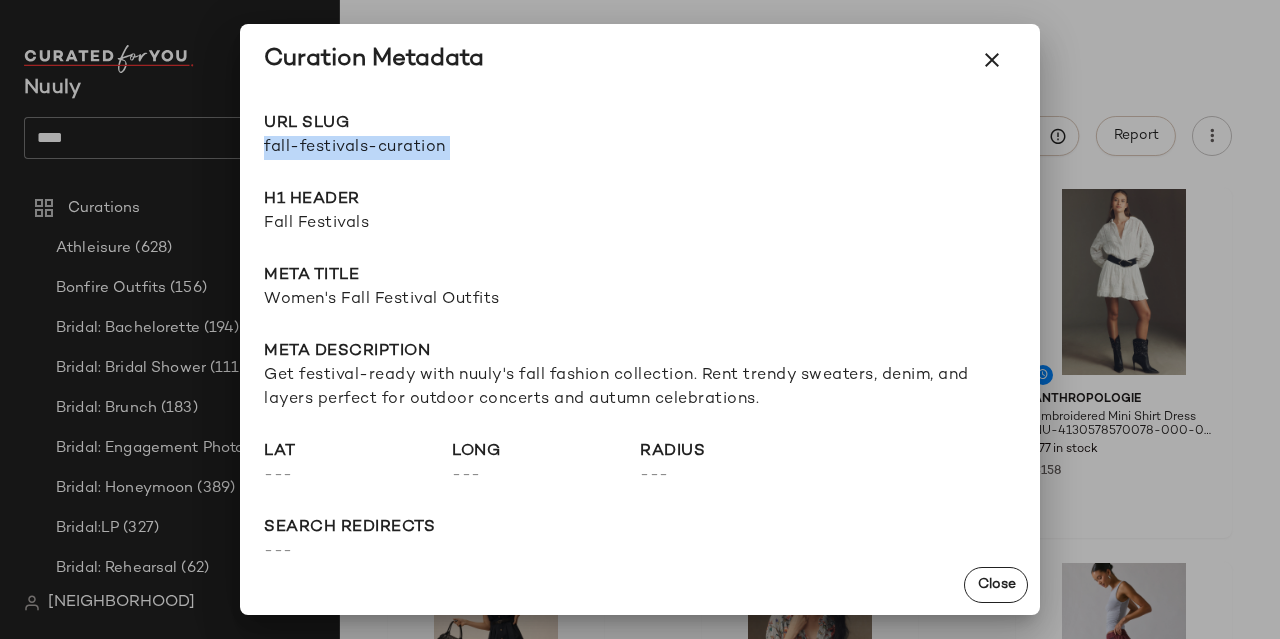 click on "fall-festivals-curation" at bounding box center (452, 148) 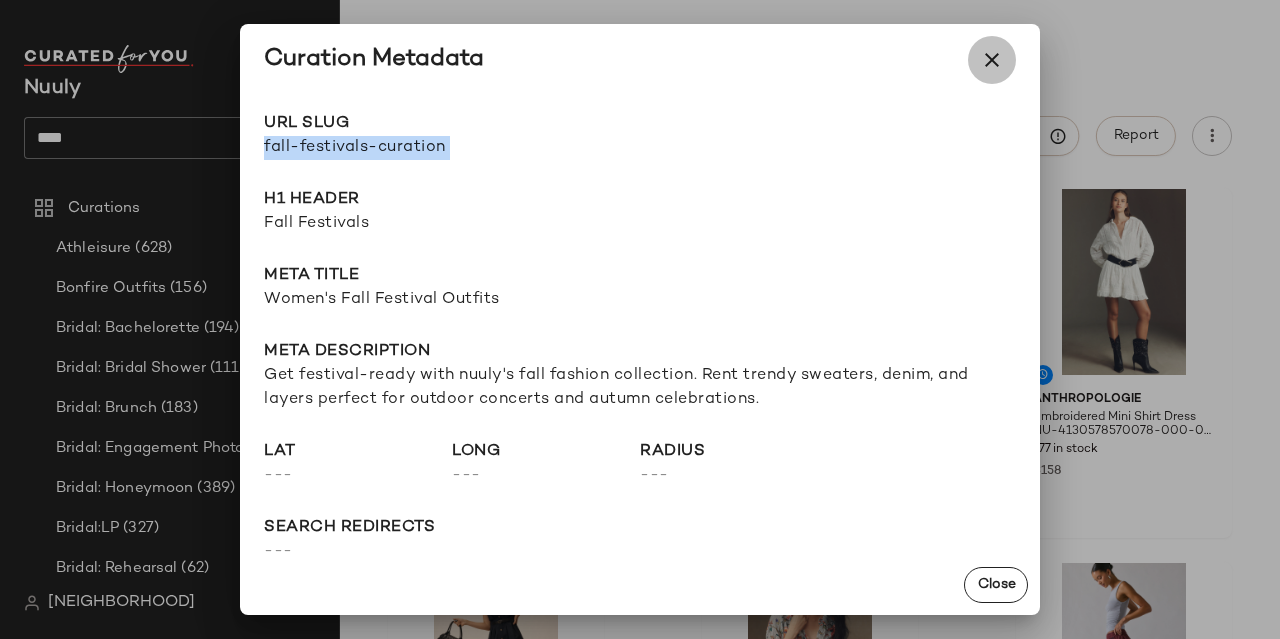 click at bounding box center [992, 60] 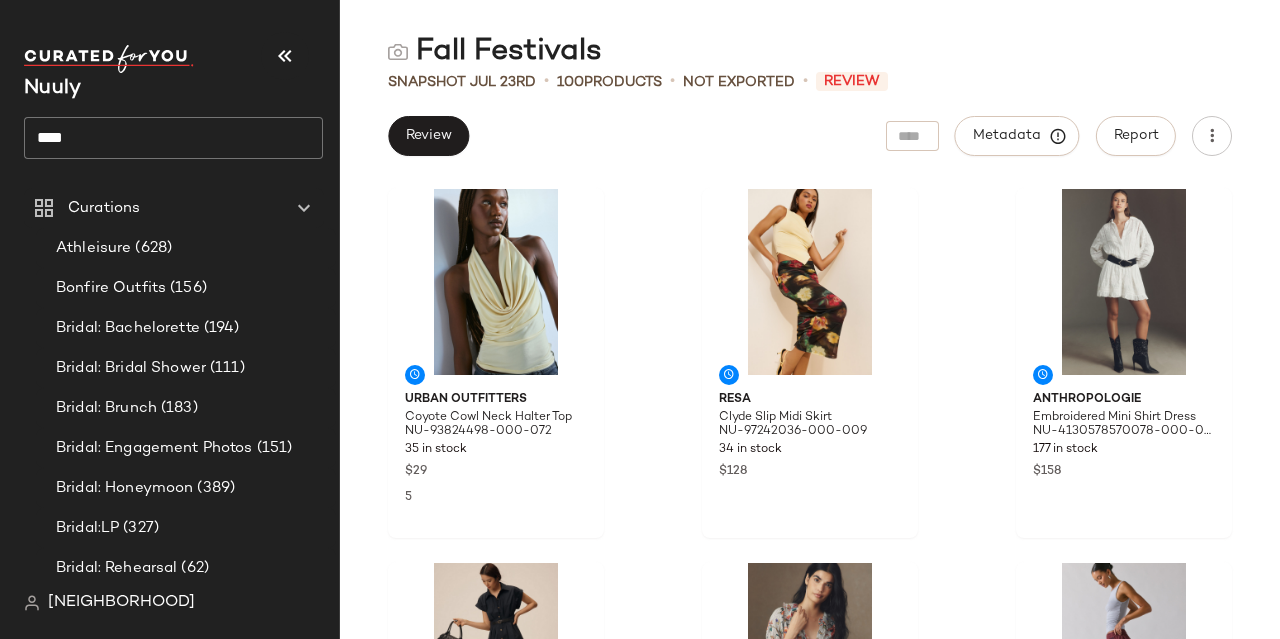 click on "****" 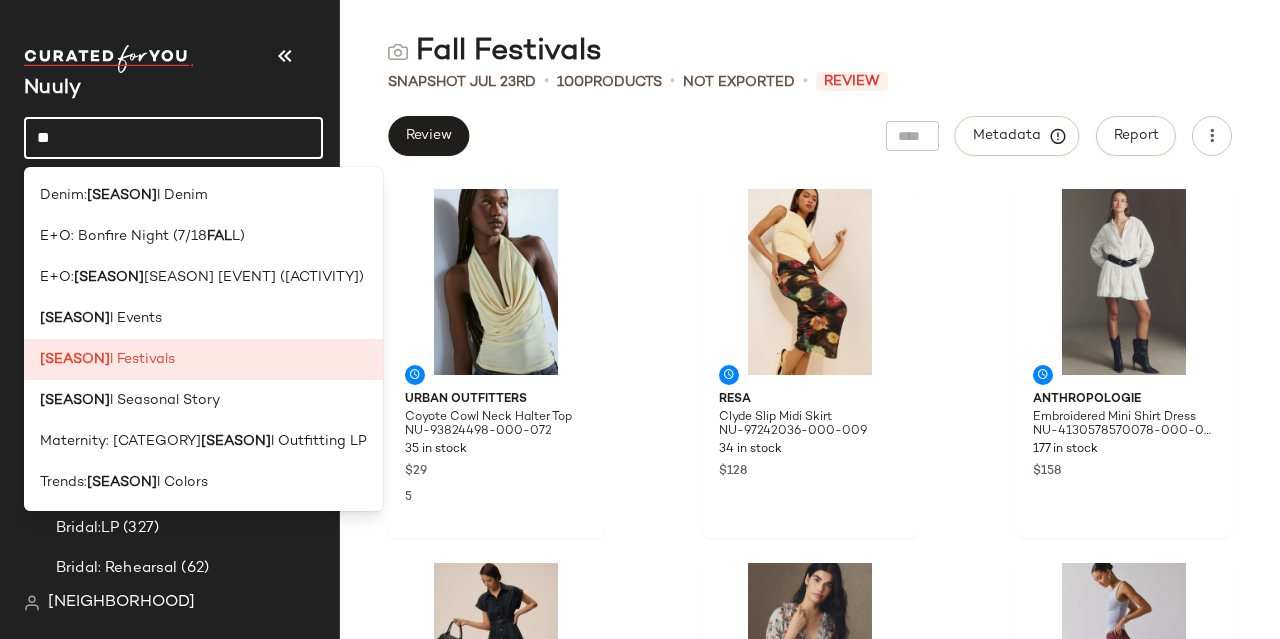 type on "*" 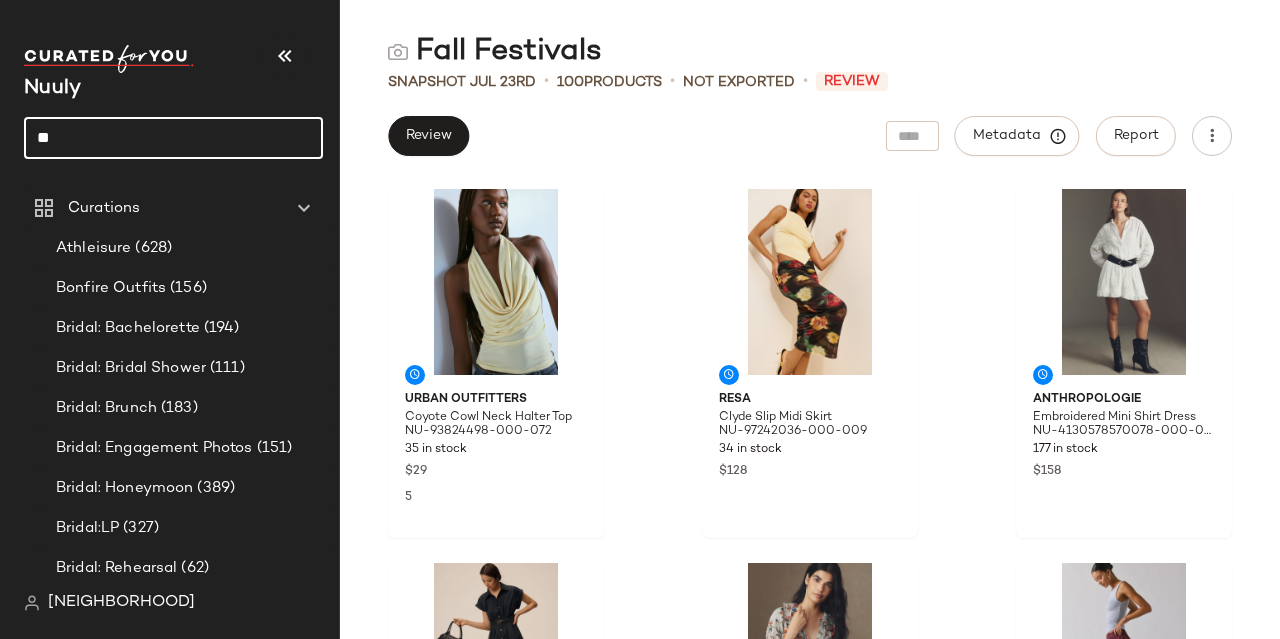 type on "*" 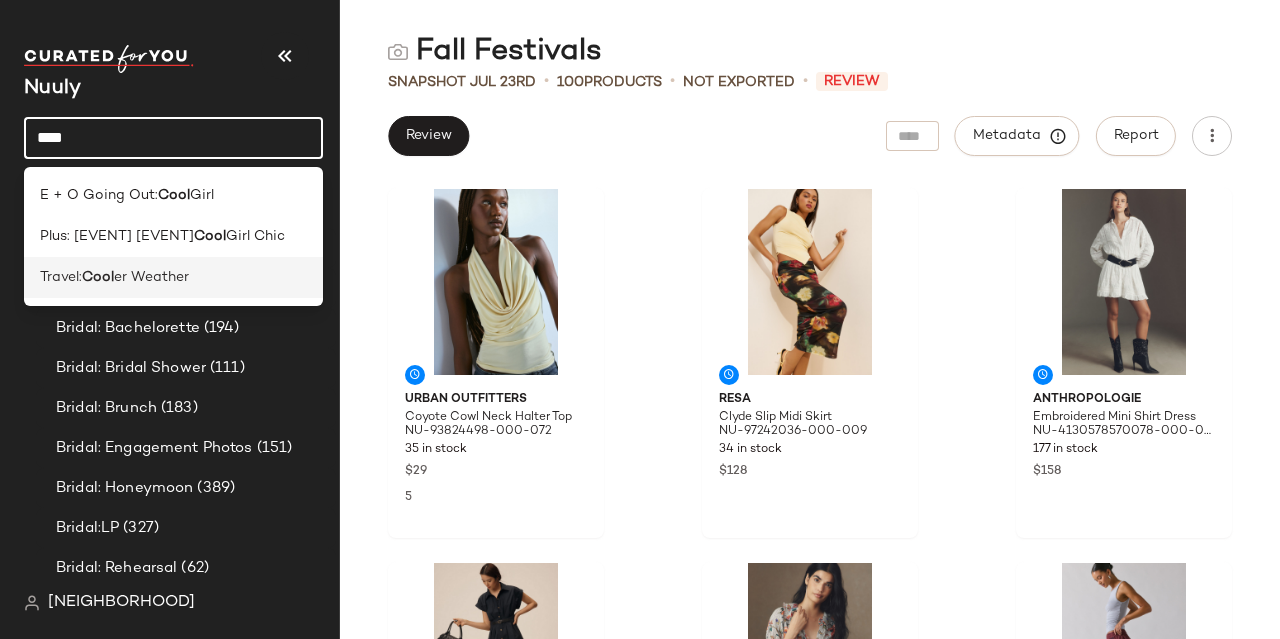 type on "****" 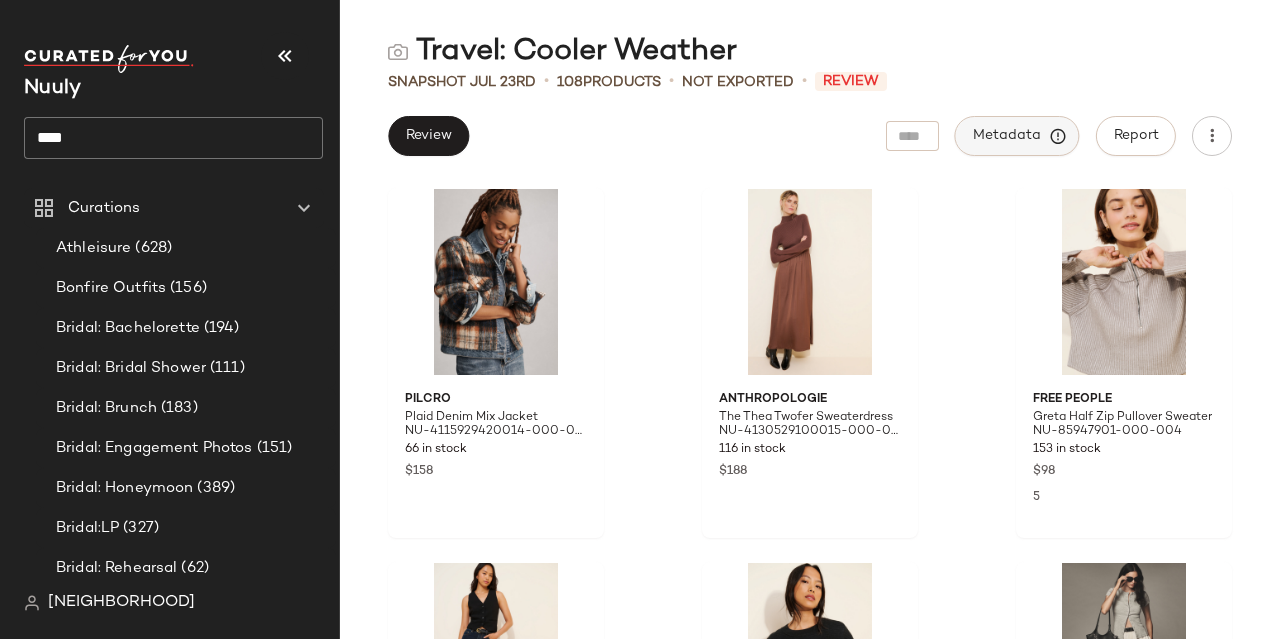 click on "Metadata" 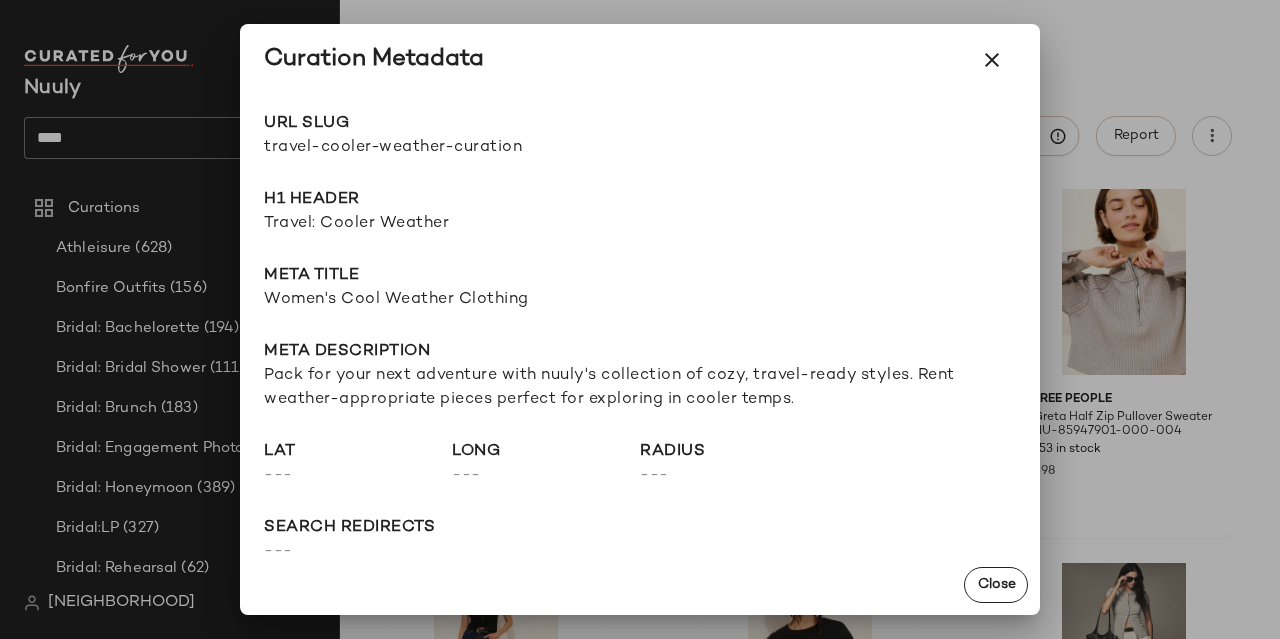 click on "URL Slug" at bounding box center (452, 124) 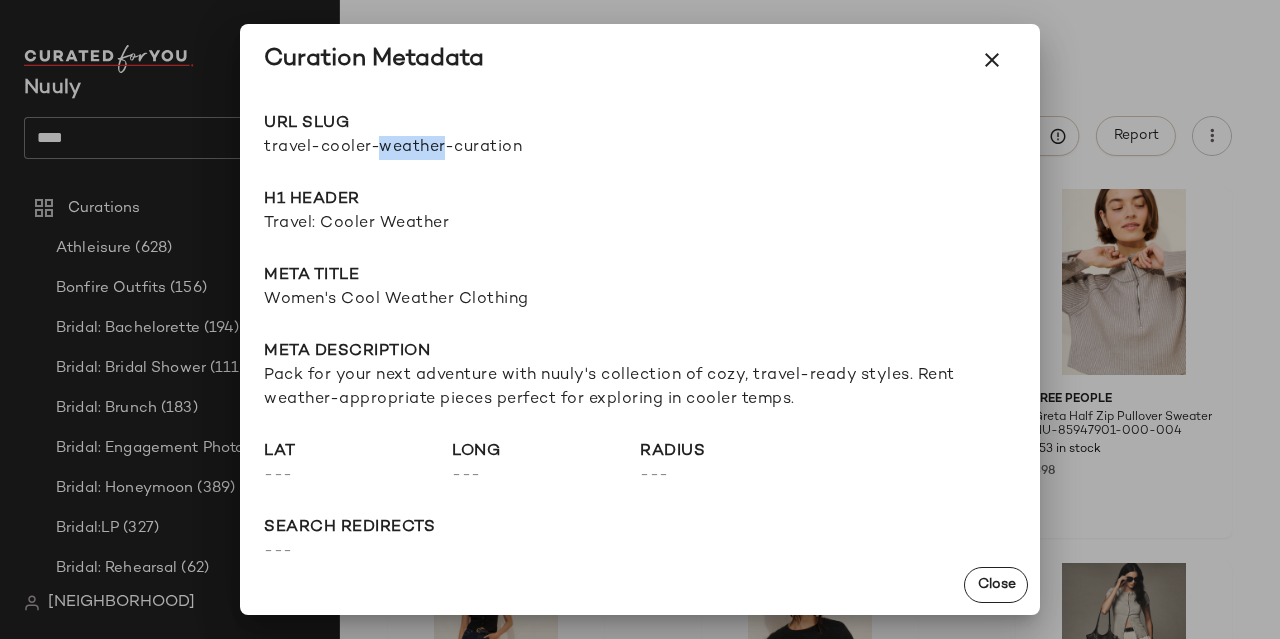 click on "travel-cooler-weather-curation" at bounding box center [452, 148] 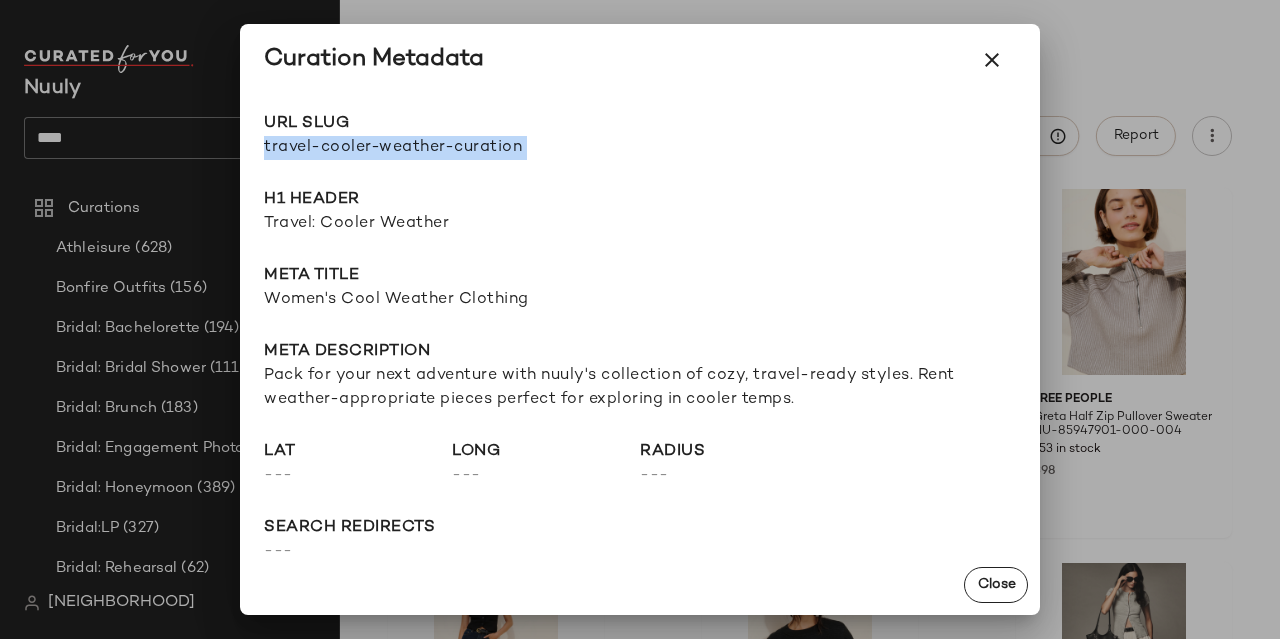 click on "travel-cooler-weather-curation" at bounding box center (452, 148) 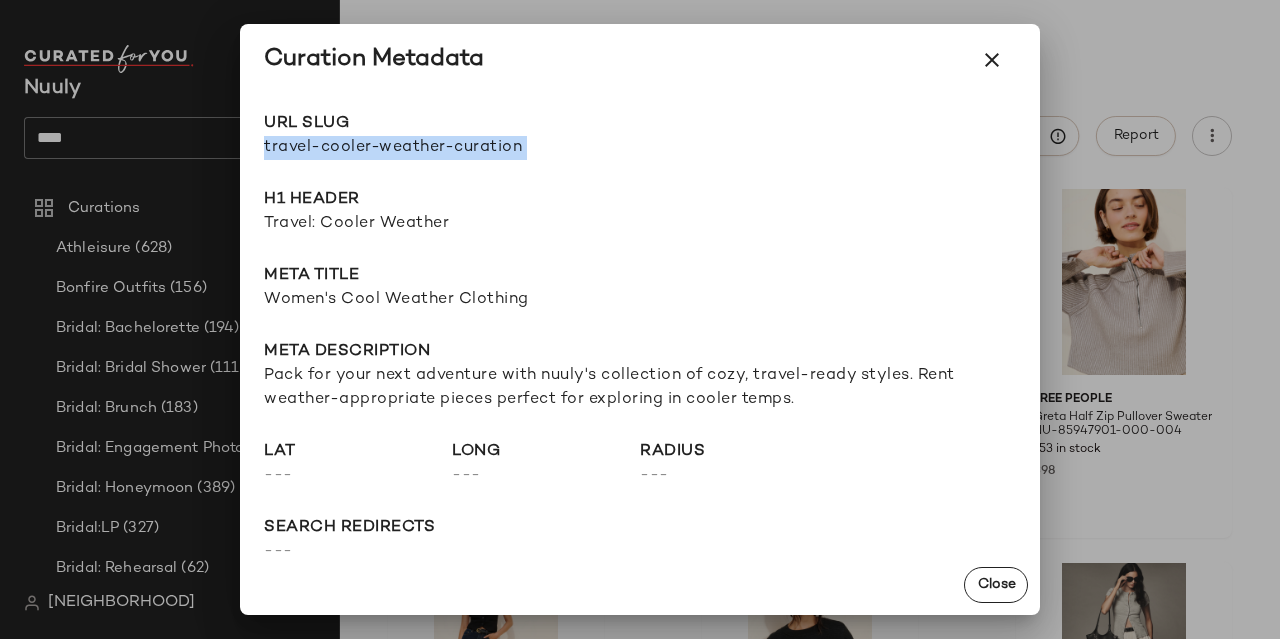 click at bounding box center (992, 60) 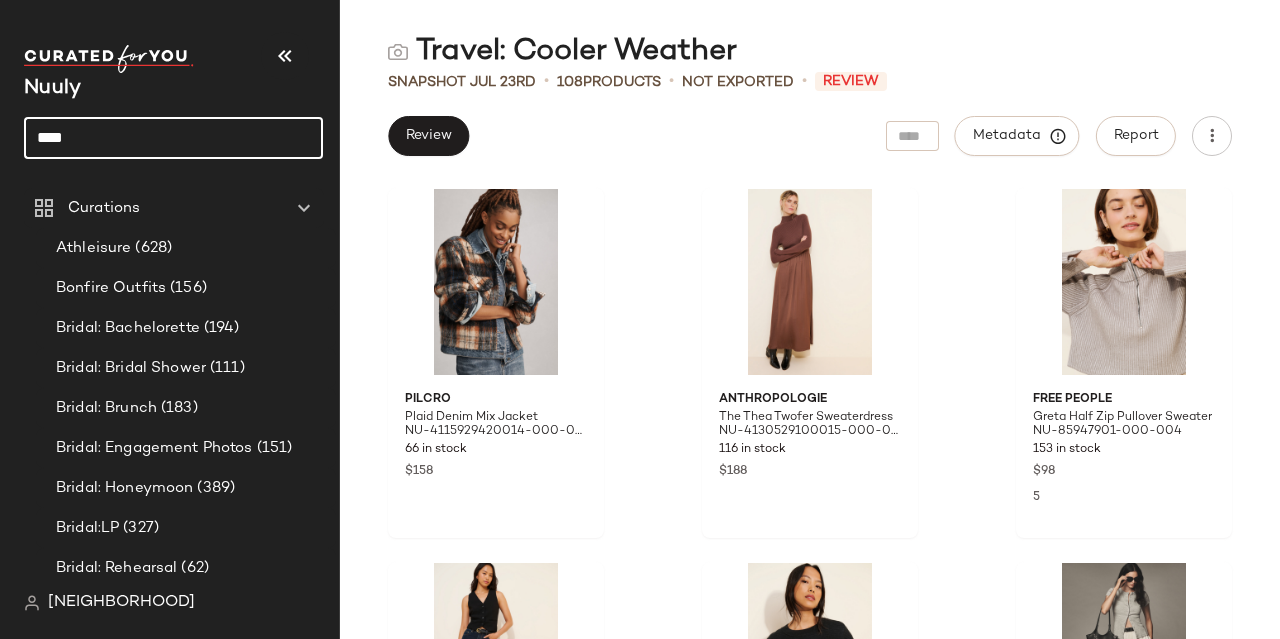 click on "****" 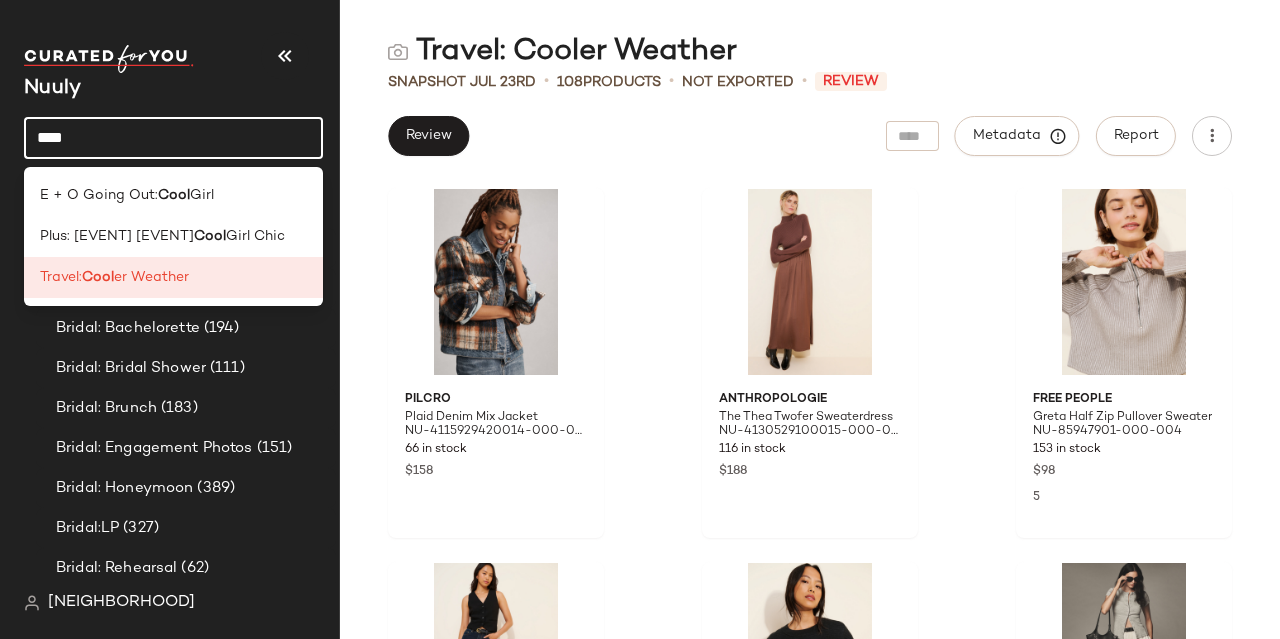 click on "****" 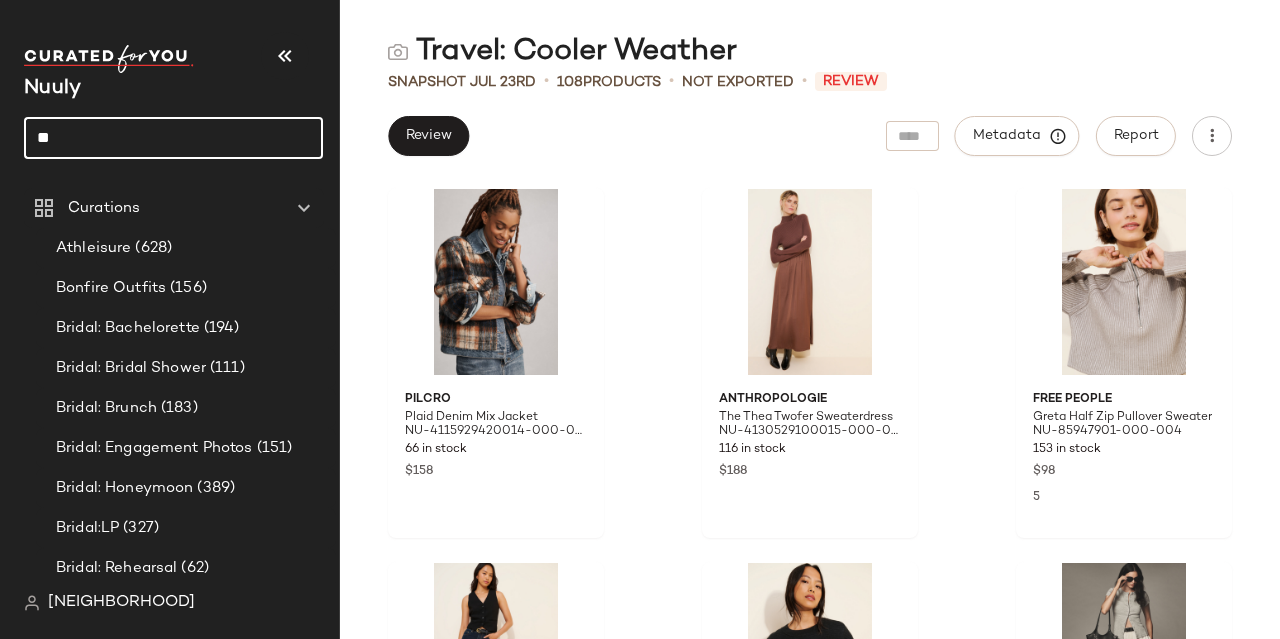 type on "*" 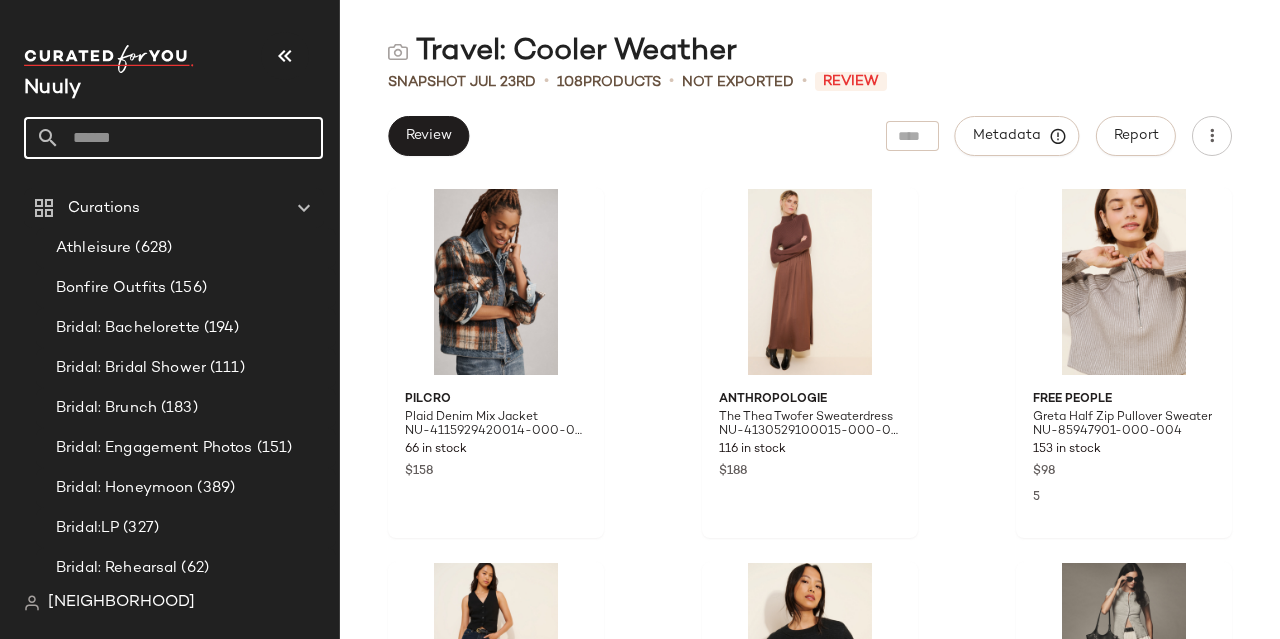 click 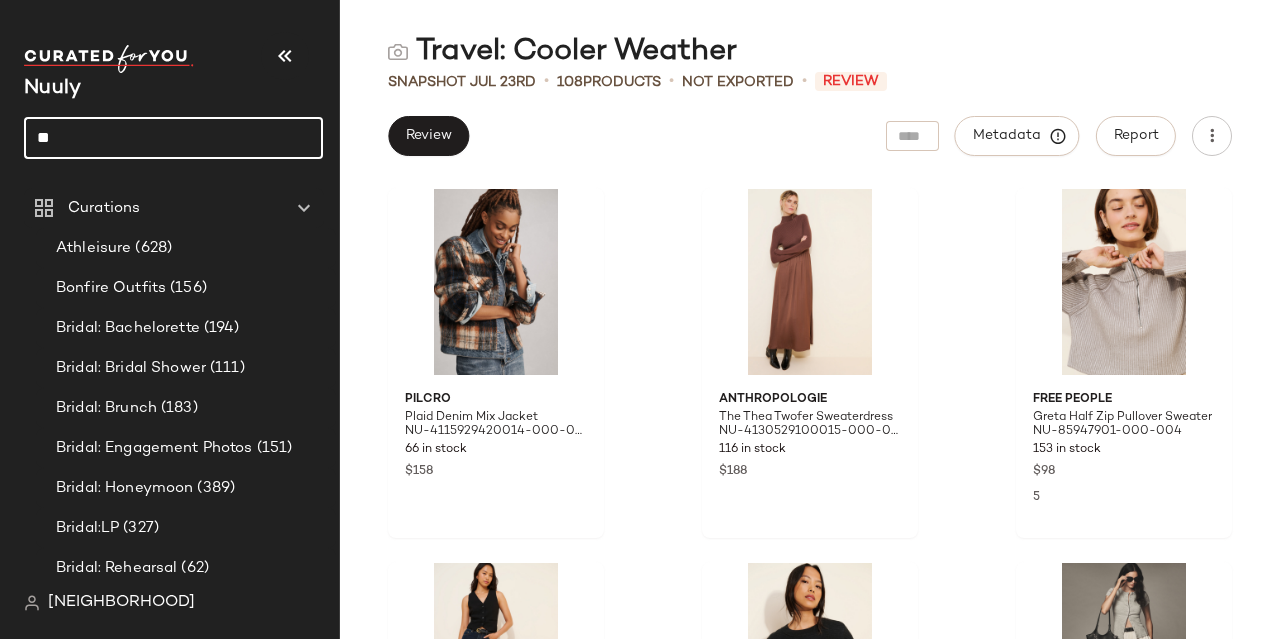 type on "*" 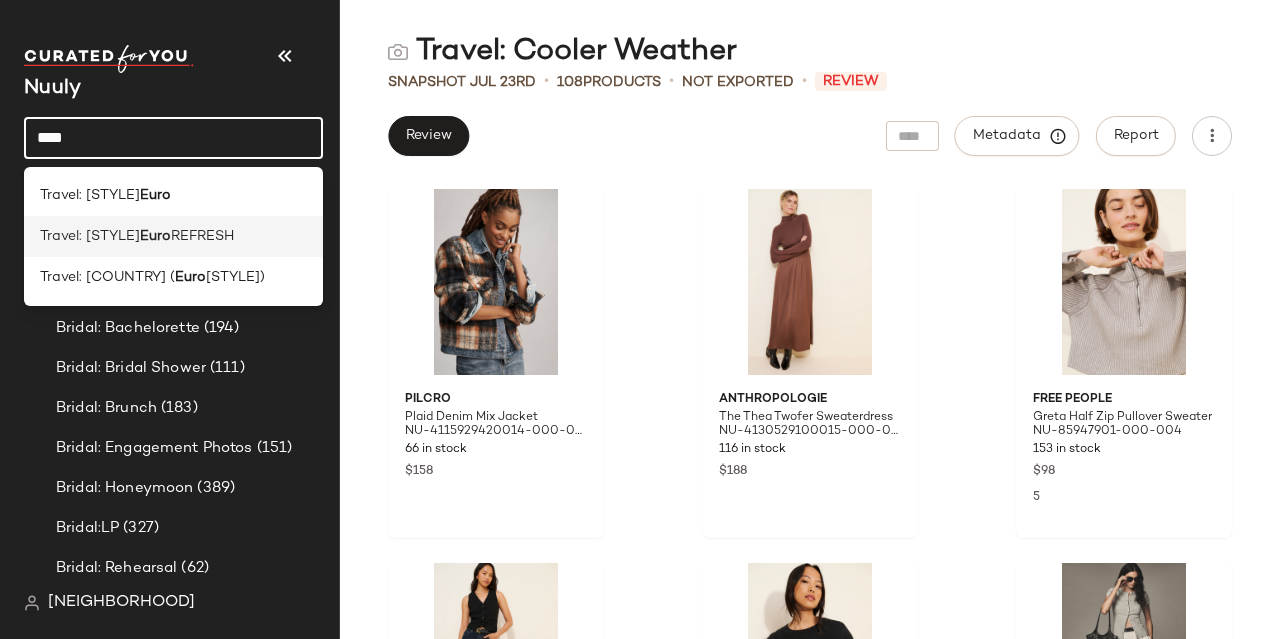 type on "****" 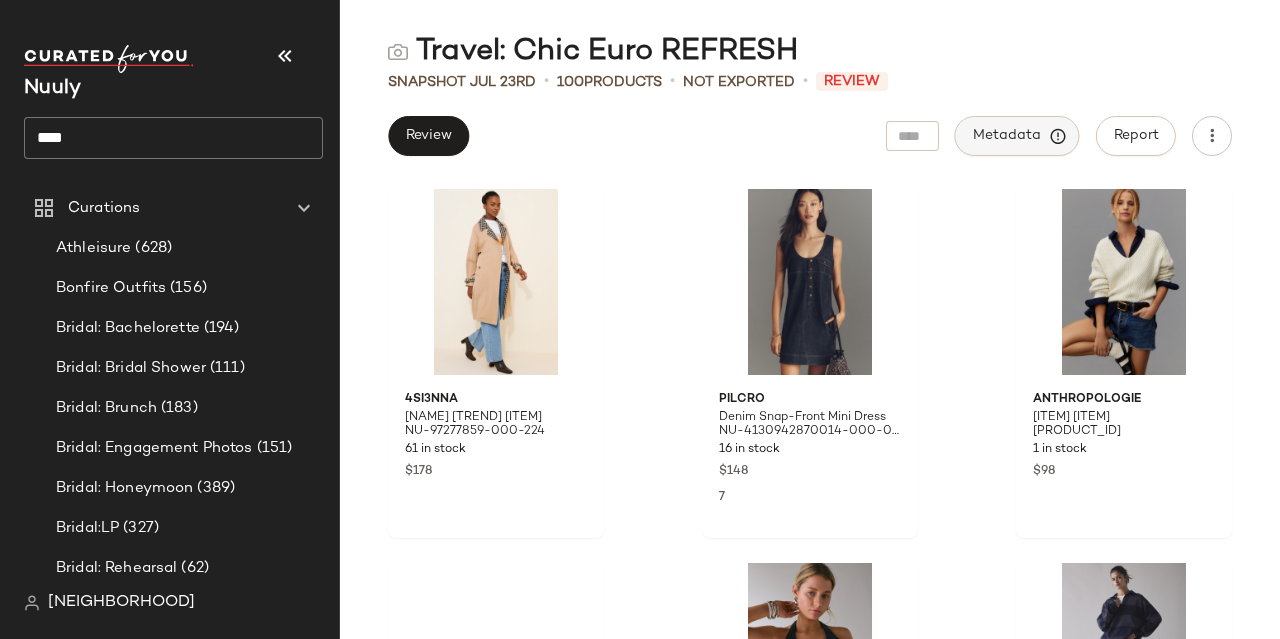 click on "Metadata" 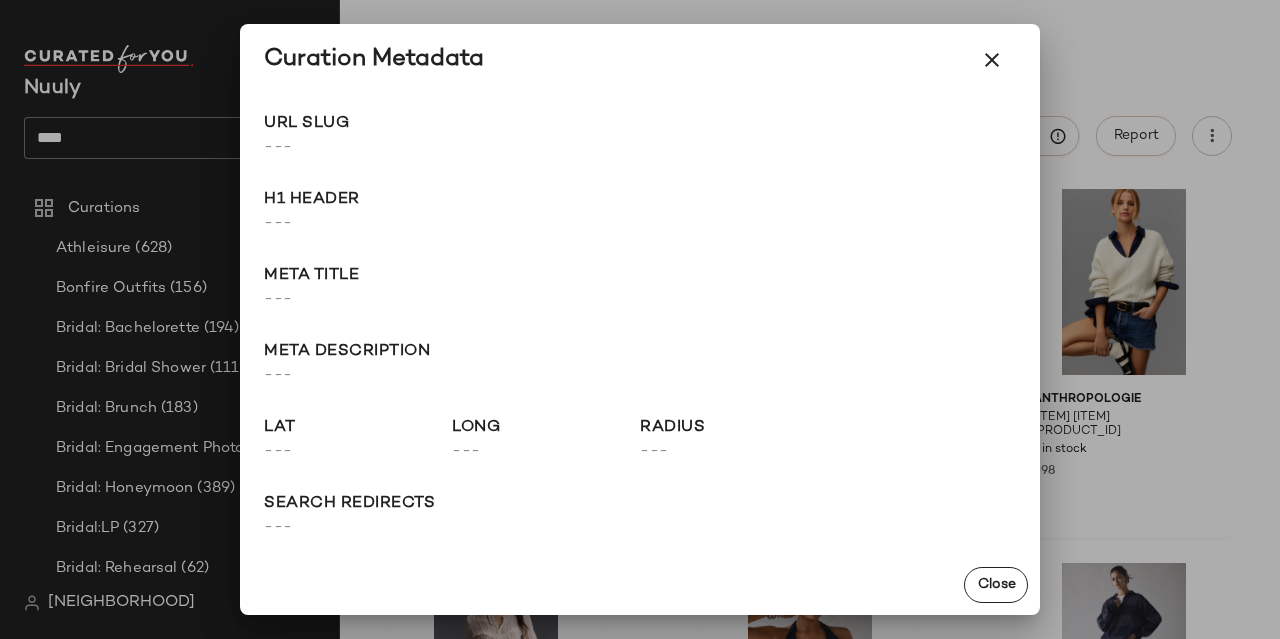 click at bounding box center [992, 60] 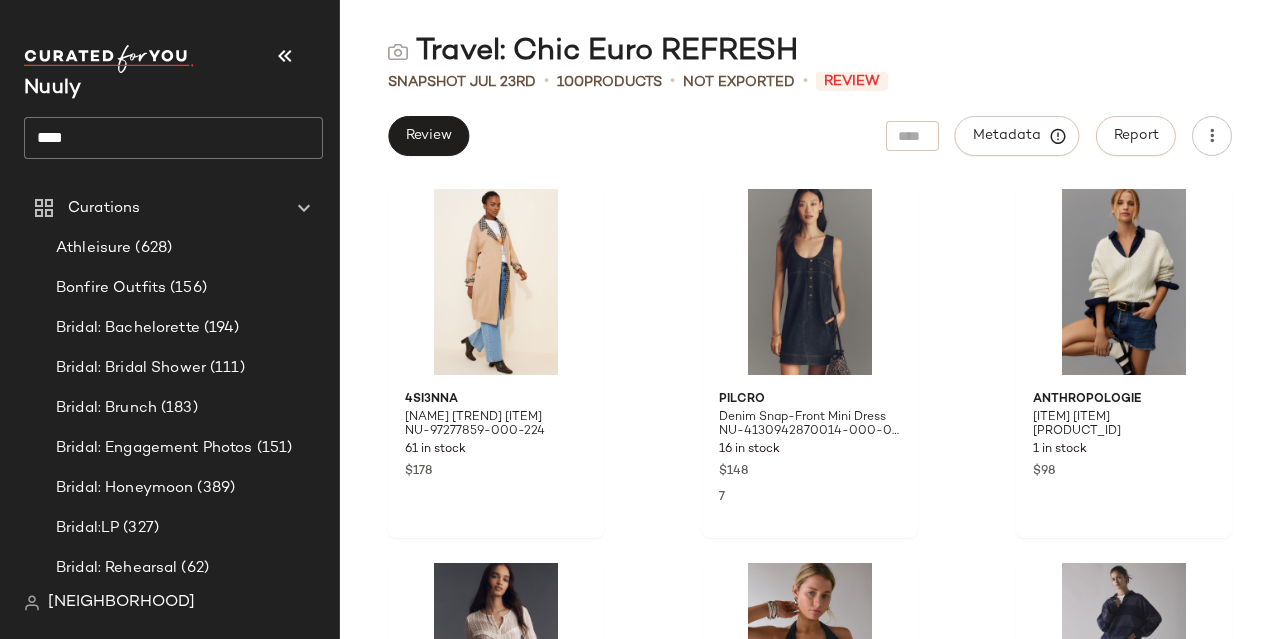 click on "Metadata" at bounding box center [1017, 136] 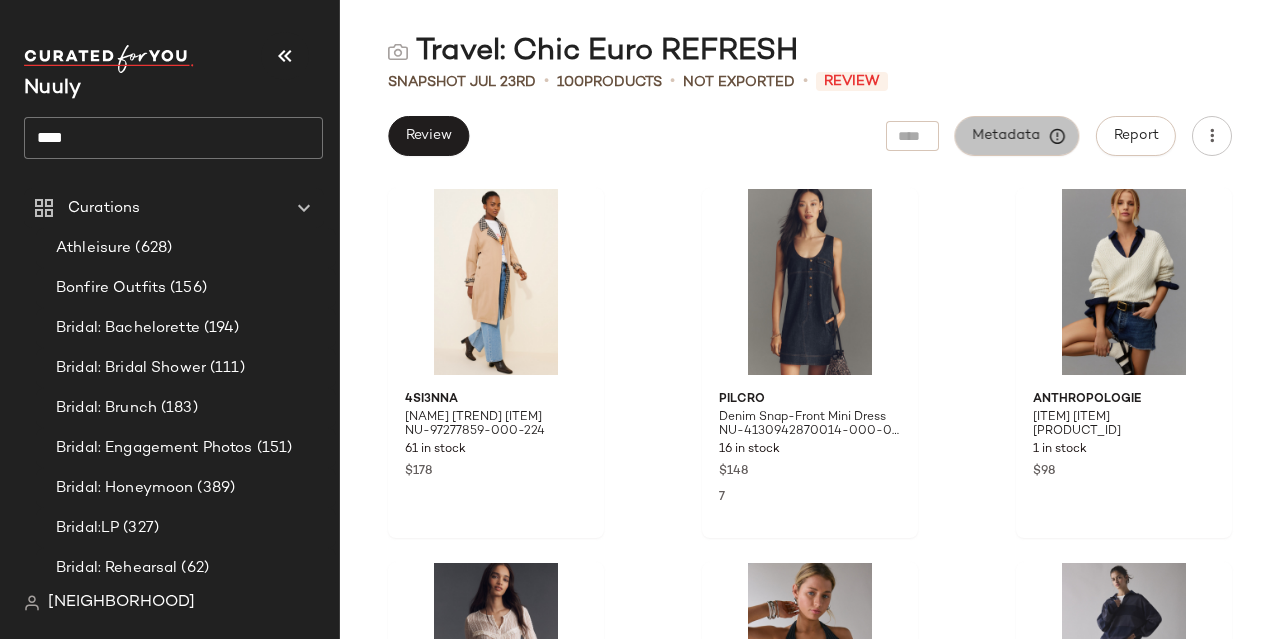 click on "Metadata" at bounding box center (1017, 136) 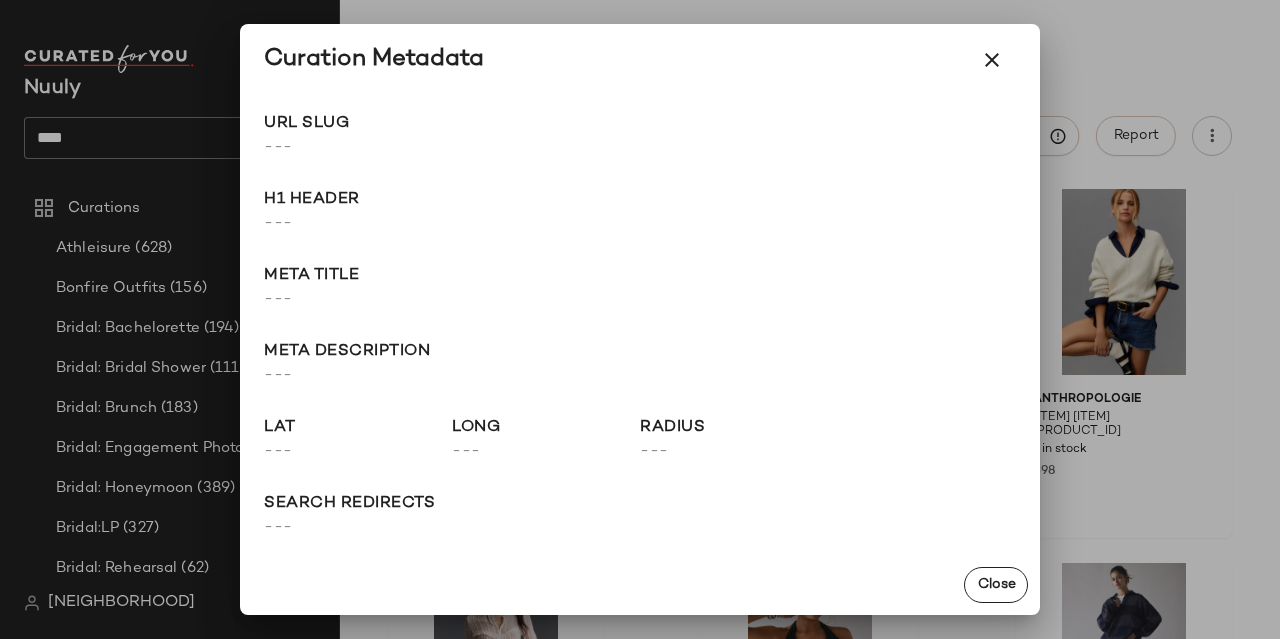 click at bounding box center (992, 60) 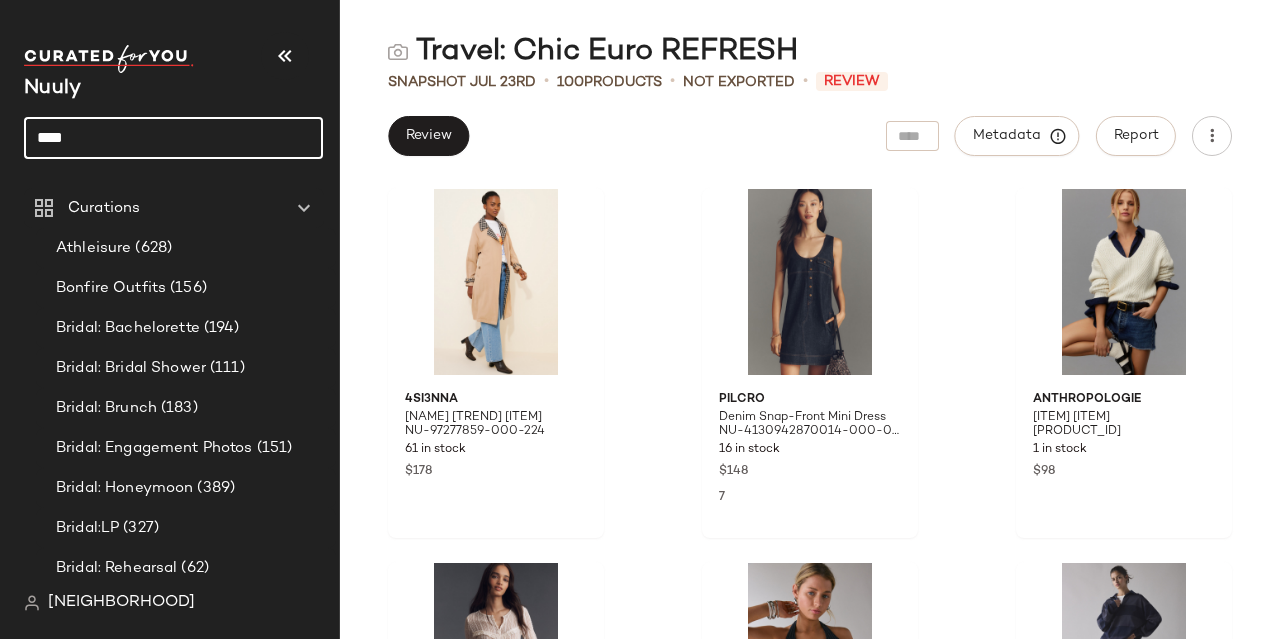 click on "****" 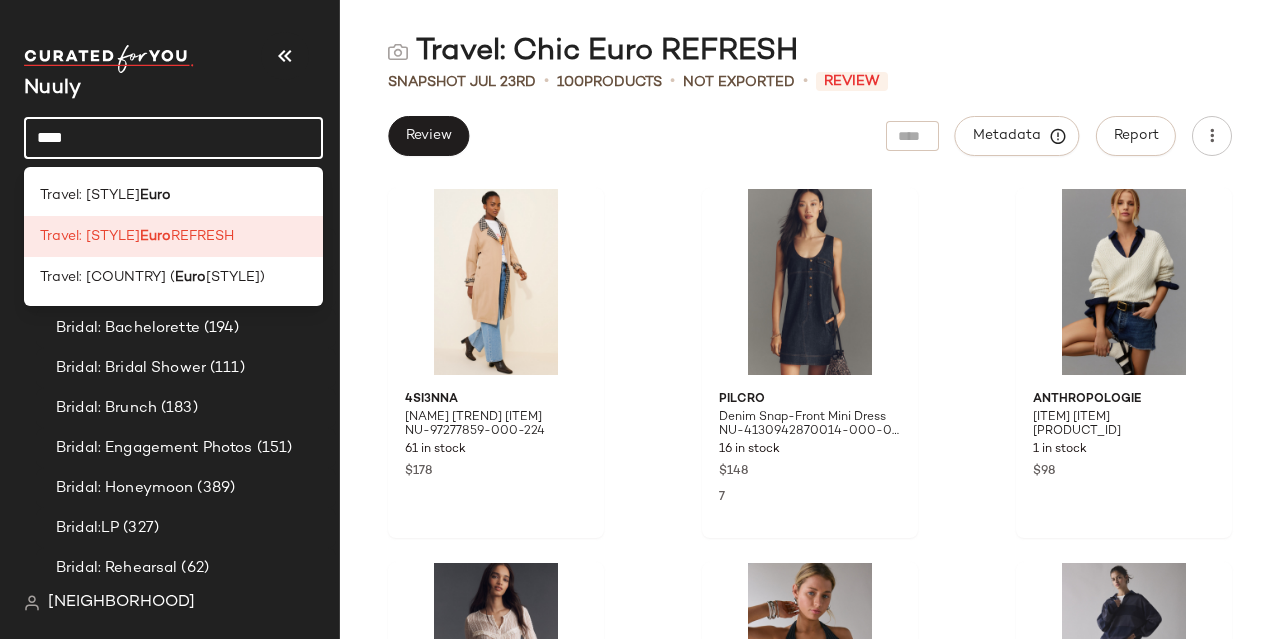 click on "****" 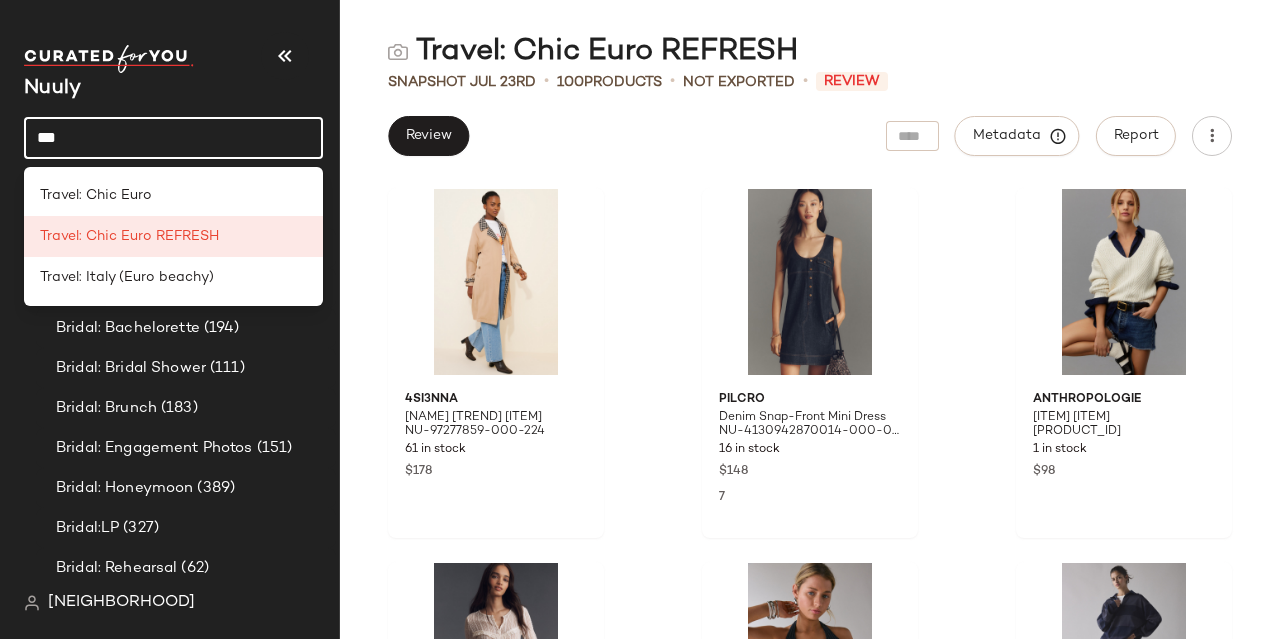 type on "****" 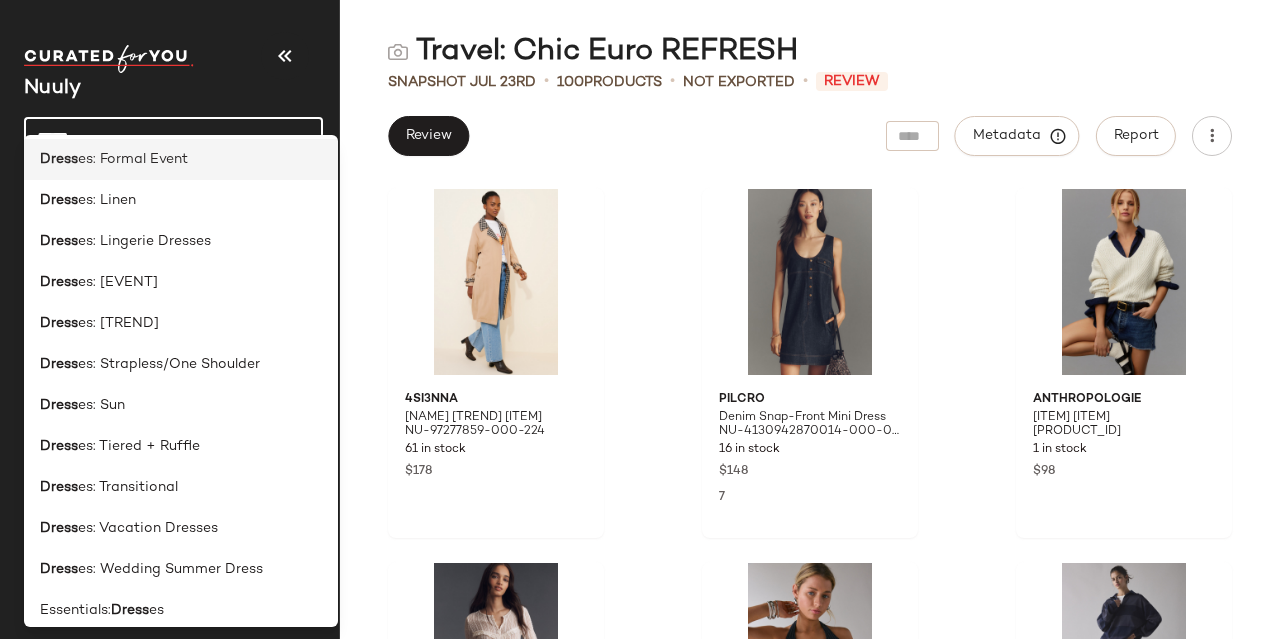 scroll, scrollTop: 170, scrollLeft: 0, axis: vertical 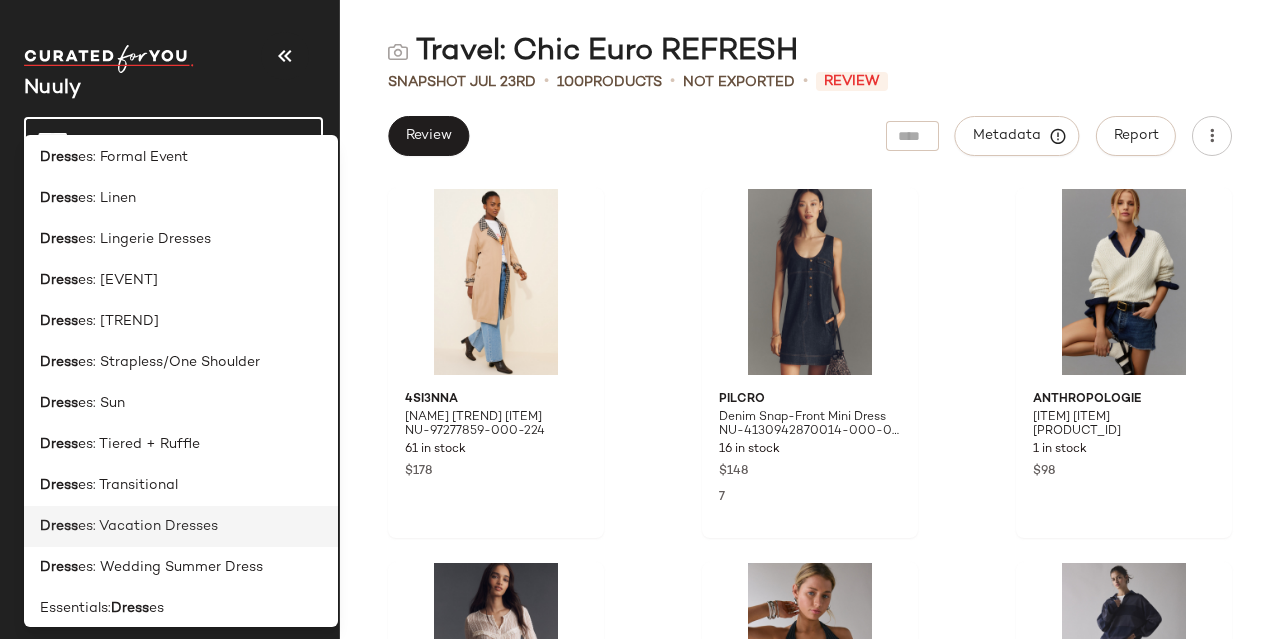 type on "*****" 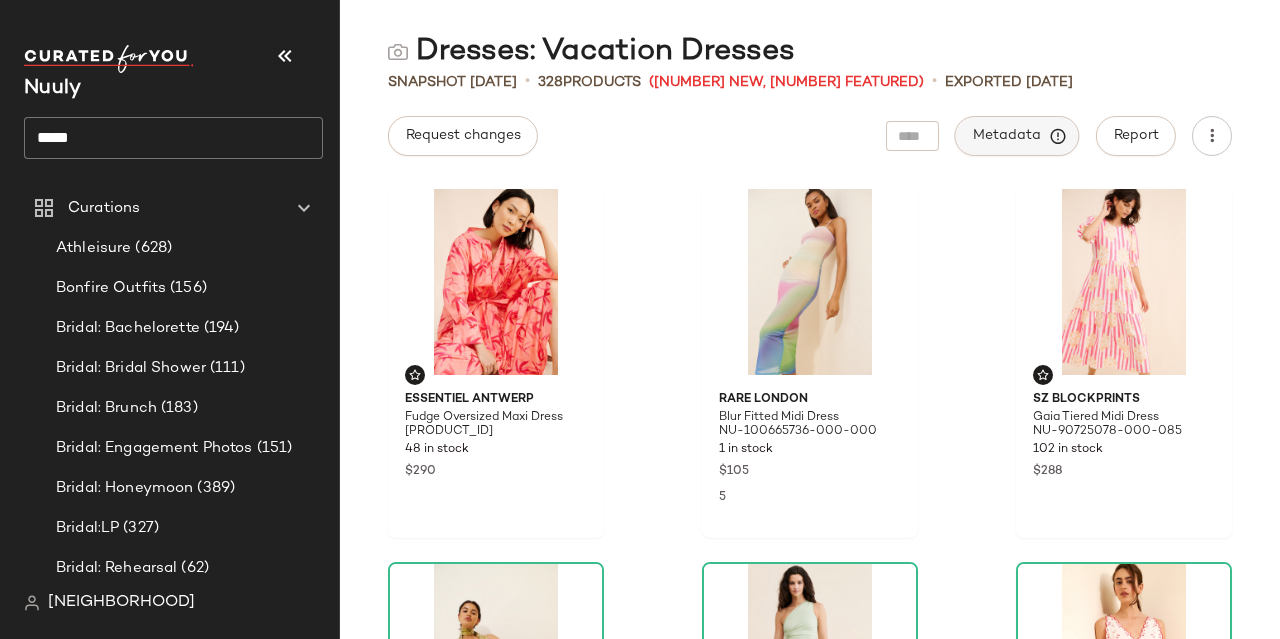click on "Metadata" 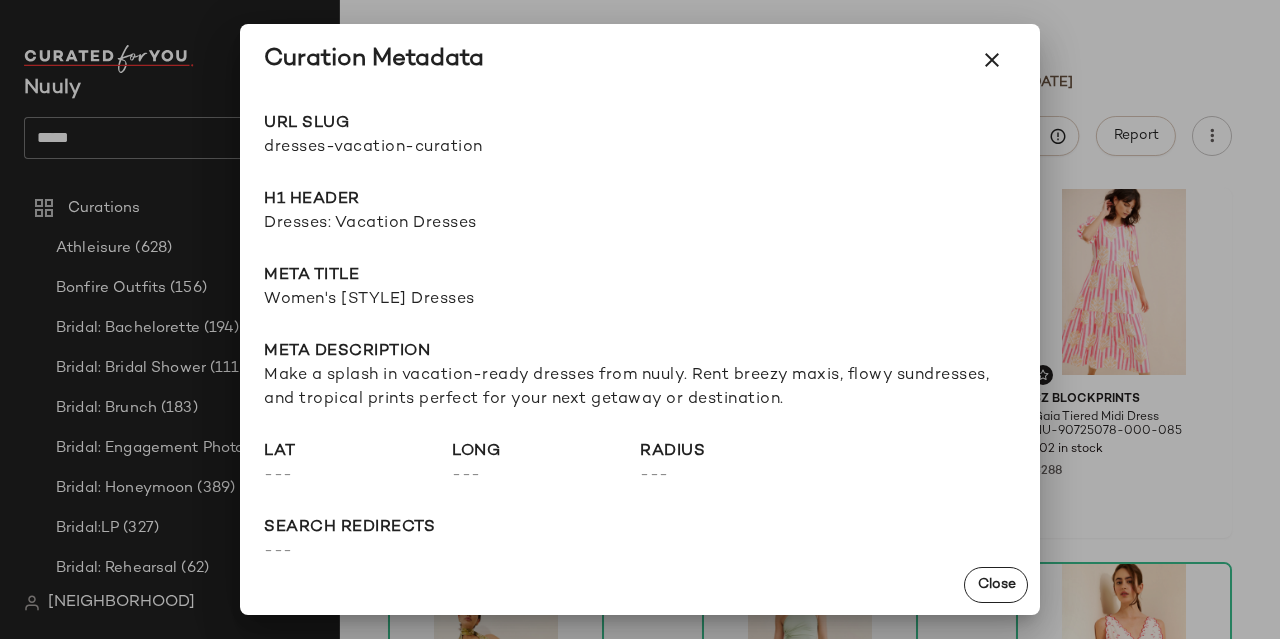 click on "URL Slug" at bounding box center (452, 124) 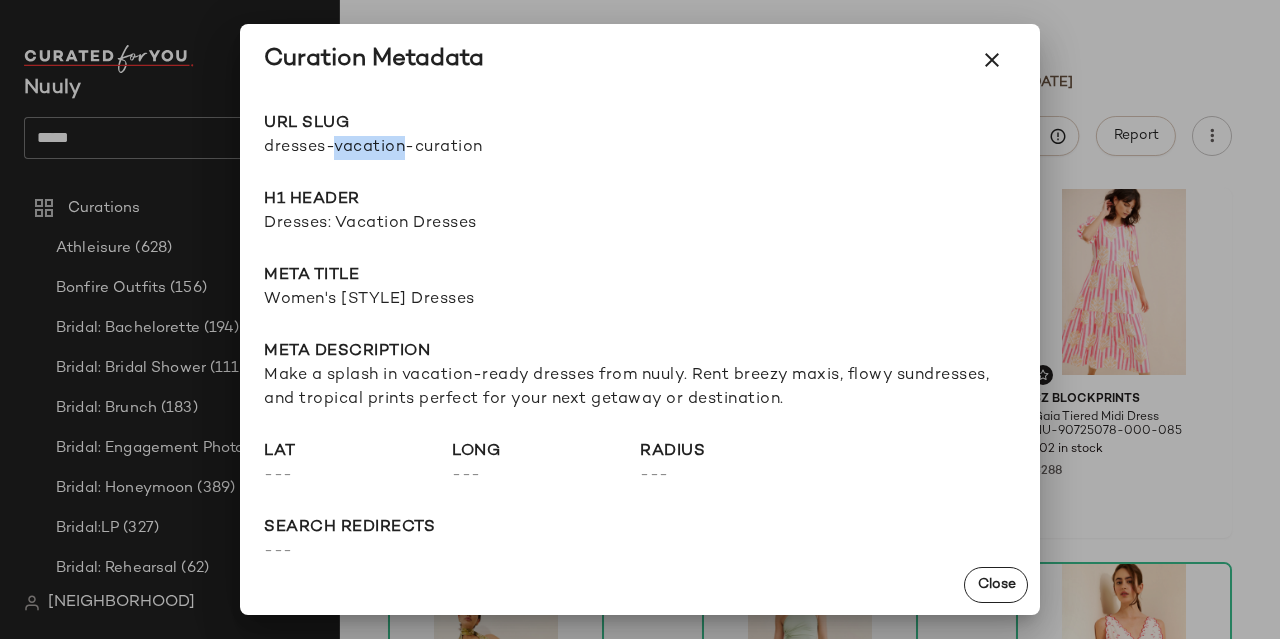 click on "dresses-vacation-curation" at bounding box center (452, 148) 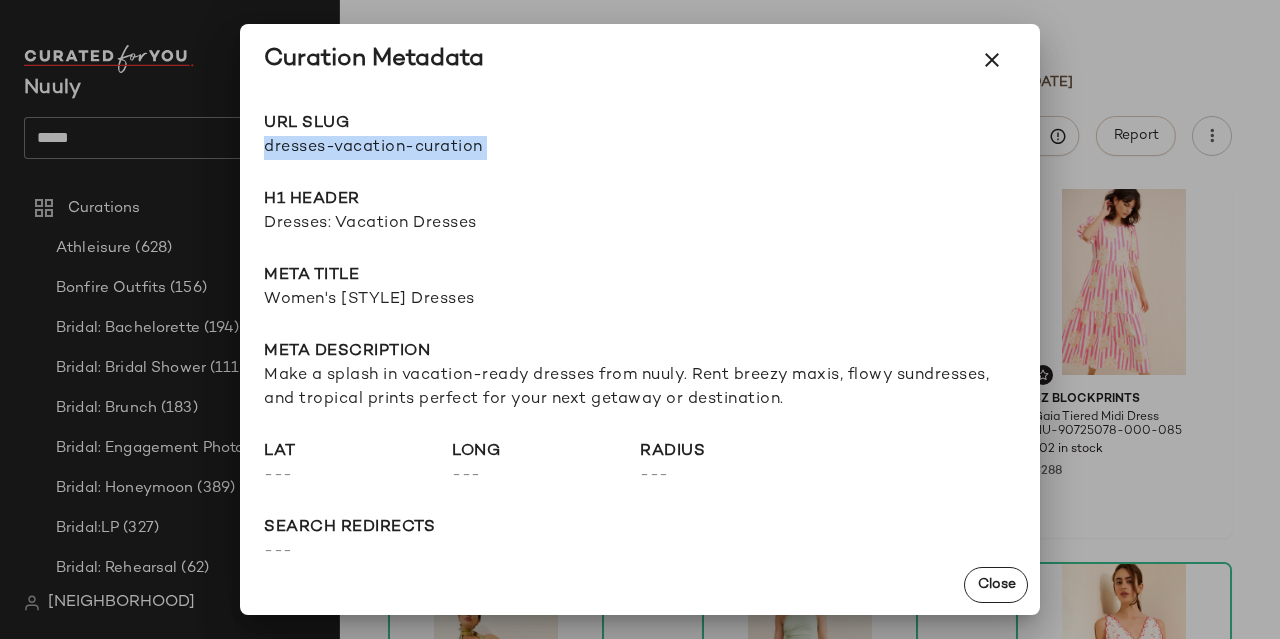 click on "dresses-vacation-curation" at bounding box center (452, 148) 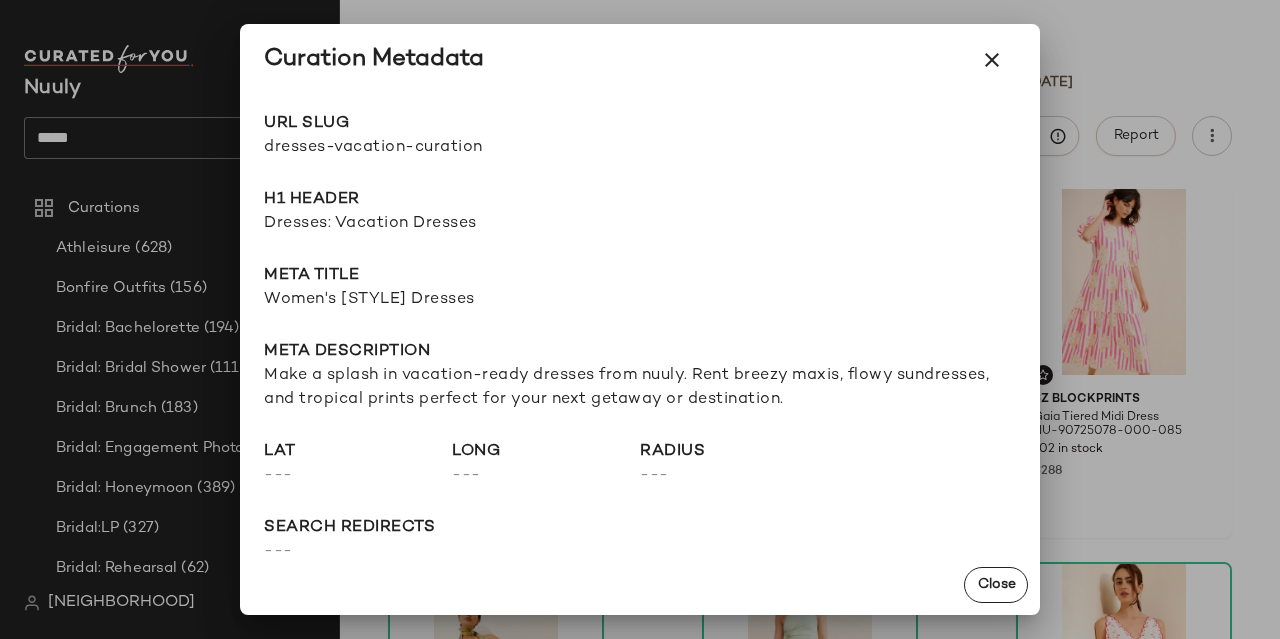 click on "Curation Metadata" 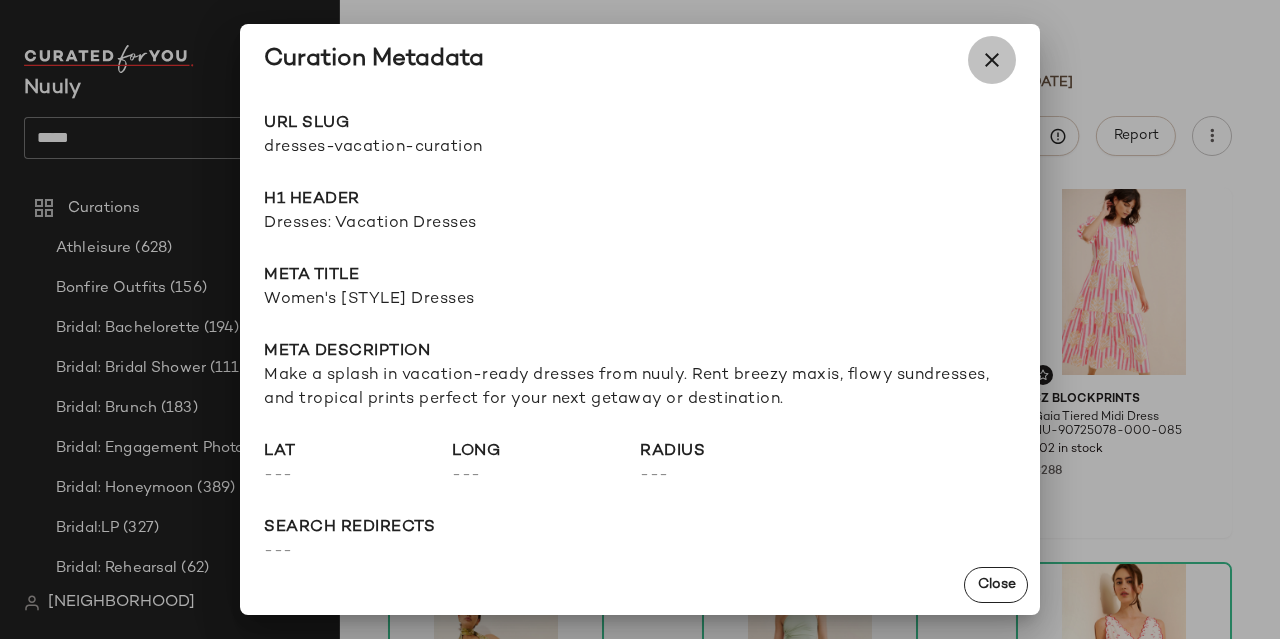 click at bounding box center [992, 60] 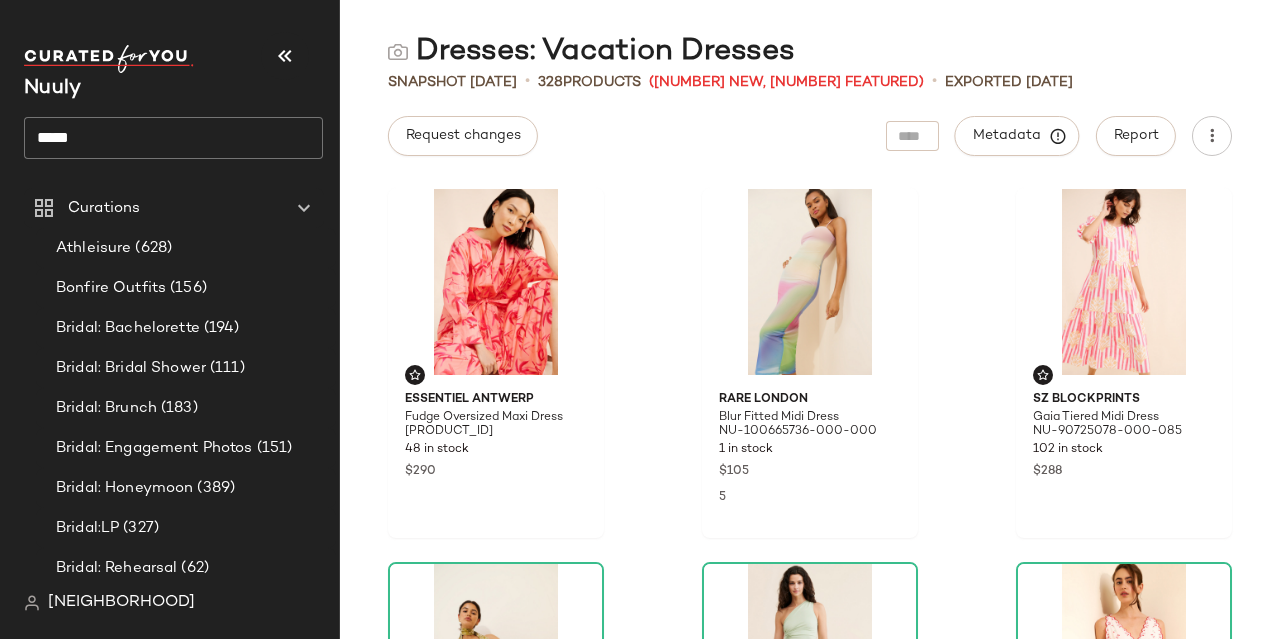 click on "*****" 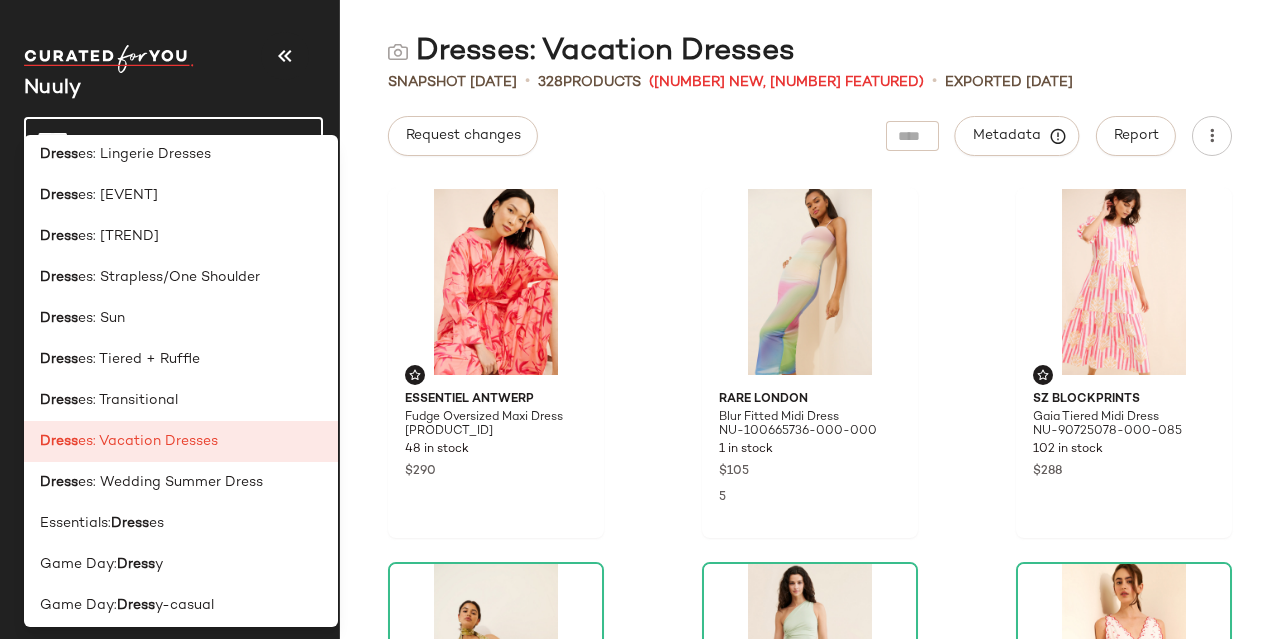 scroll, scrollTop: 270, scrollLeft: 0, axis: vertical 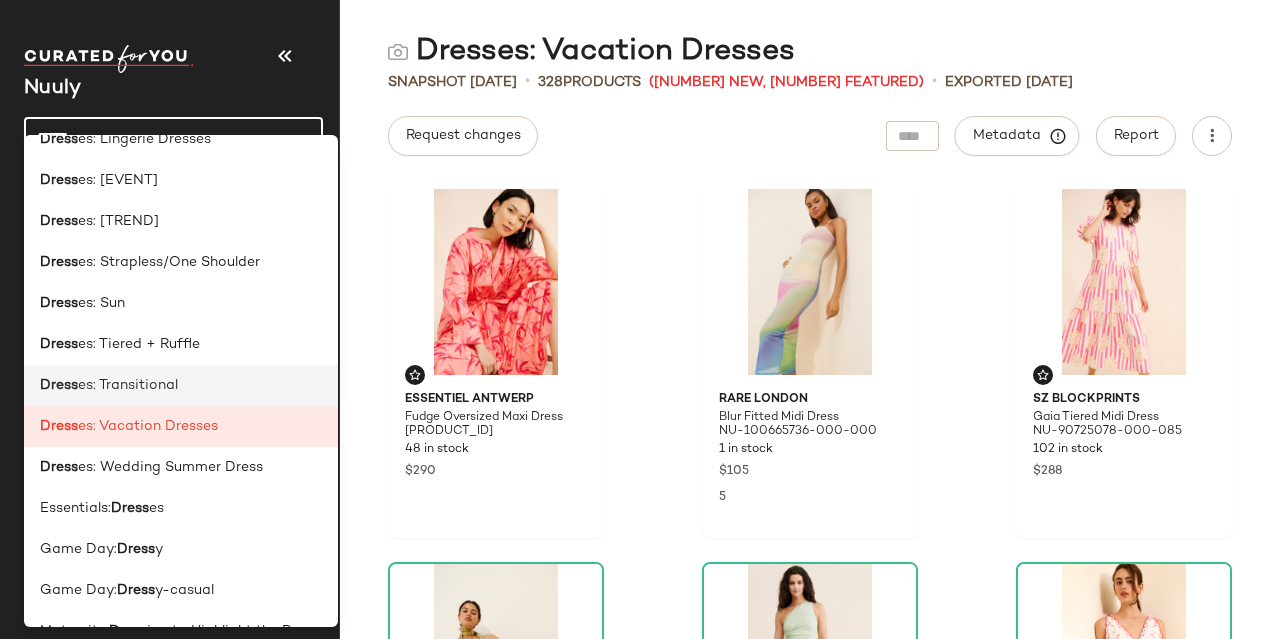 click on "Dress es: Transitional" 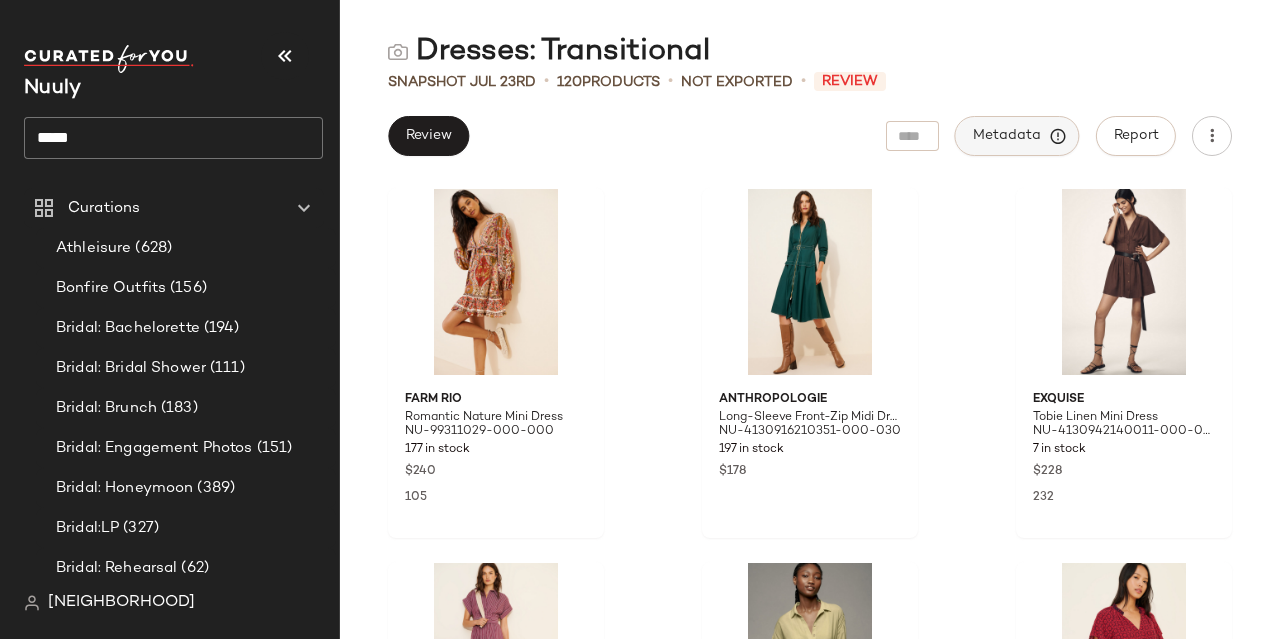 click on "Metadata" 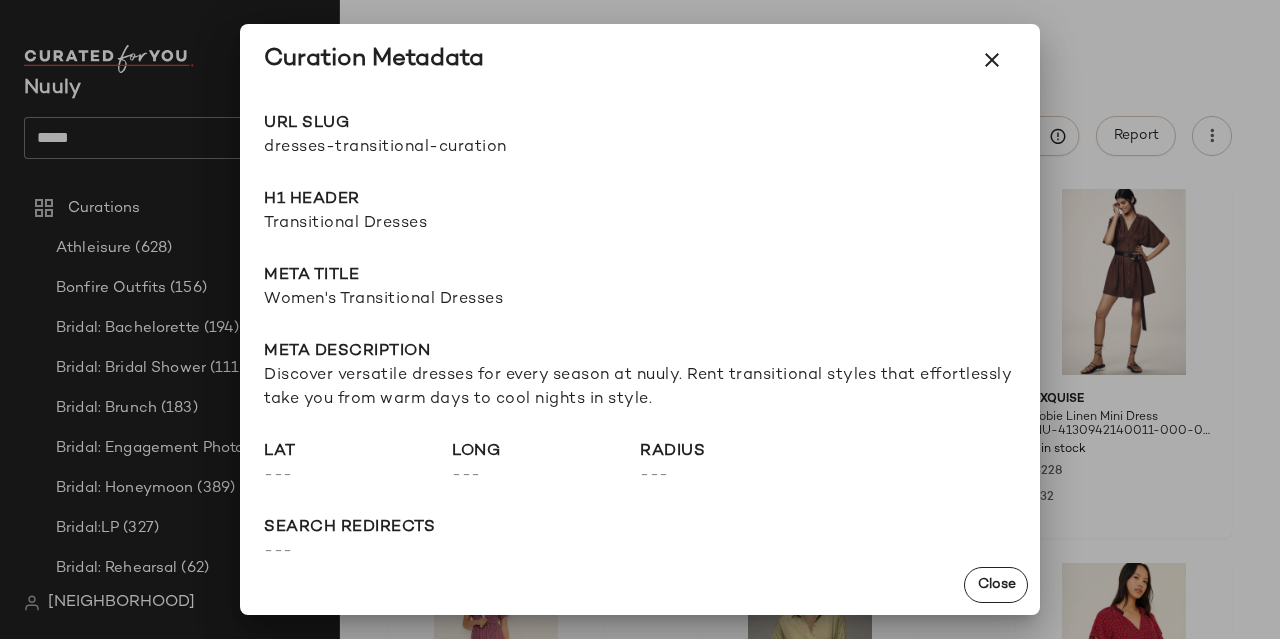 click on "dresses-transitional-curation" at bounding box center [452, 148] 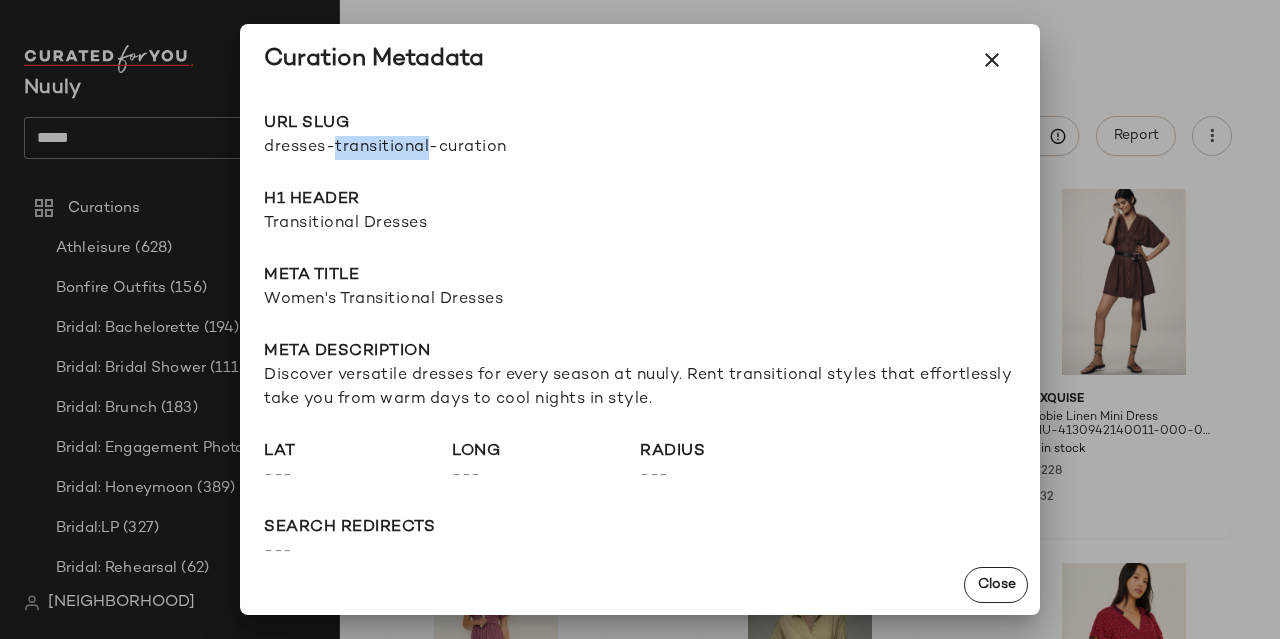 click on "dresses-transitional-curation" at bounding box center (452, 148) 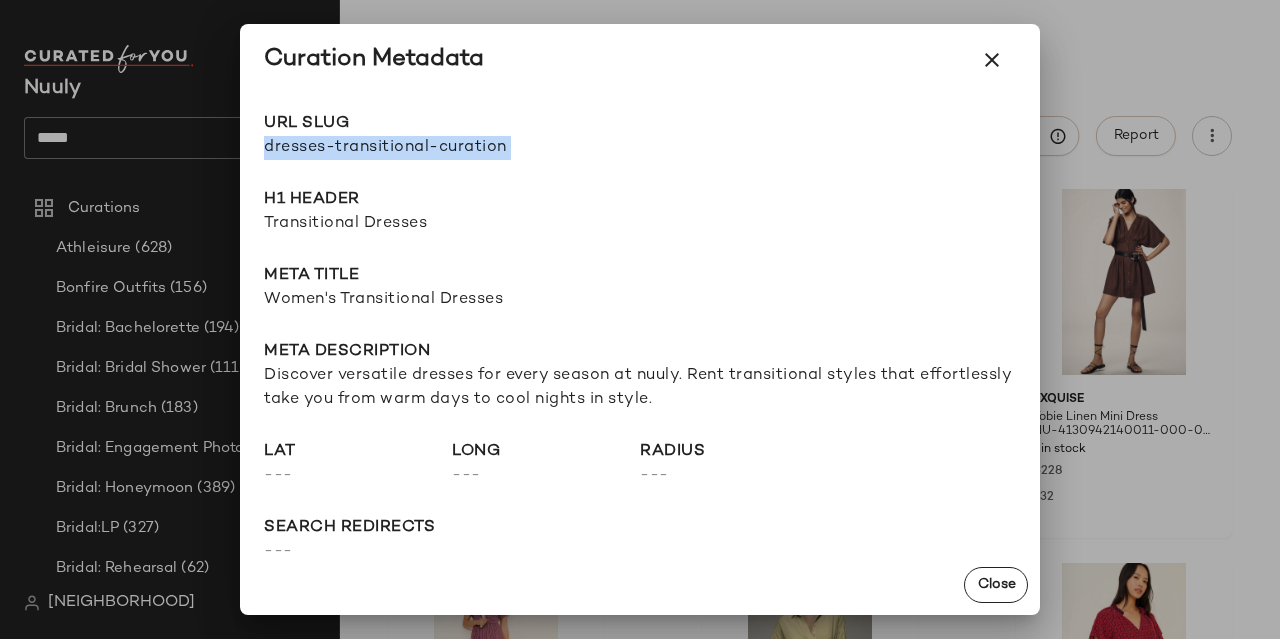 click on "dresses-transitional-curation" at bounding box center [452, 148] 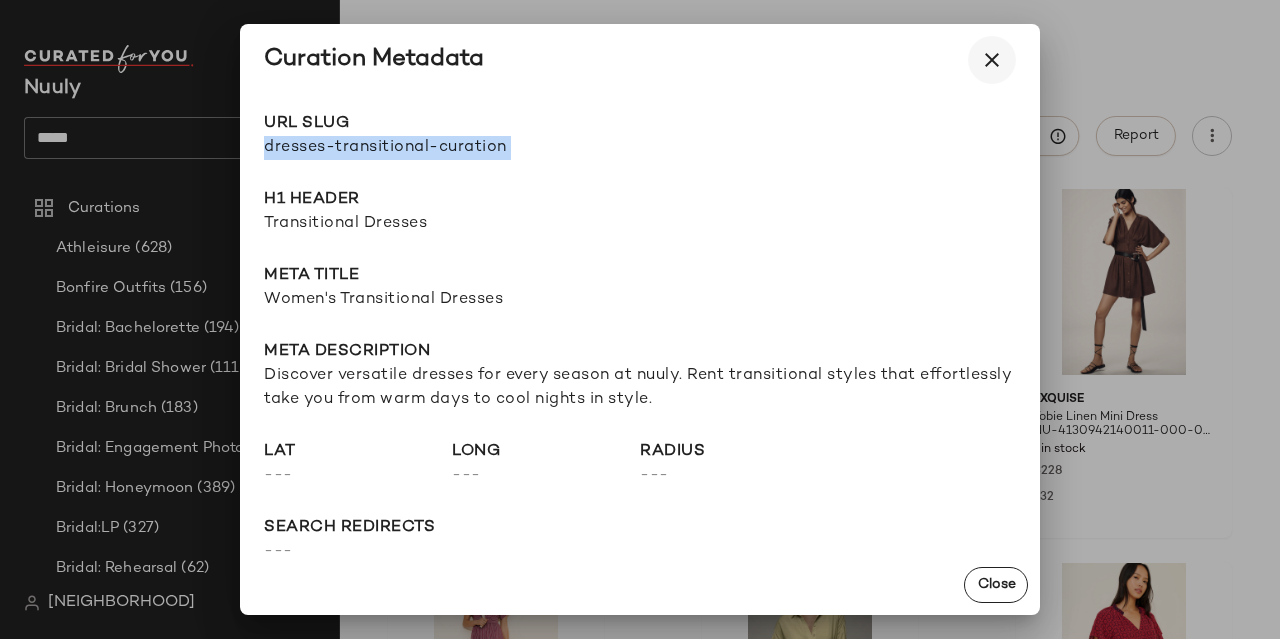 click at bounding box center [992, 60] 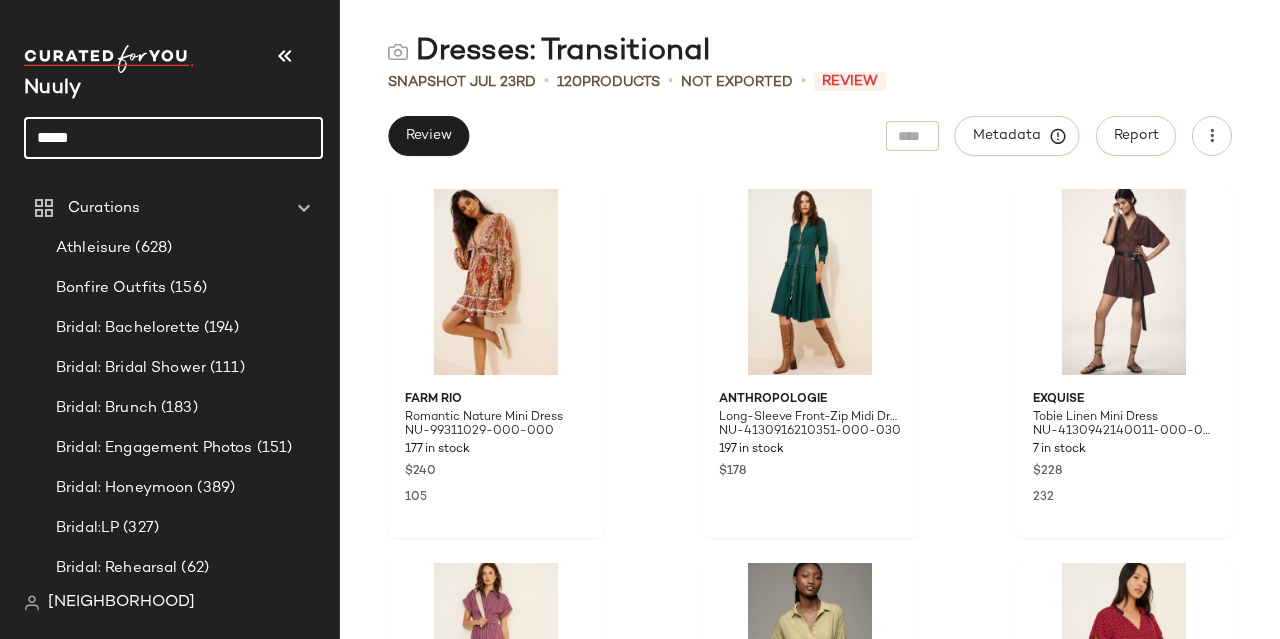 click on "*****" 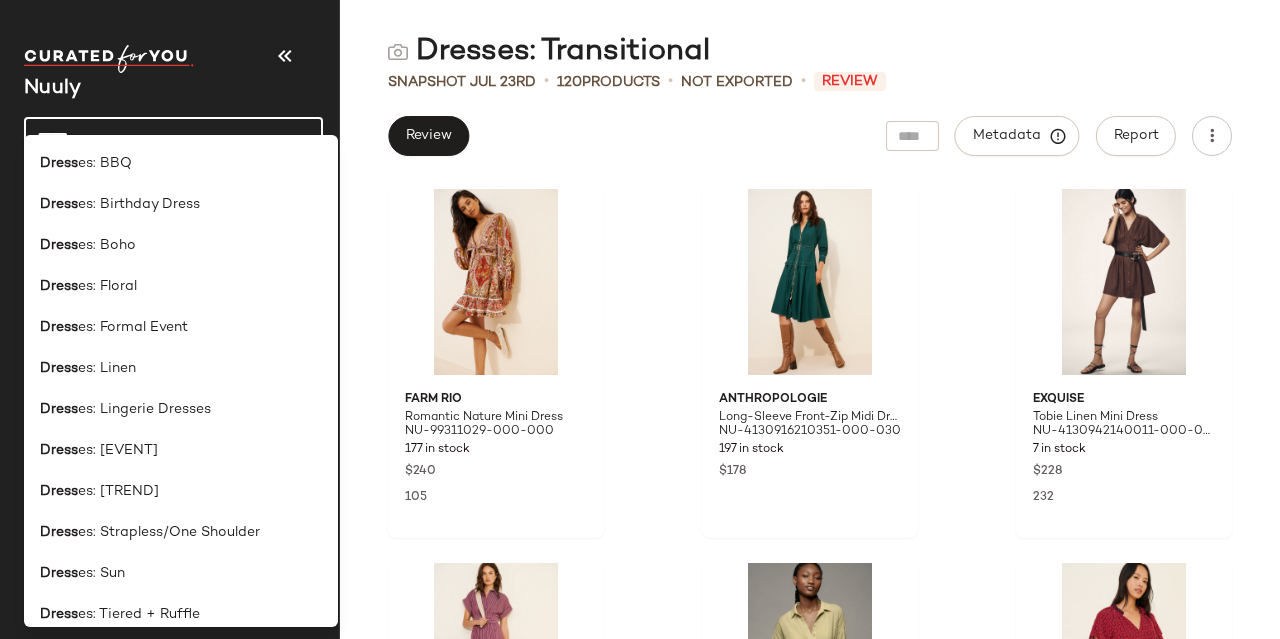 click on "*****" 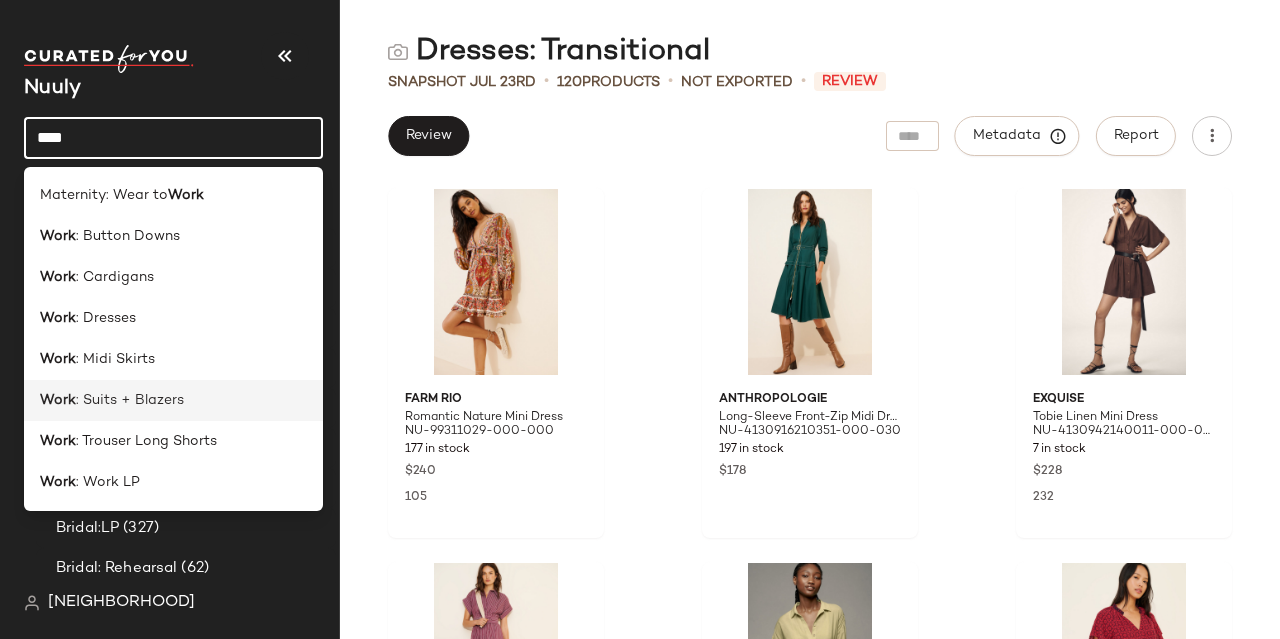 type on "****" 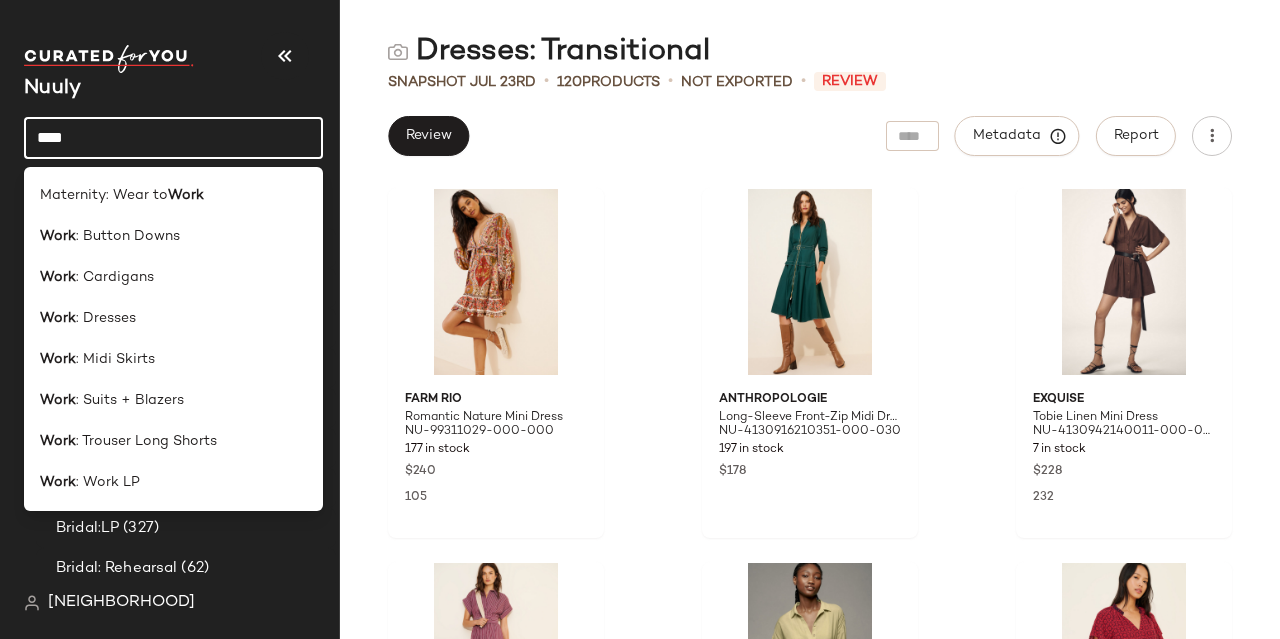 click on "****" 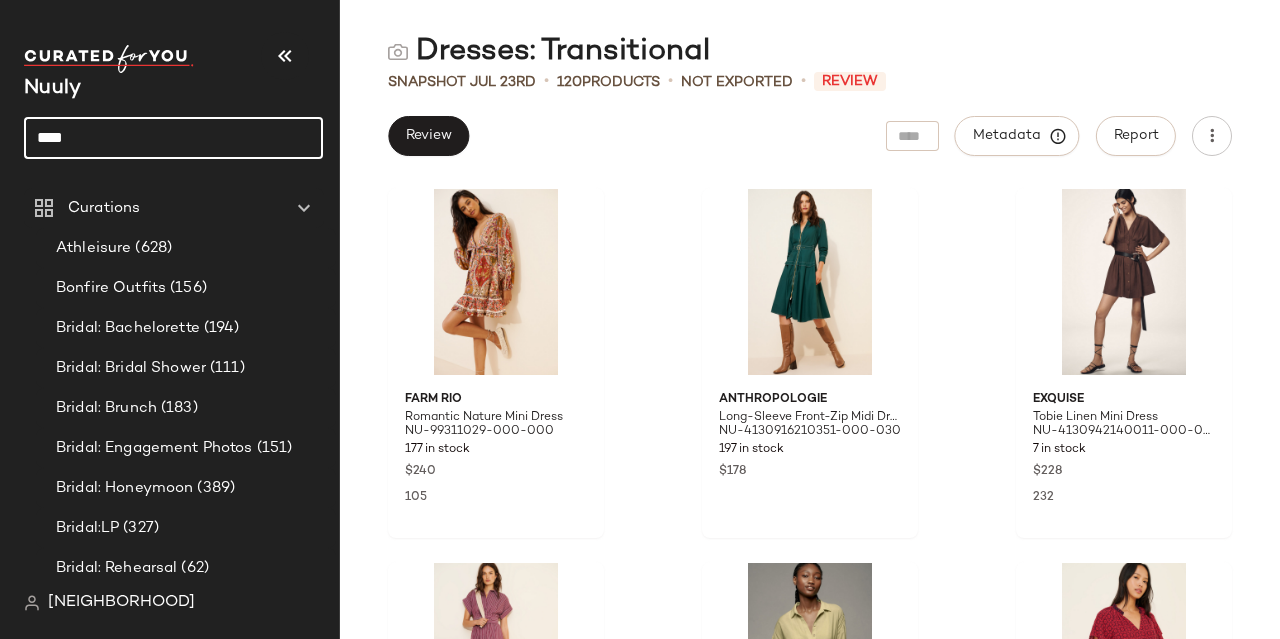 click on "****" 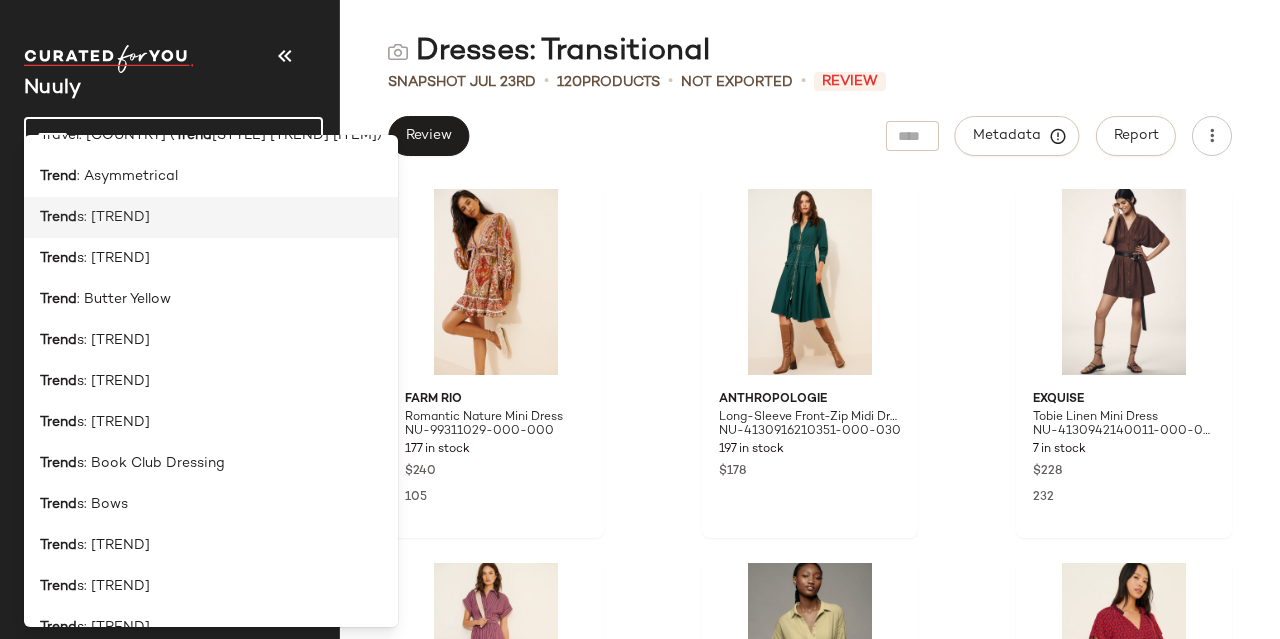 scroll, scrollTop: 34, scrollLeft: 0, axis: vertical 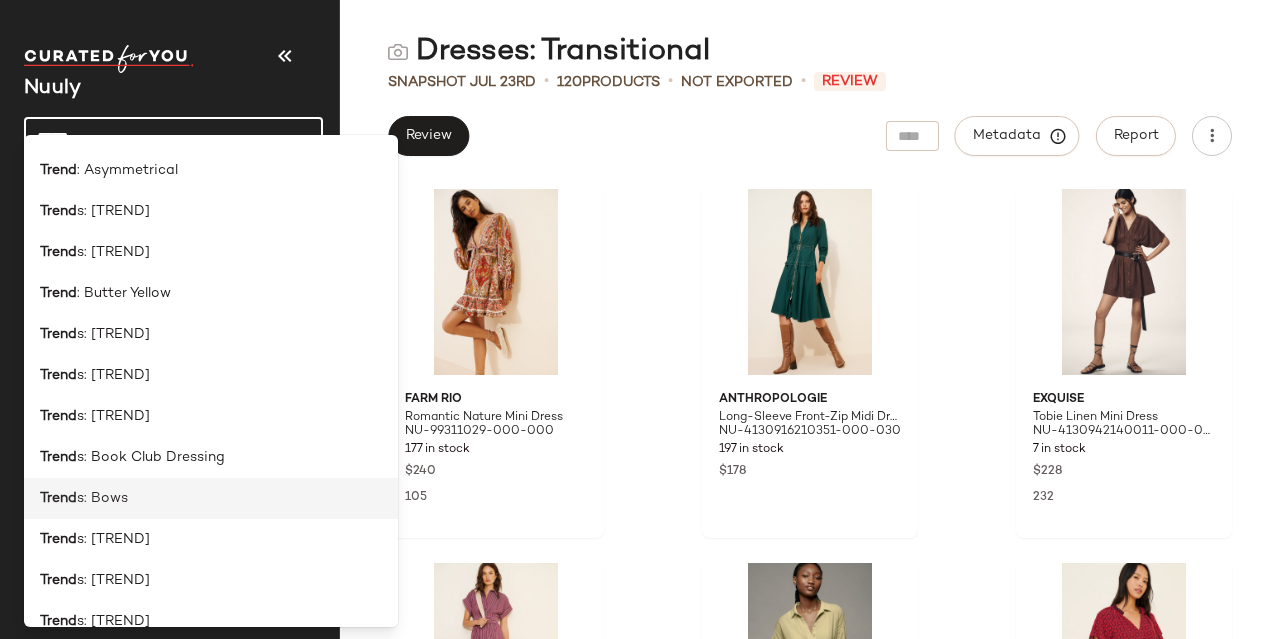 type on "*****" 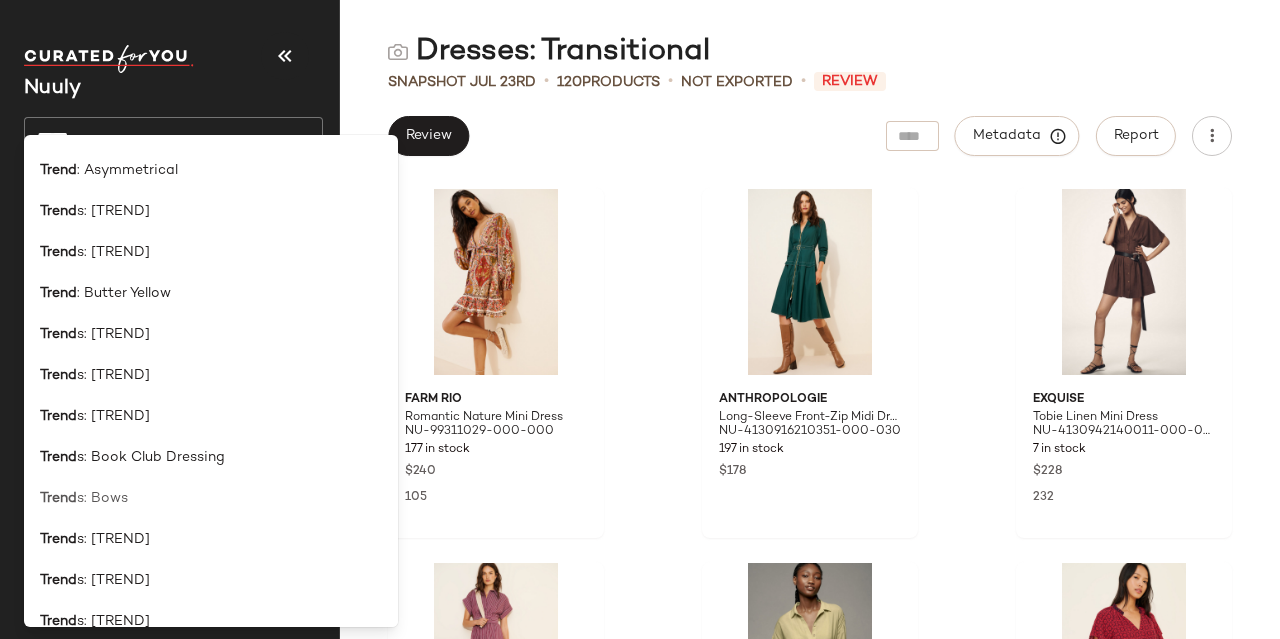click on "Trend s: Bows" 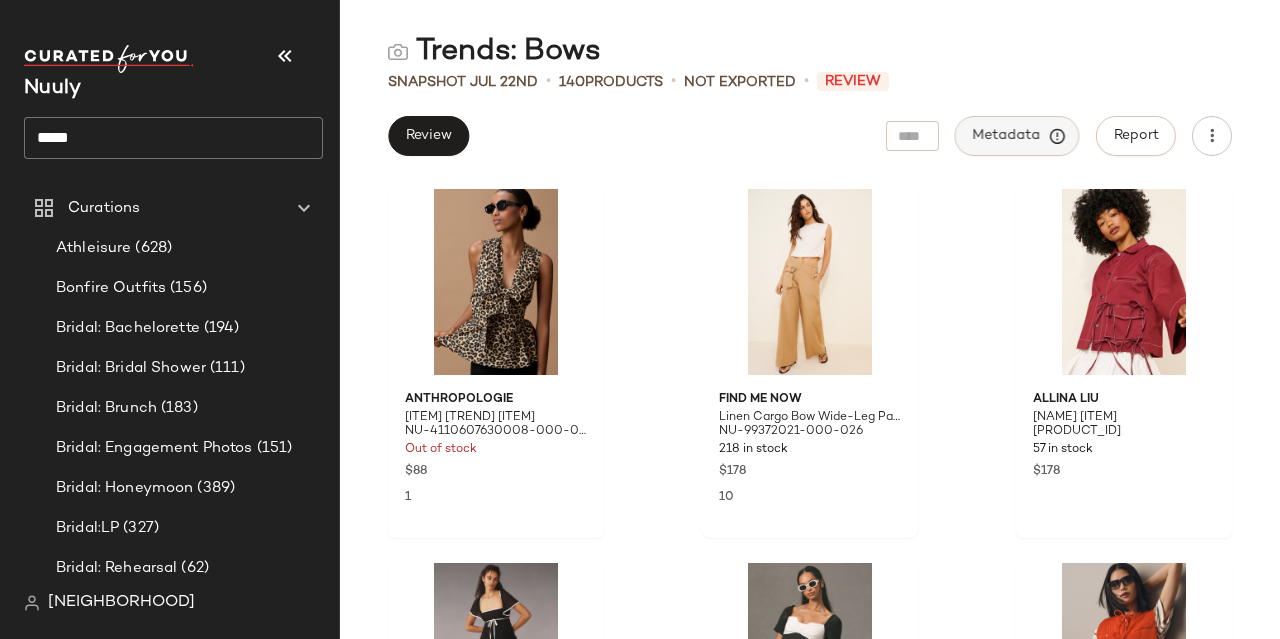 click on "Metadata" 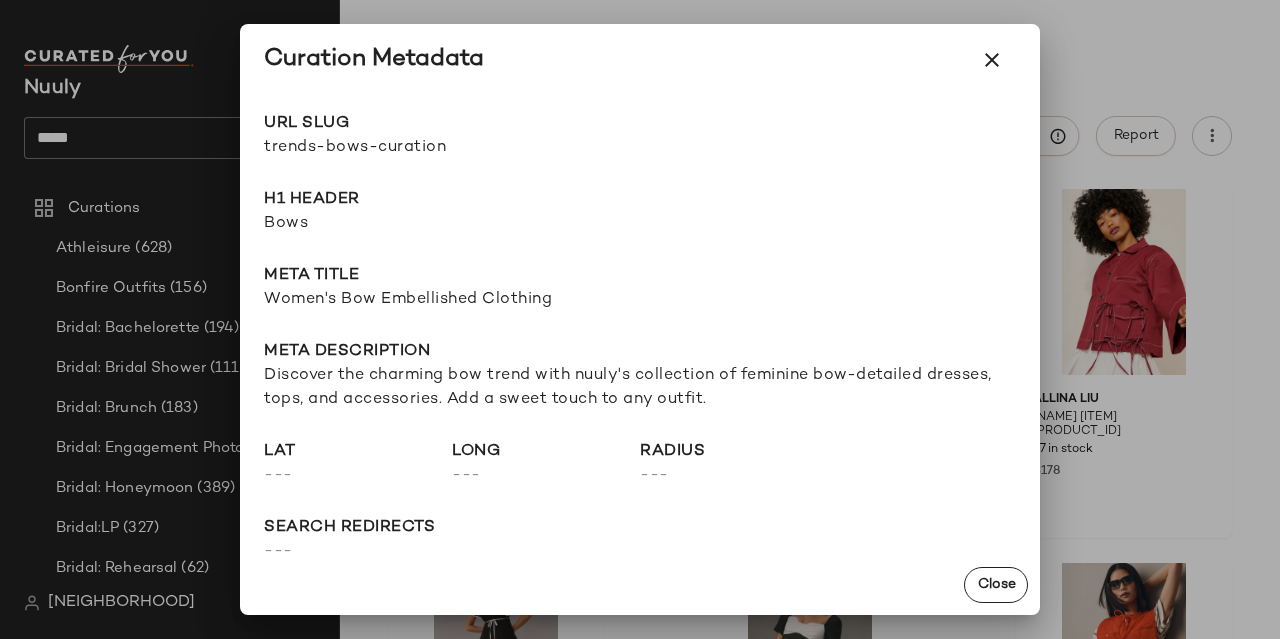 click on "trends-bows-curation" at bounding box center (452, 148) 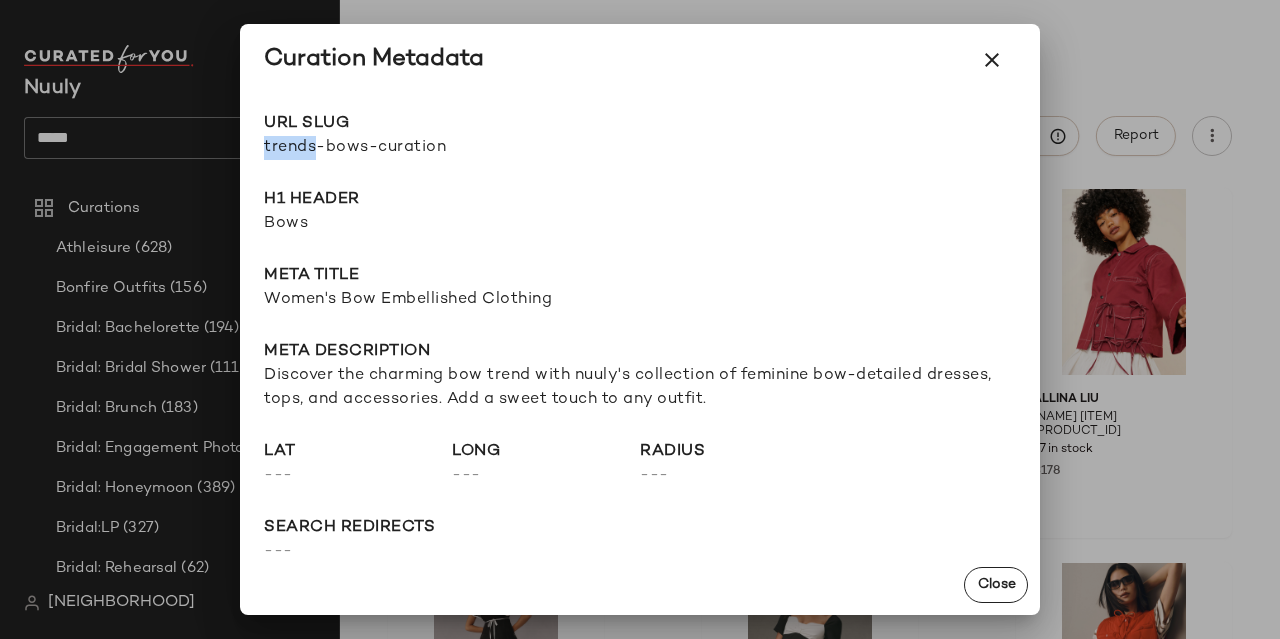 click on "trends-bows-curation" at bounding box center [452, 148] 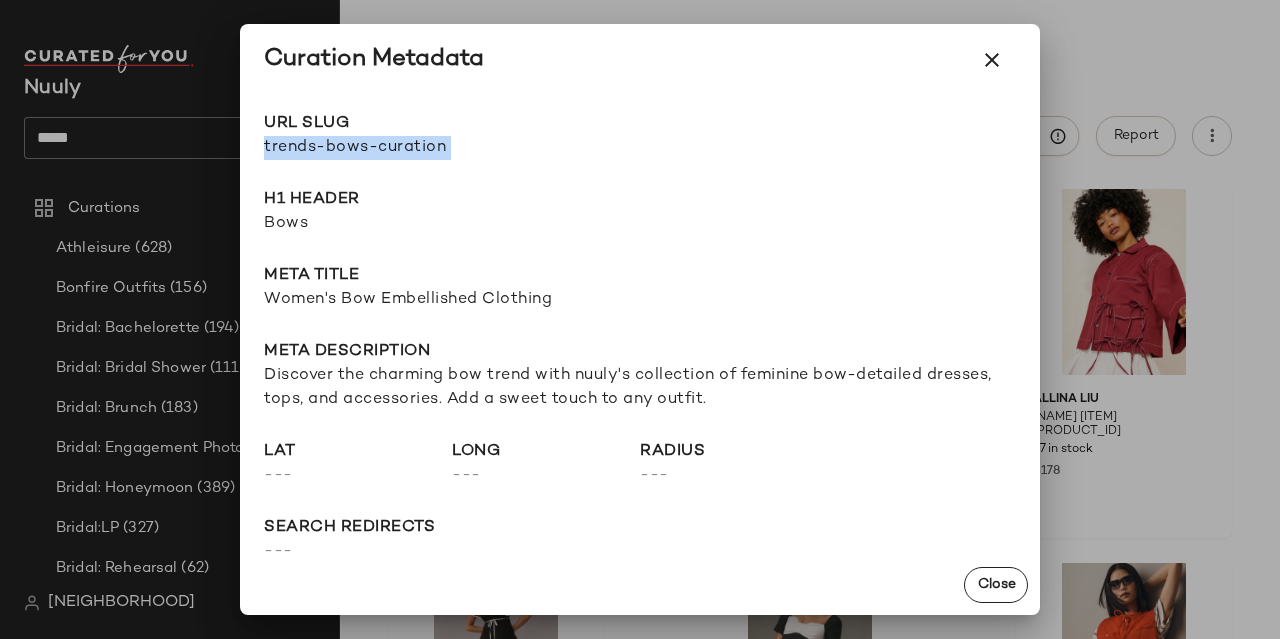 click on "trends-bows-curation" at bounding box center (452, 148) 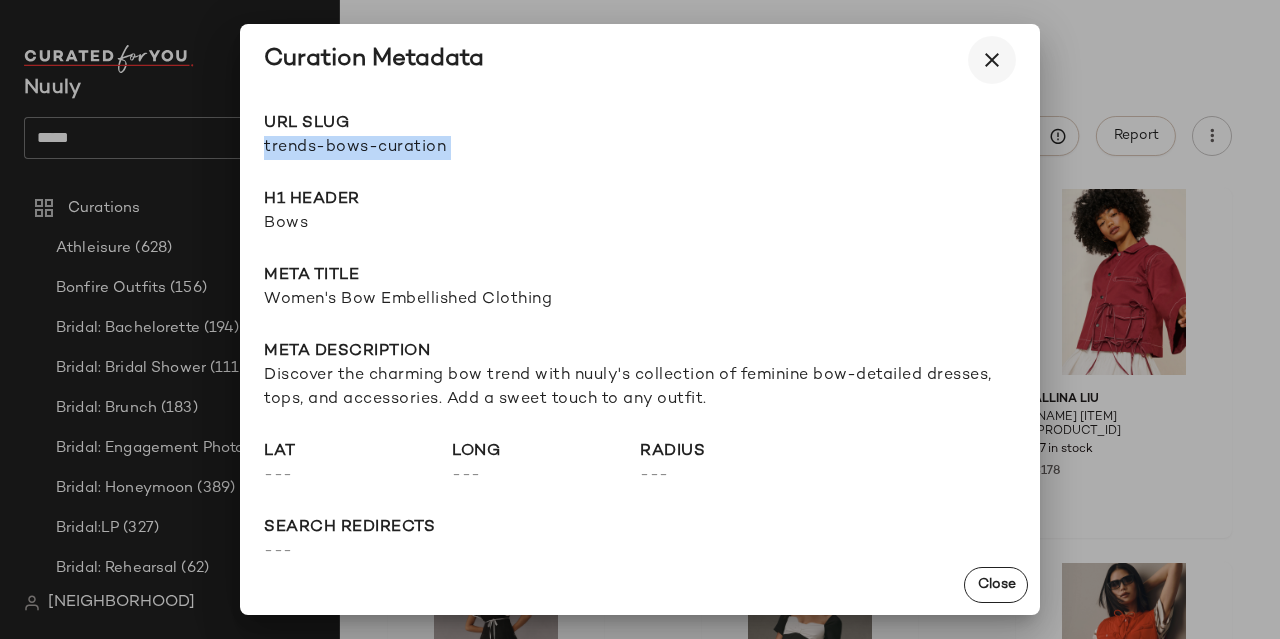 click at bounding box center [992, 60] 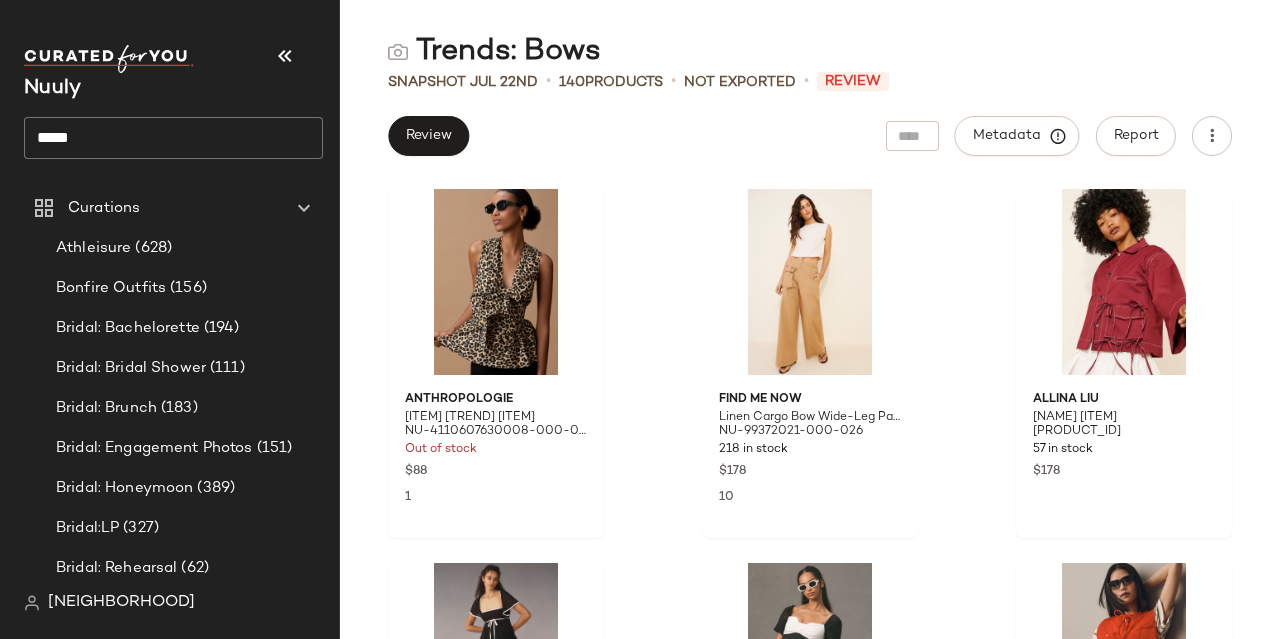 click on "*****" 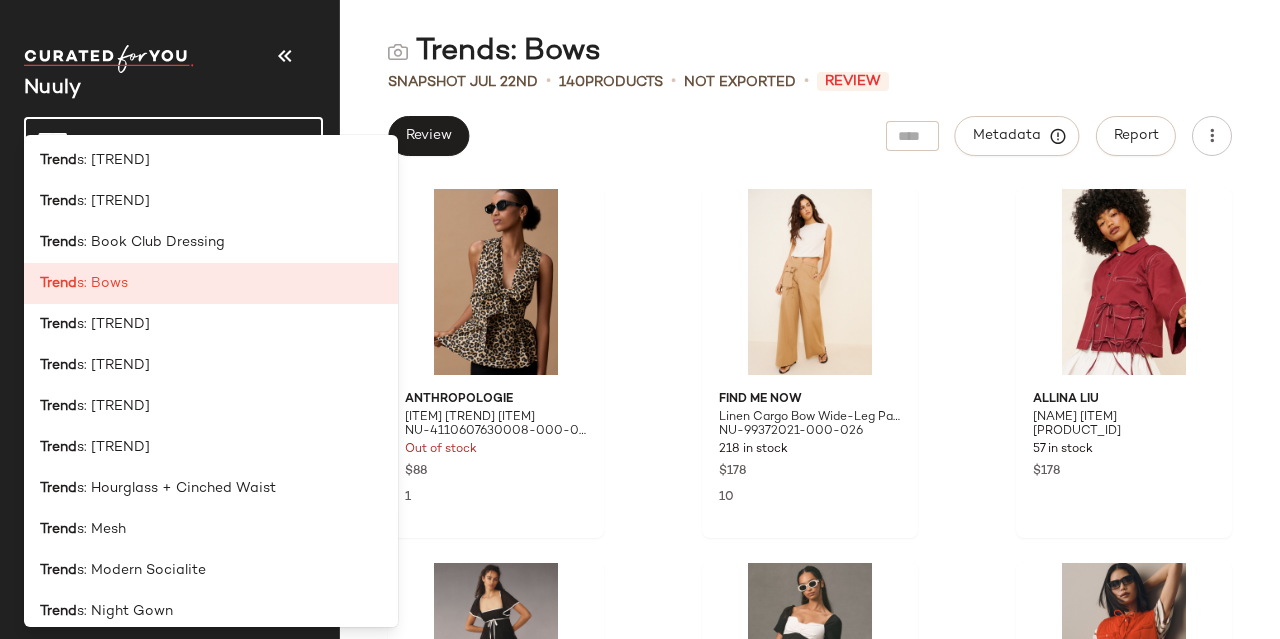 scroll, scrollTop: 314, scrollLeft: 0, axis: vertical 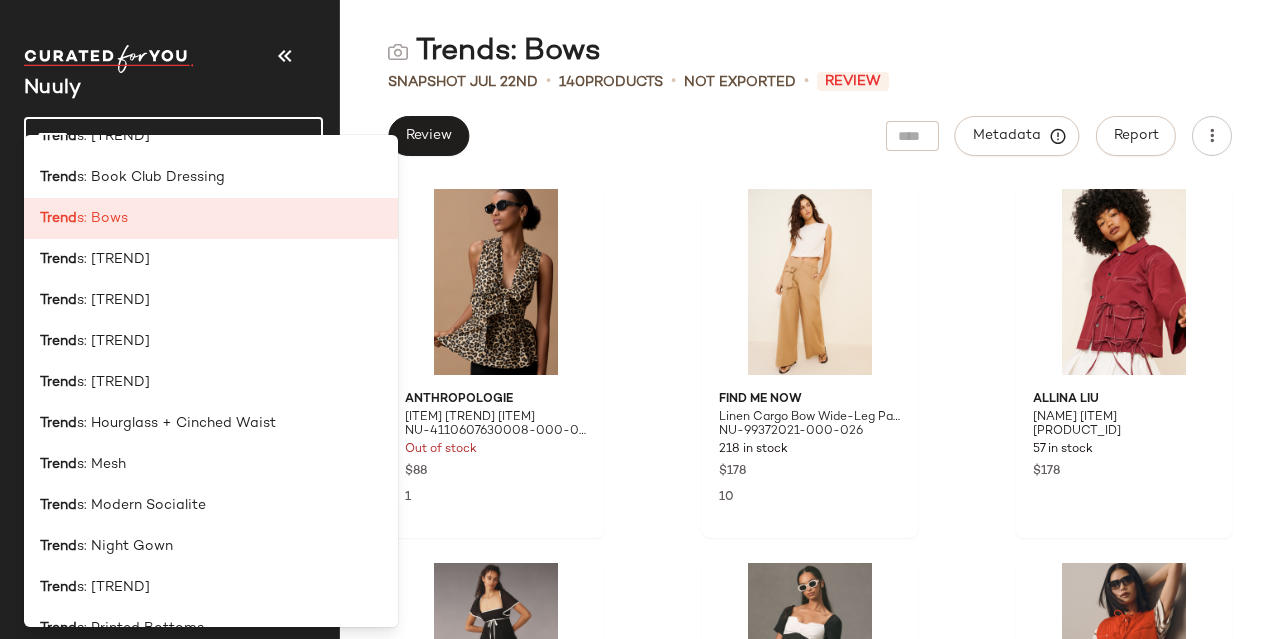 click on "Trend s: Peplum" 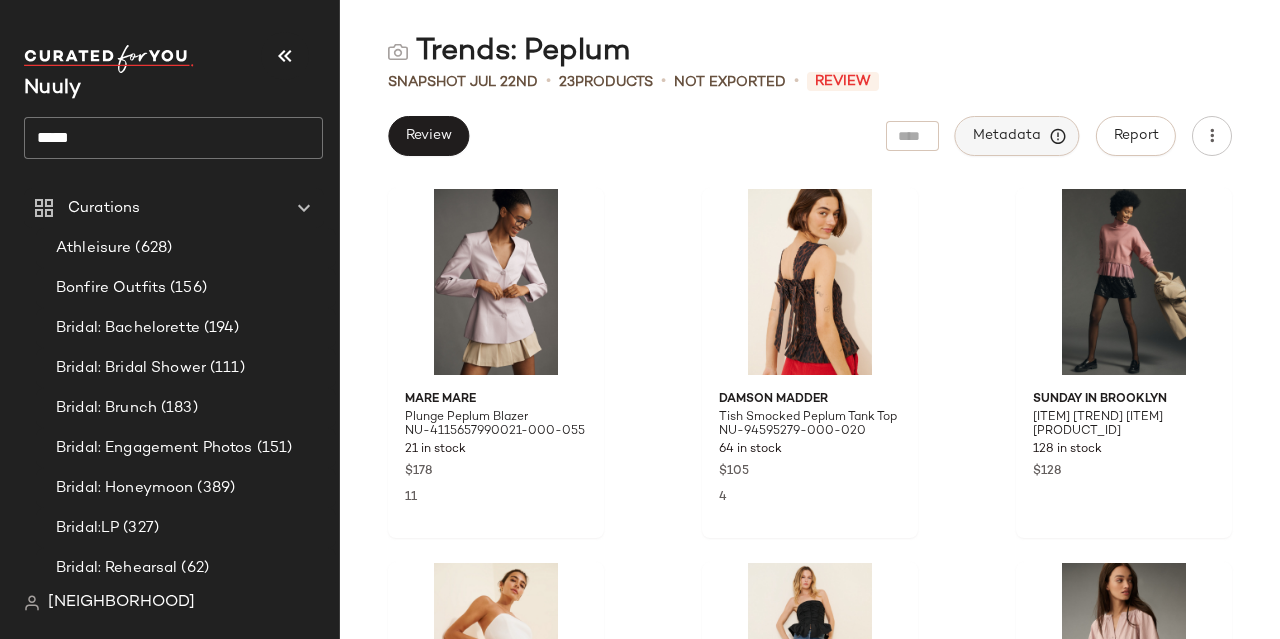 click on "Metadata" 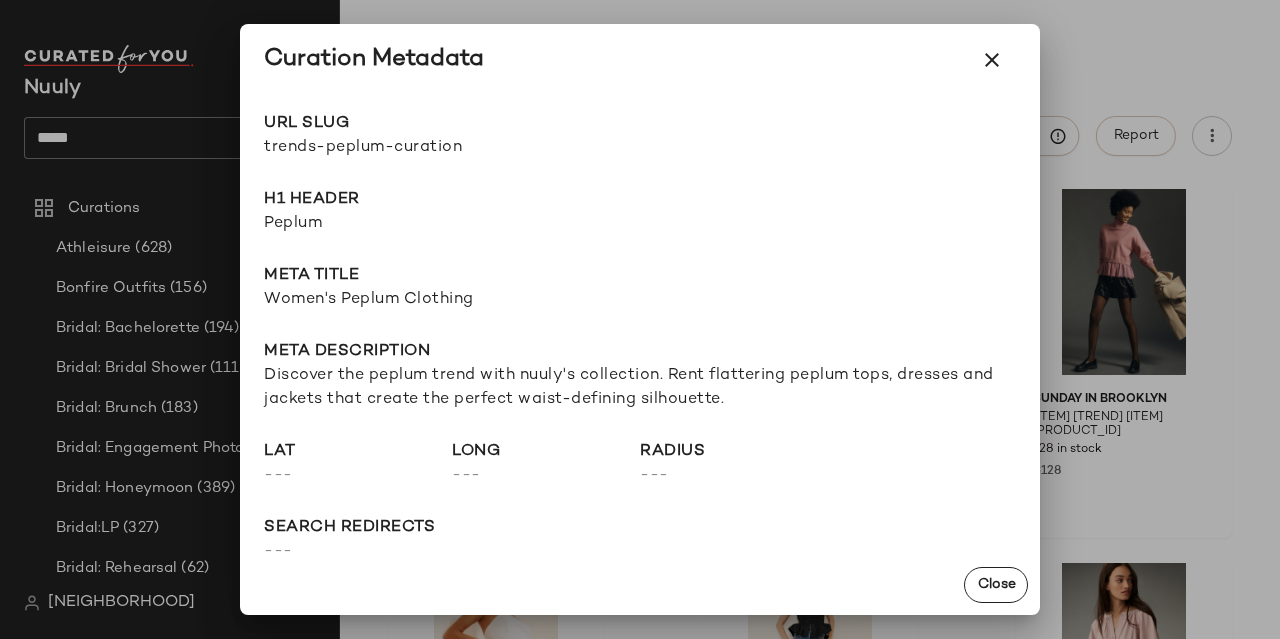 click on "trends-peplum-curation" at bounding box center (452, 148) 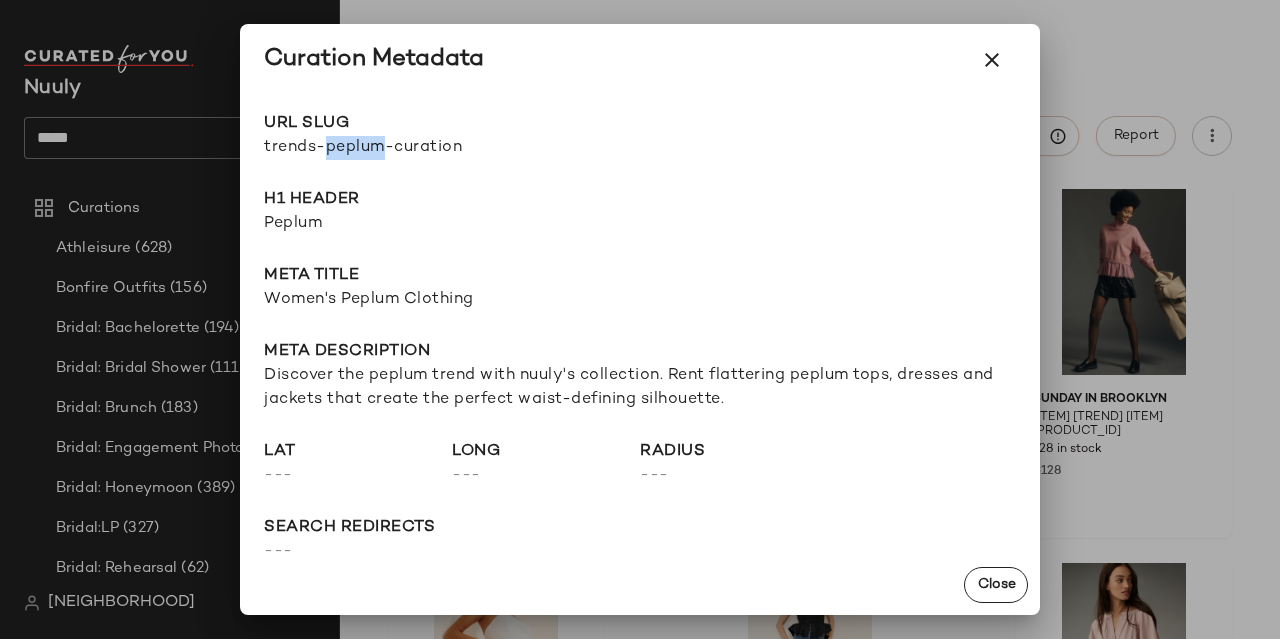click on "trends-peplum-curation" at bounding box center (452, 148) 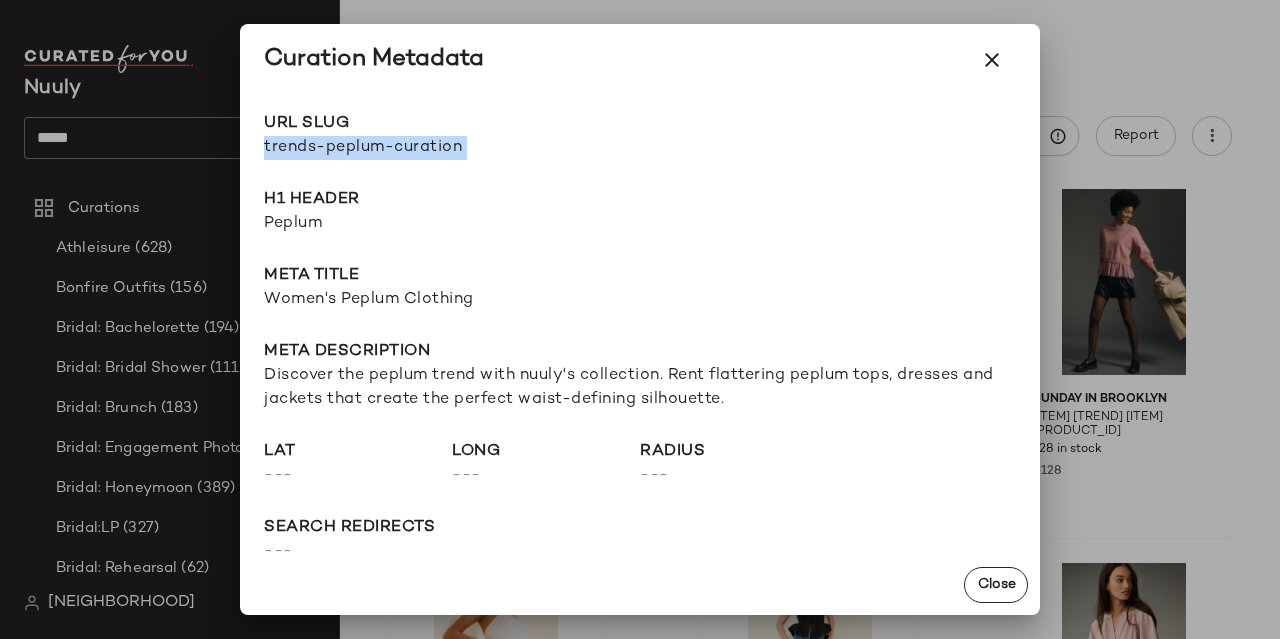 click on "trends-peplum-curation" at bounding box center [452, 148] 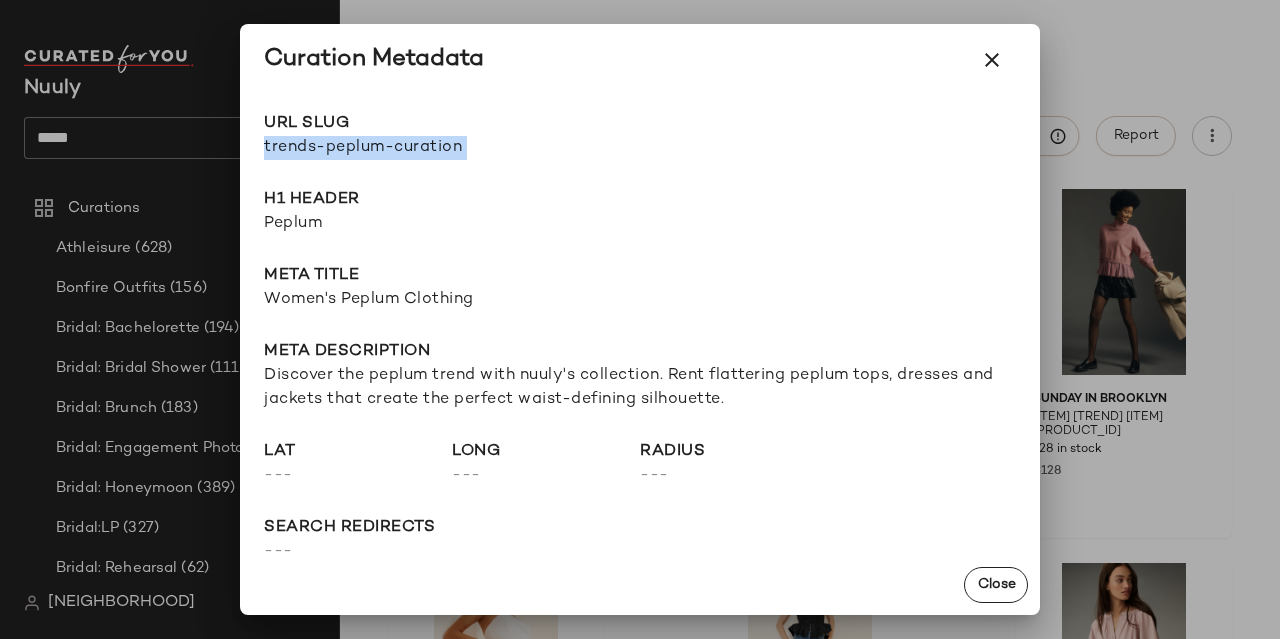 copy on "trends-peplum-curation Go to Shop" 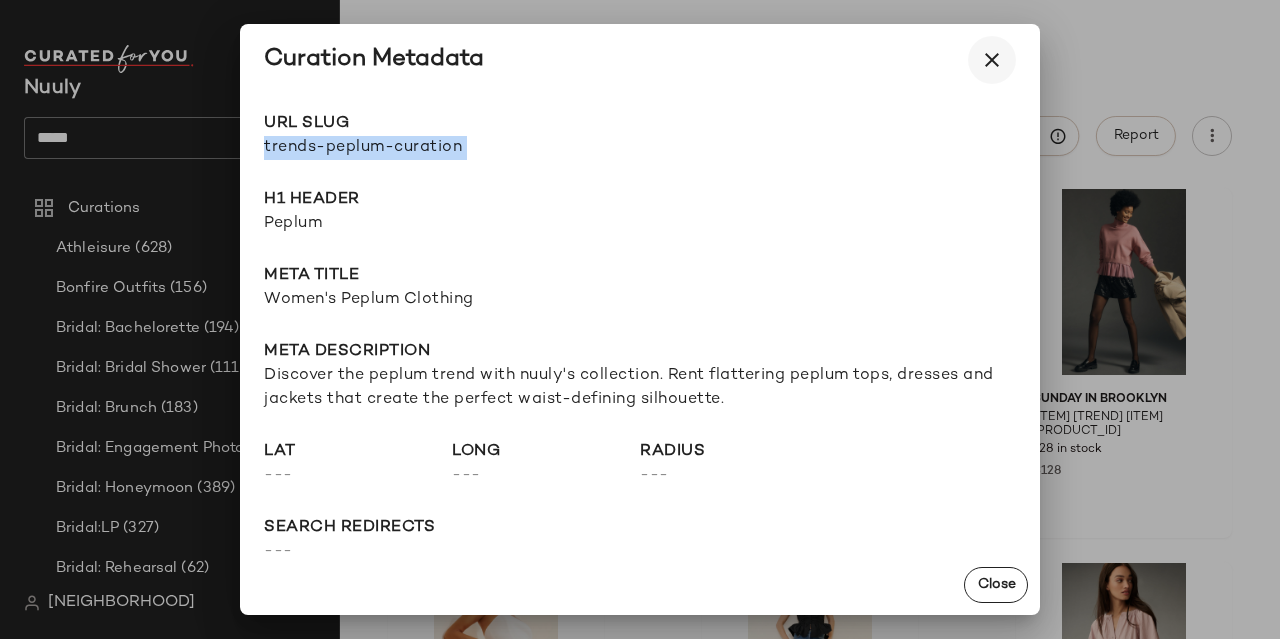 click at bounding box center [992, 60] 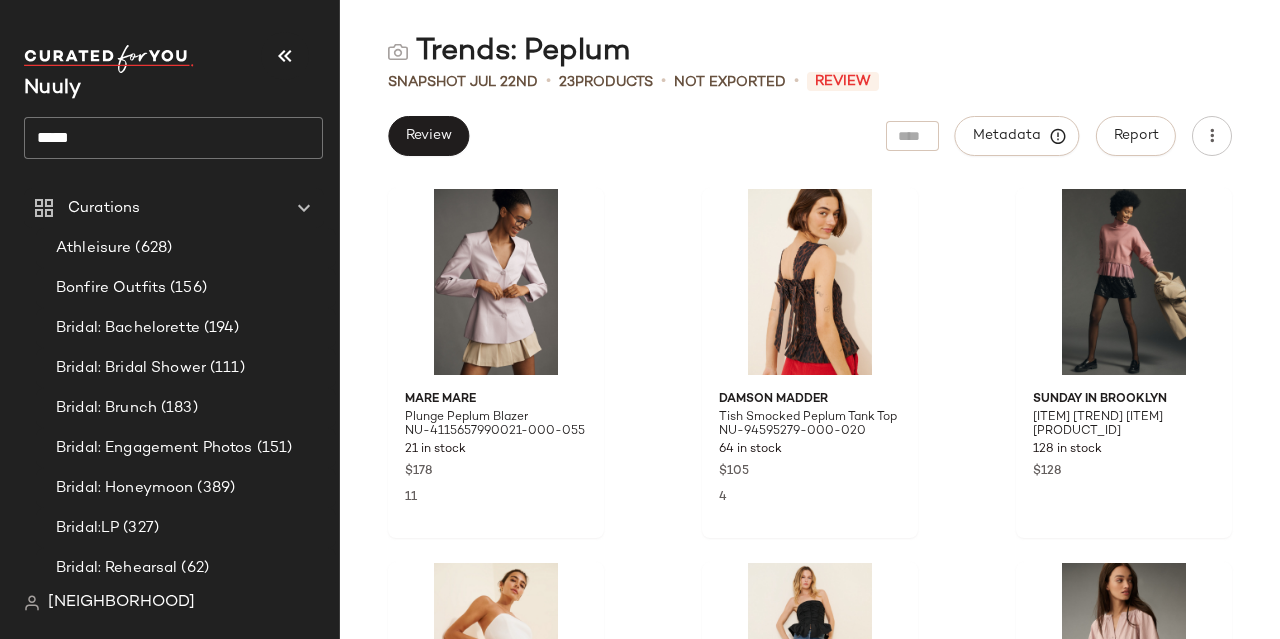 click on "*****" 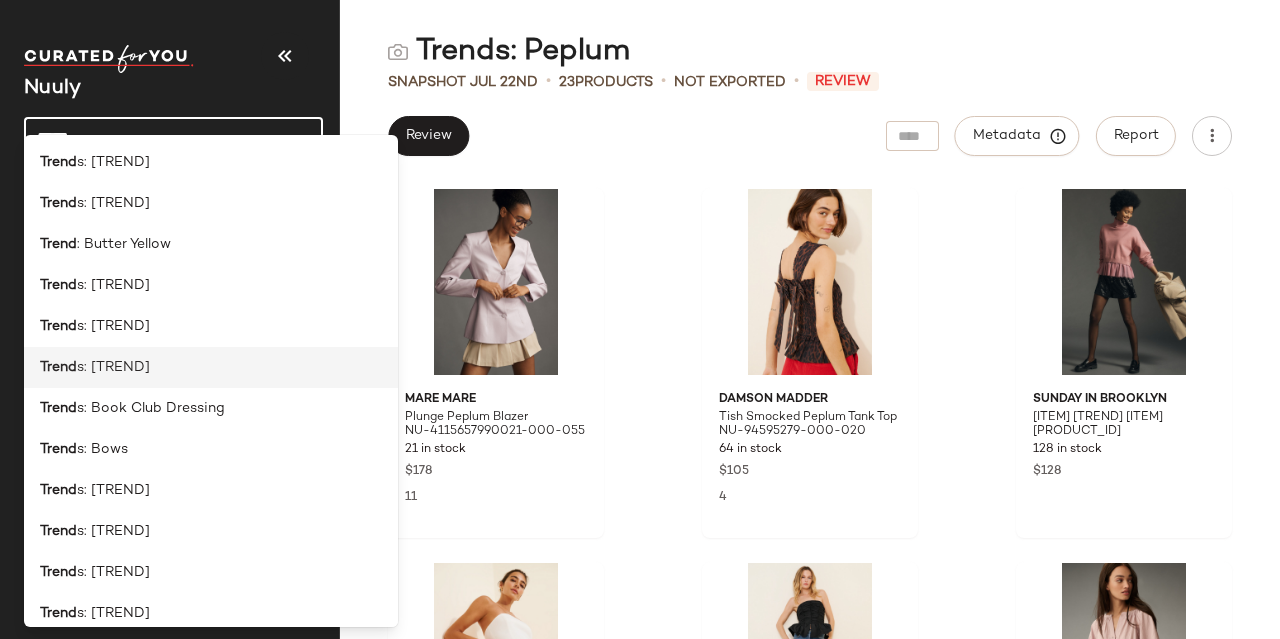 scroll, scrollTop: 269, scrollLeft: 0, axis: vertical 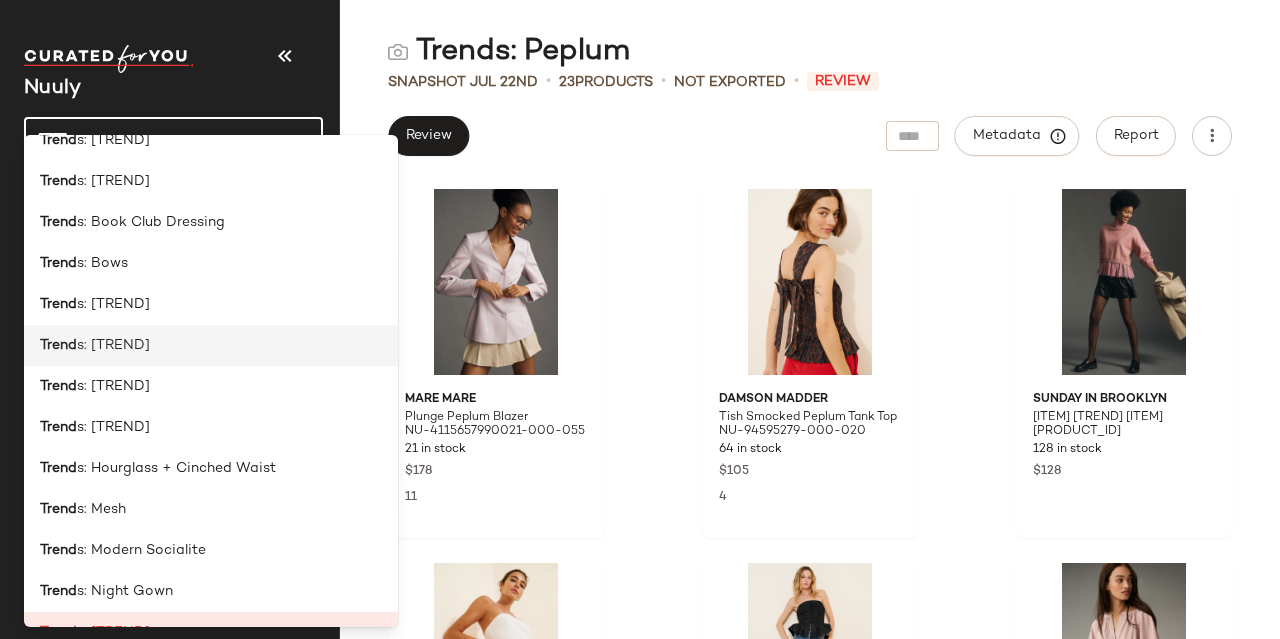 click on "s: [TREND]" at bounding box center (113, 345) 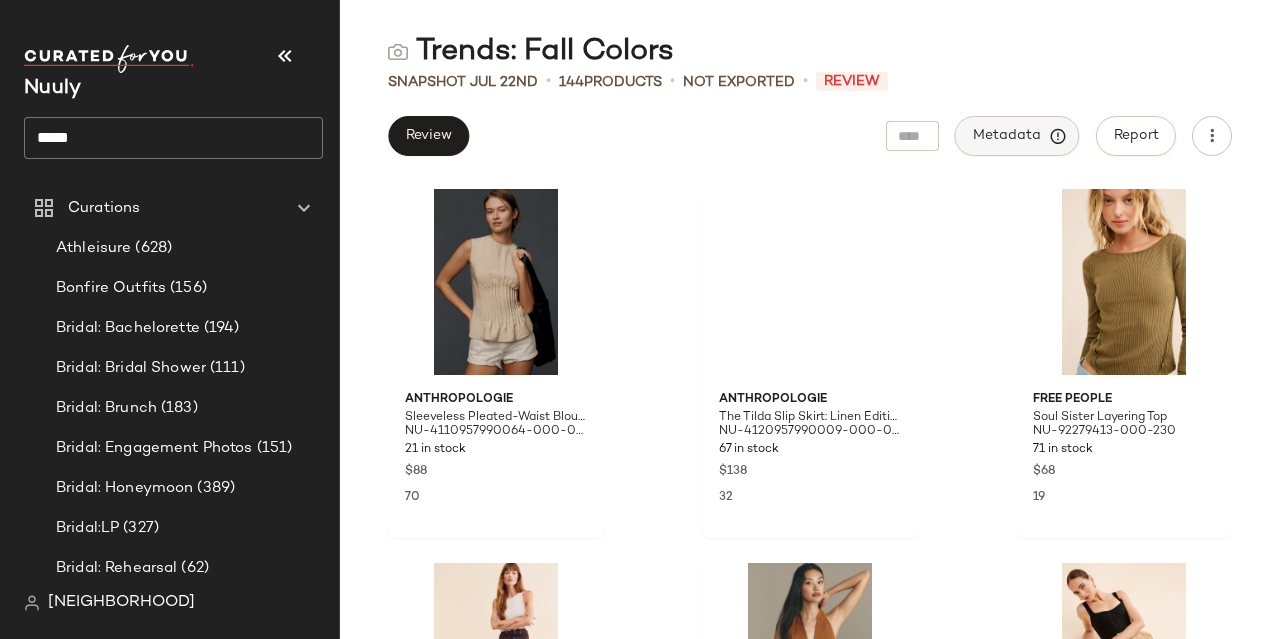 click on "Metadata" at bounding box center [1017, 136] 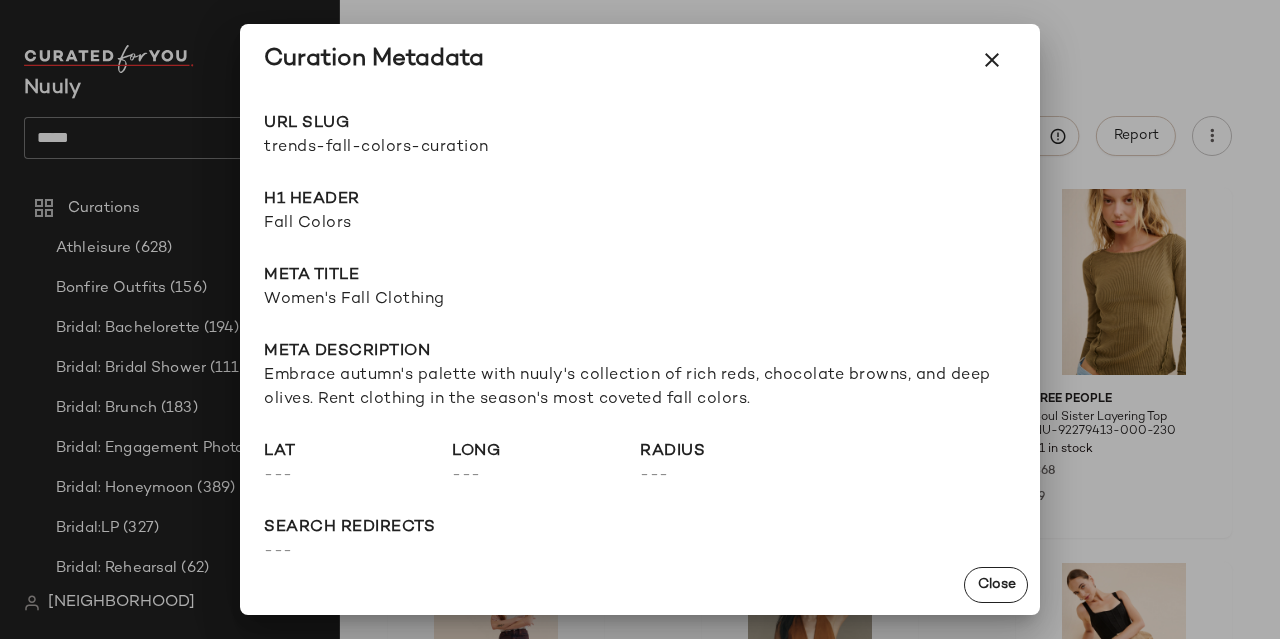 click on "trends-fall-colors-curation" at bounding box center (452, 148) 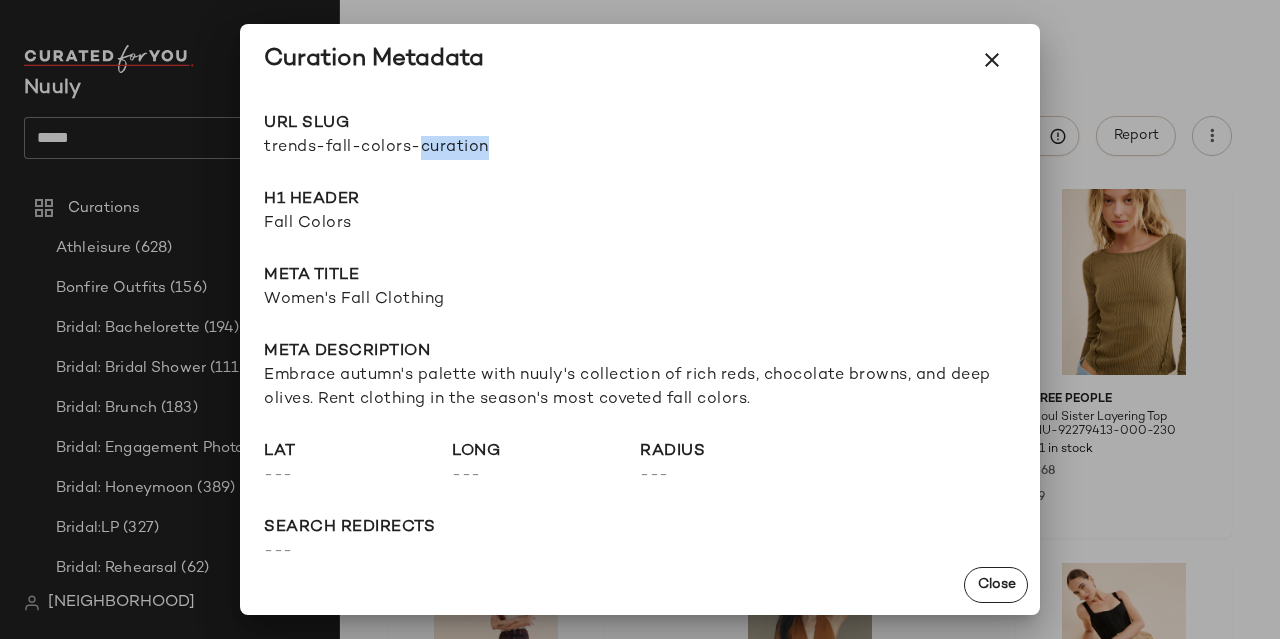click on "trends-fall-colors-curation" at bounding box center (452, 148) 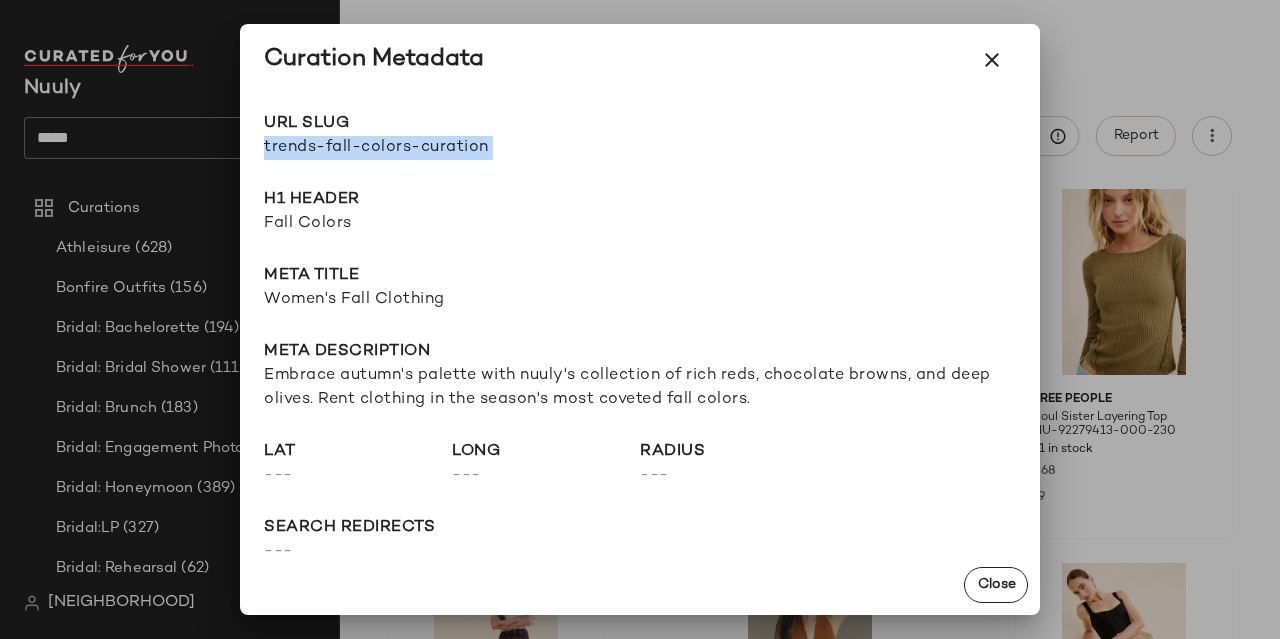click on "trends-fall-colors-curation" at bounding box center (452, 148) 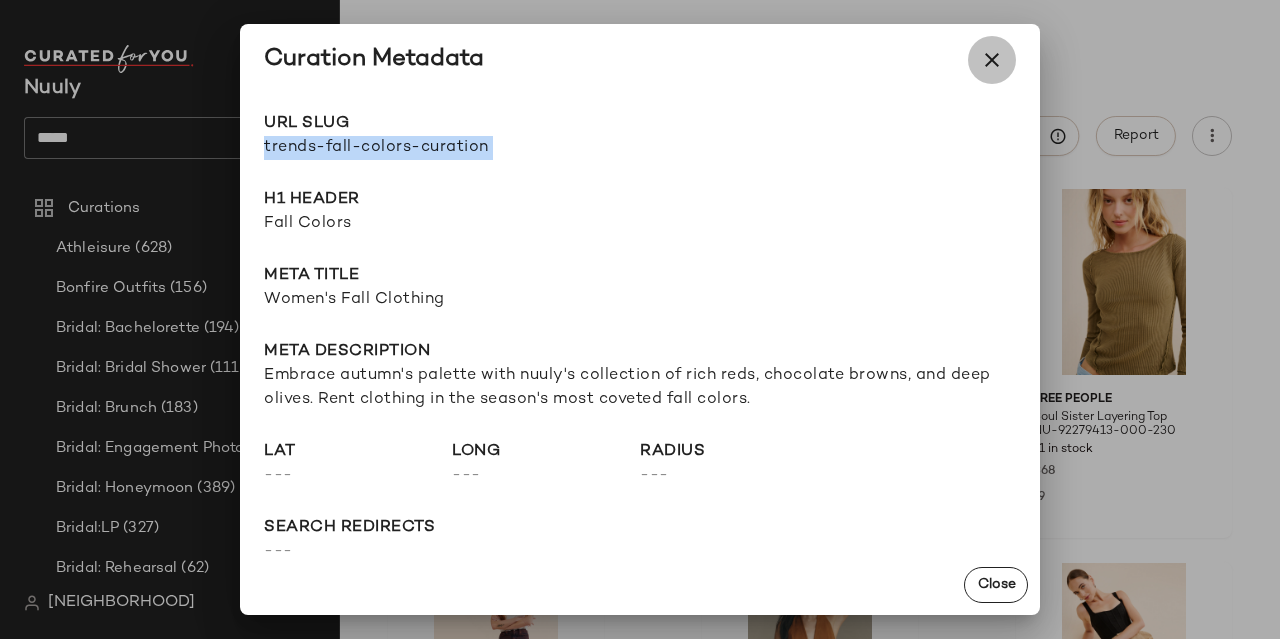 click at bounding box center [992, 60] 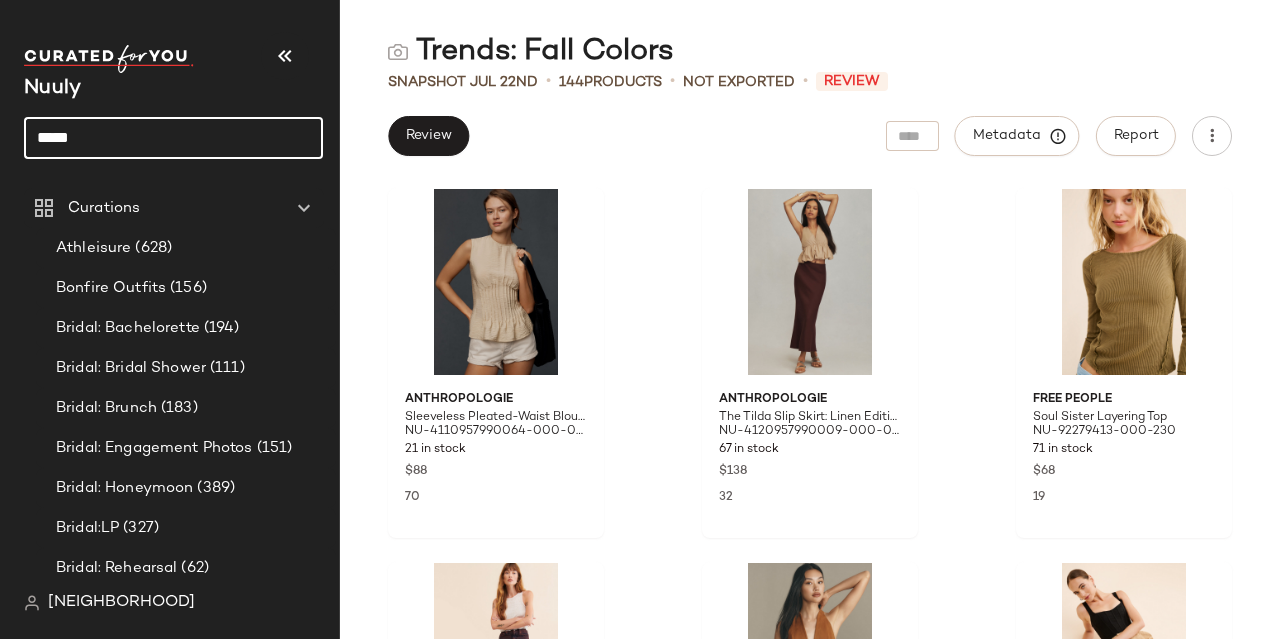 click on "*****" 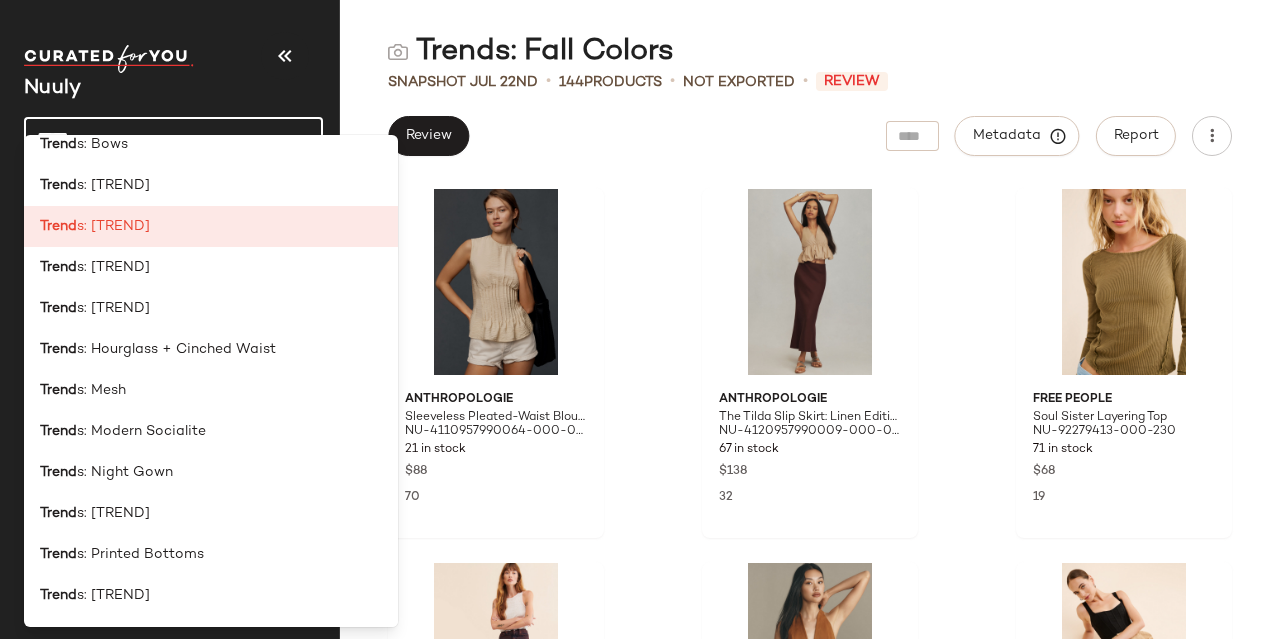 scroll, scrollTop: 0, scrollLeft: 0, axis: both 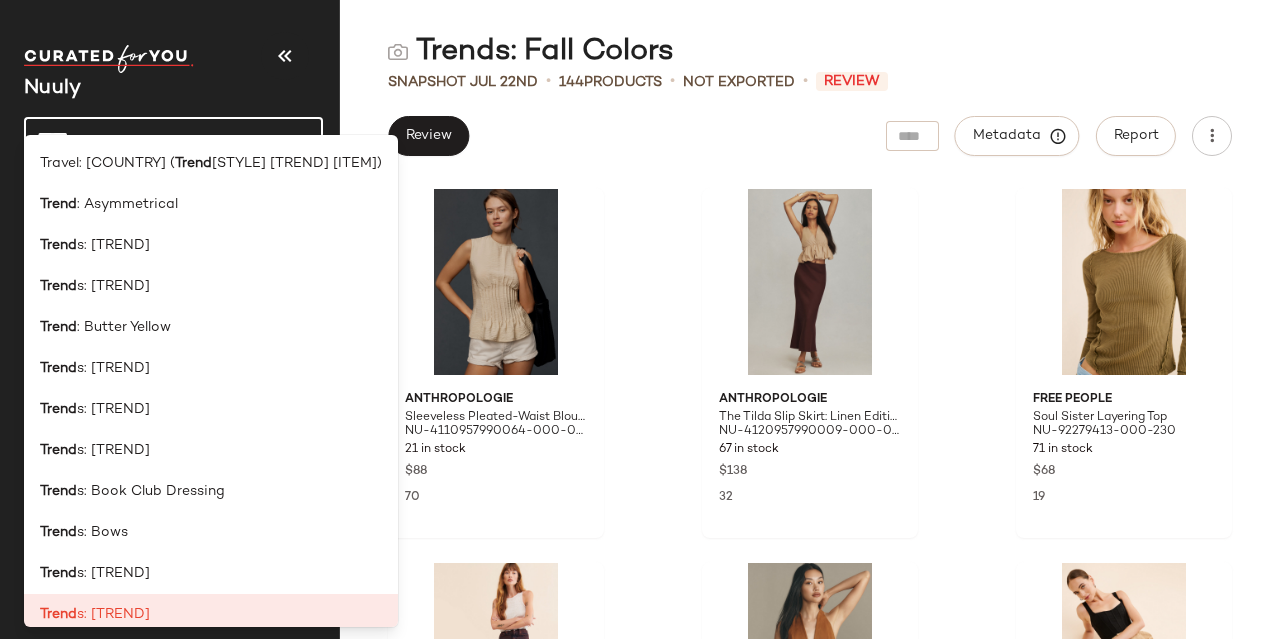 click on "Trend s: [TREND] Trend s: [TREND] Trend s: [TREND] Trend s: [TREND] Trend s: [TREND] Trend s: [TREND] Trend s: [TREND] Trend s: [TREND] Trend s: [TREND] Trend s: [TREND] Trend s: [TREND] Trend s: [TREND] Trend s: [TREND] Trend s: [TREND] Trend s: [TREND] Trend s: [TREND] Trend s: [TREND] Trend s: [TREND] Trend s: [TREND] Trend s: [TREND] Trend s: [TREND]" at bounding box center (211, 377) 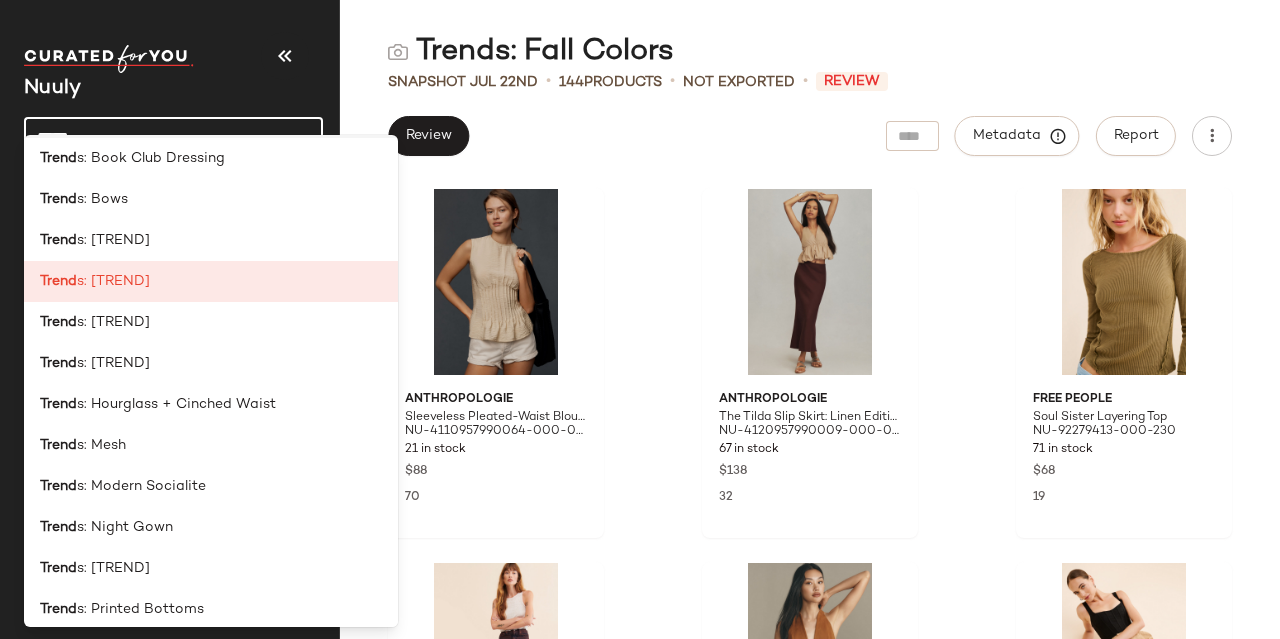 scroll, scrollTop: 350, scrollLeft: 0, axis: vertical 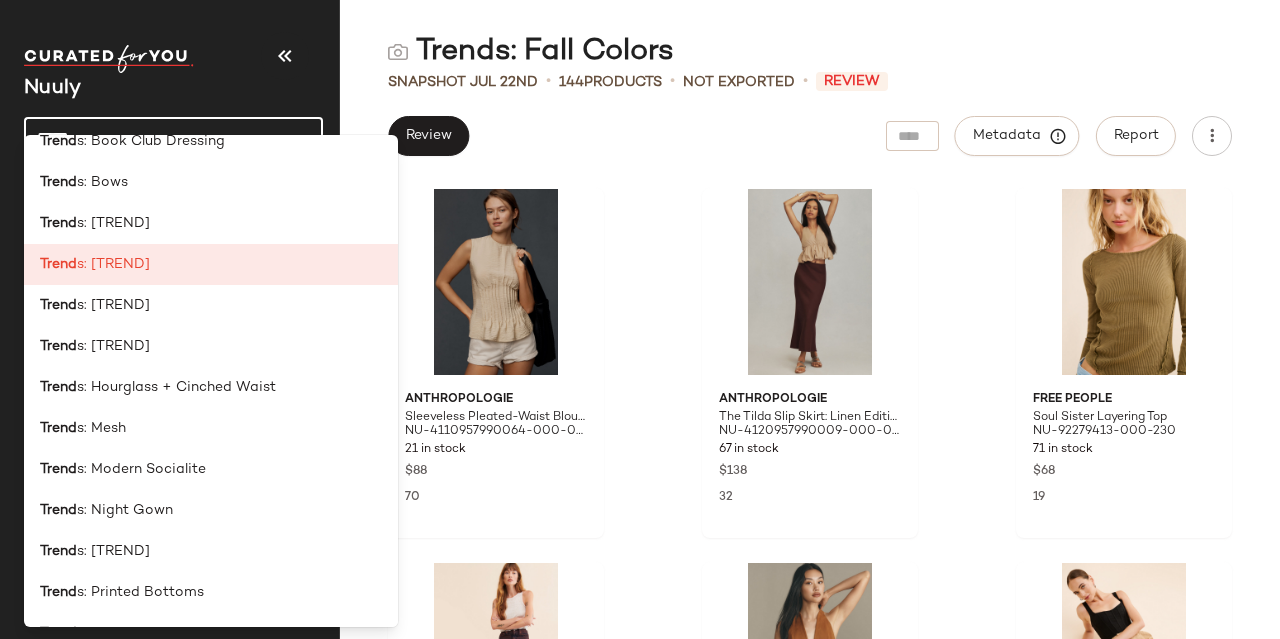 click on "Trend s: Hourglass + Cinched Waist" 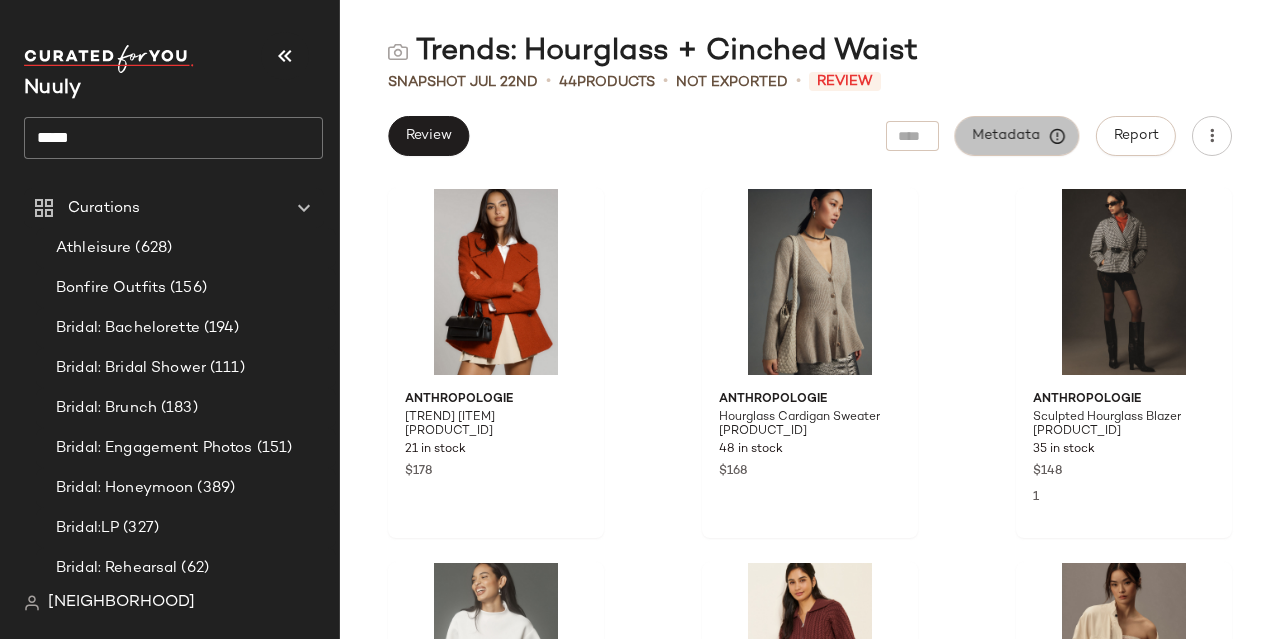 click on "Metadata" 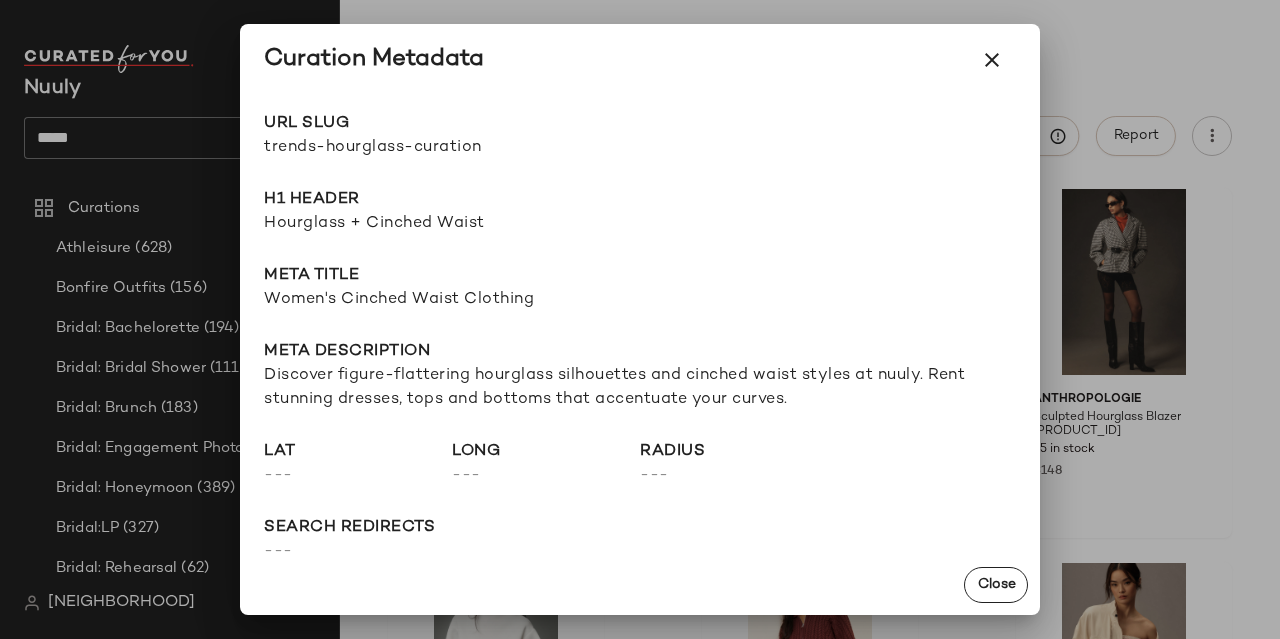 click on "trends-hourglass-curation" at bounding box center (452, 148) 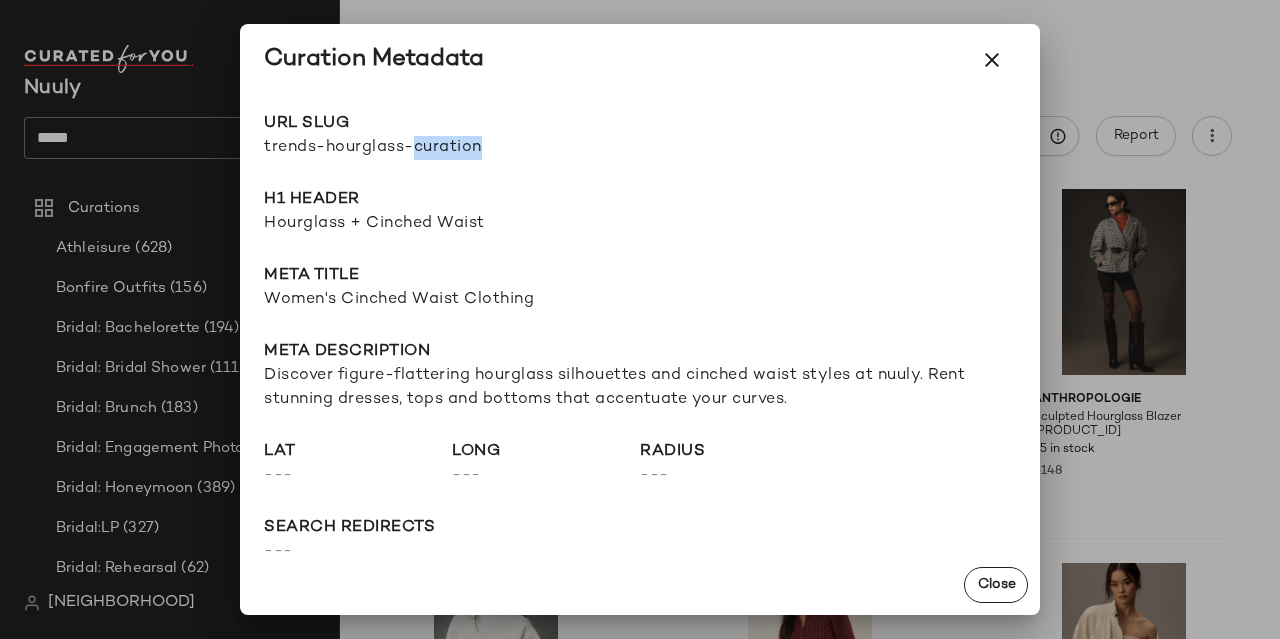 click on "trends-hourglass-curation" at bounding box center (452, 148) 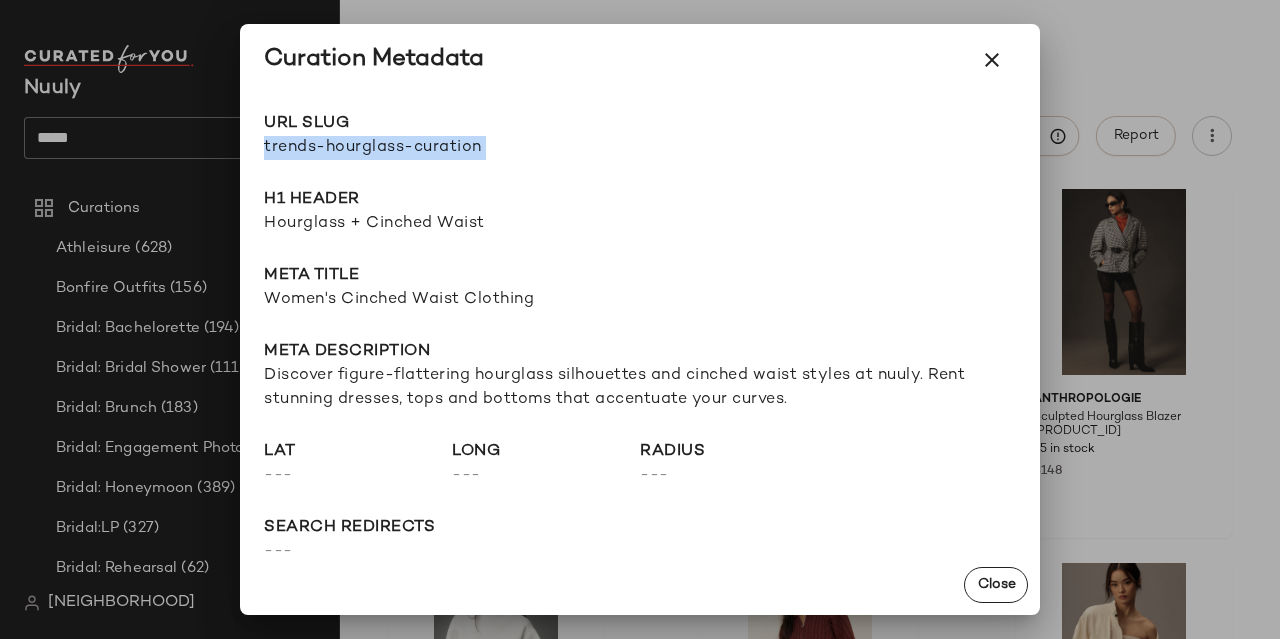 click on "trends-hourglass-curation" at bounding box center (452, 148) 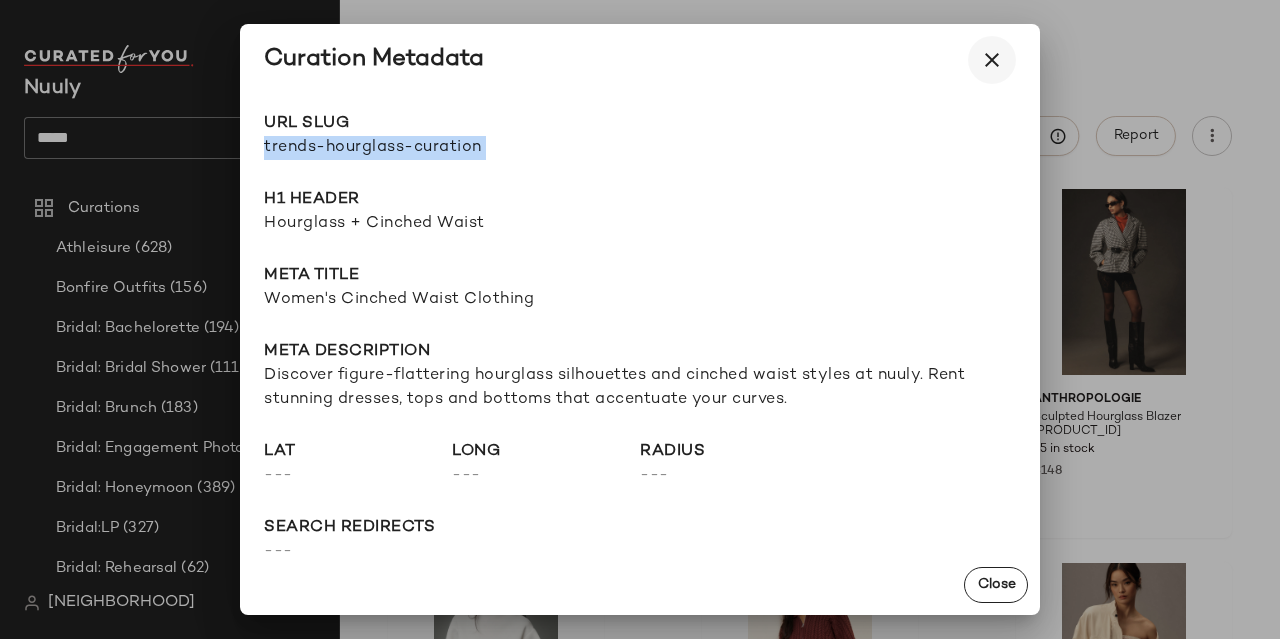 click at bounding box center [992, 60] 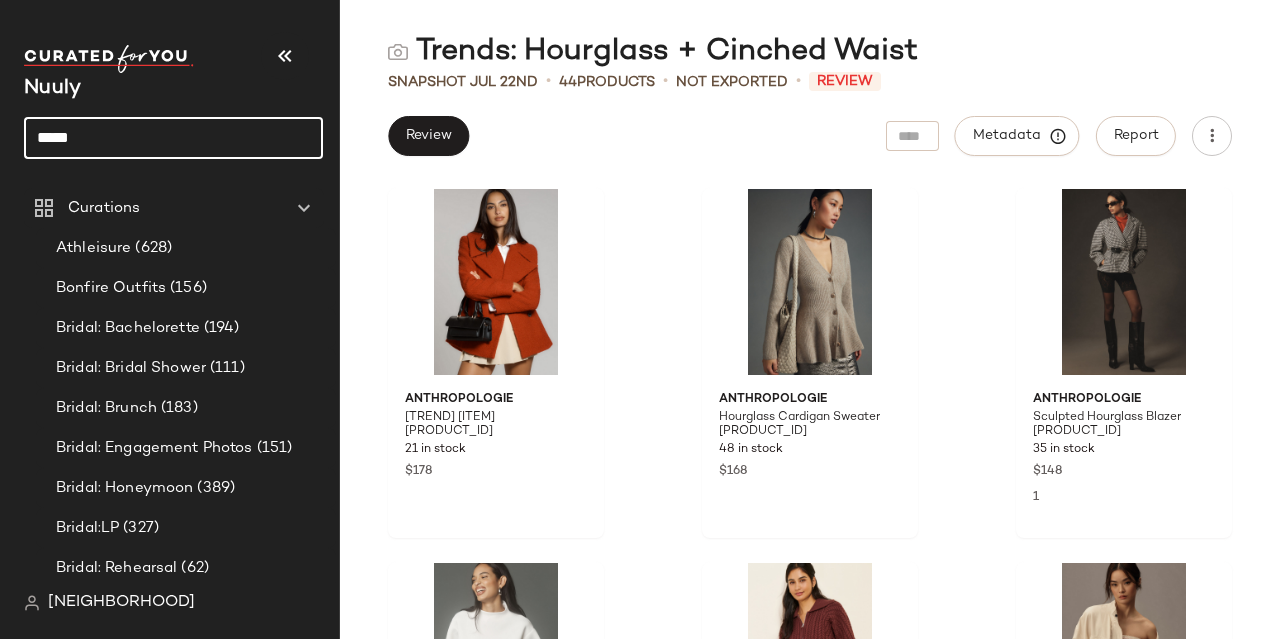 click on "*****" 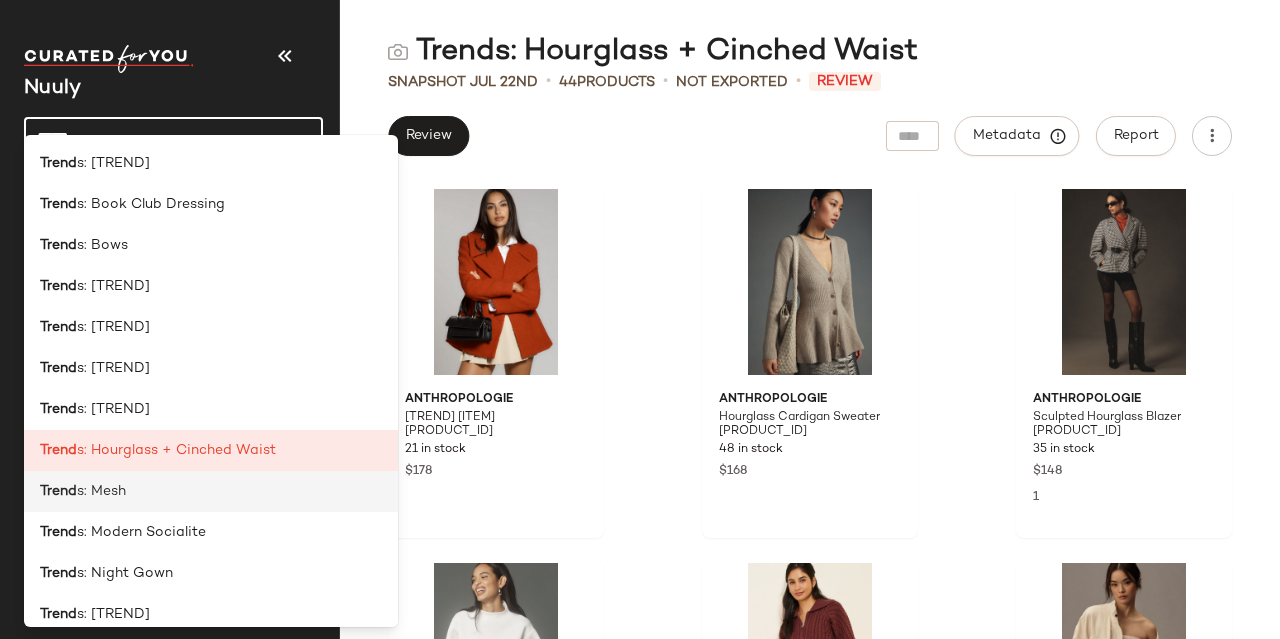 scroll, scrollTop: 288, scrollLeft: 0, axis: vertical 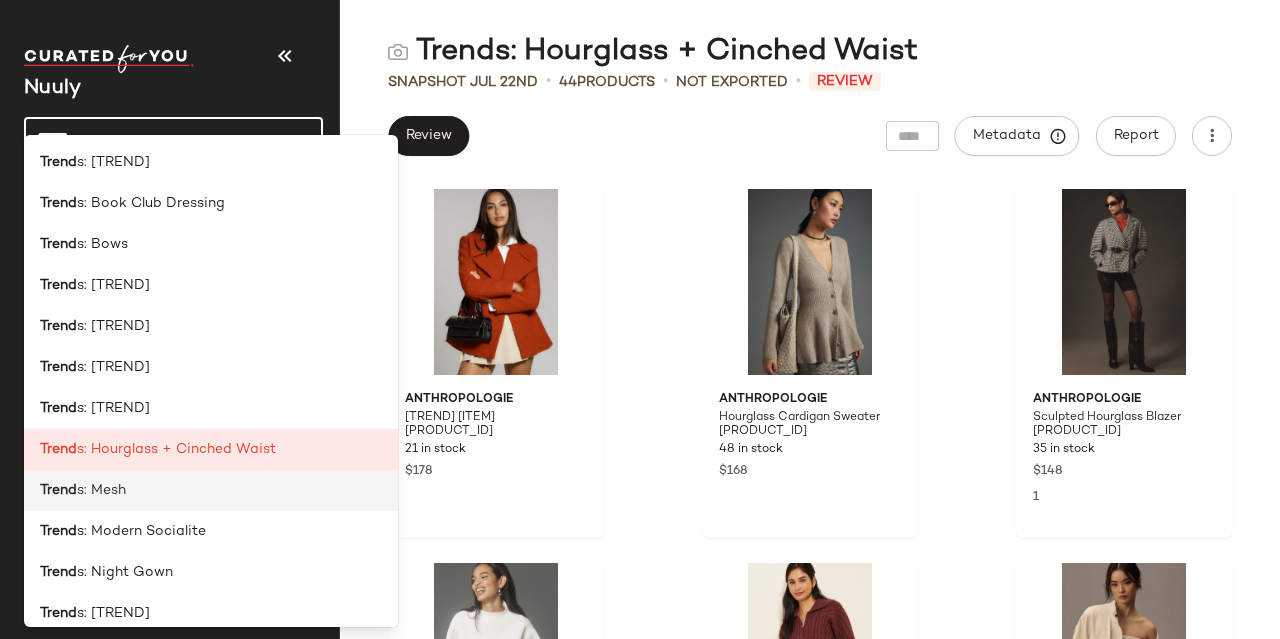 click on "Trend s: [TREND]" 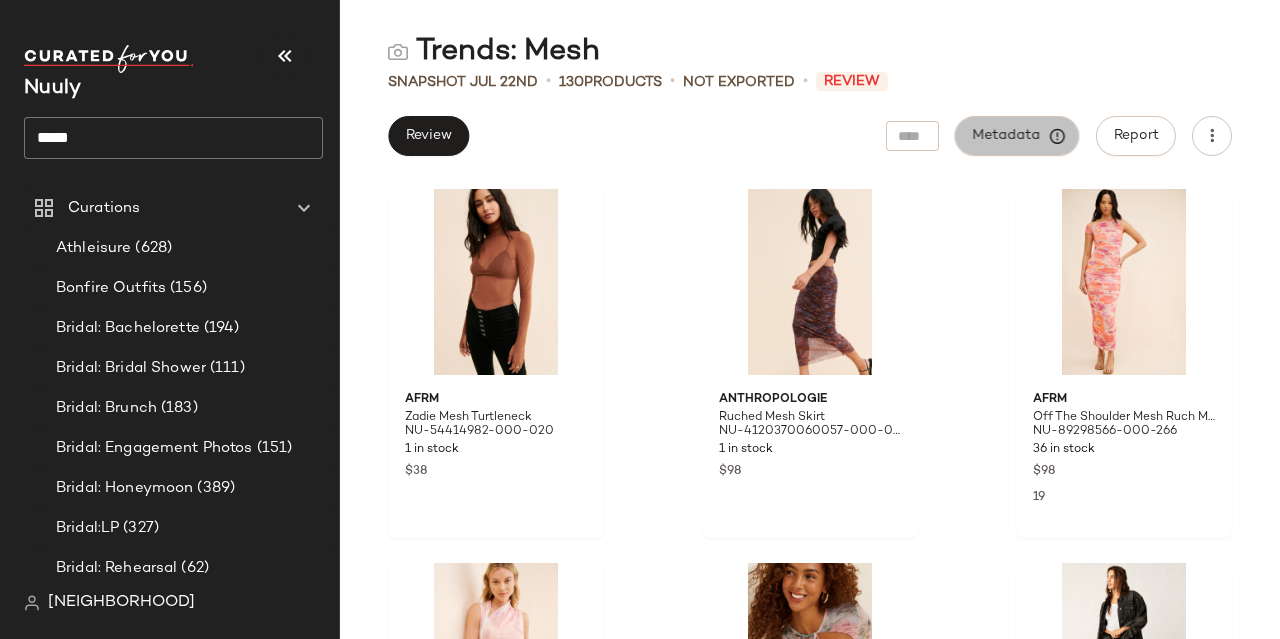 click on "Metadata" 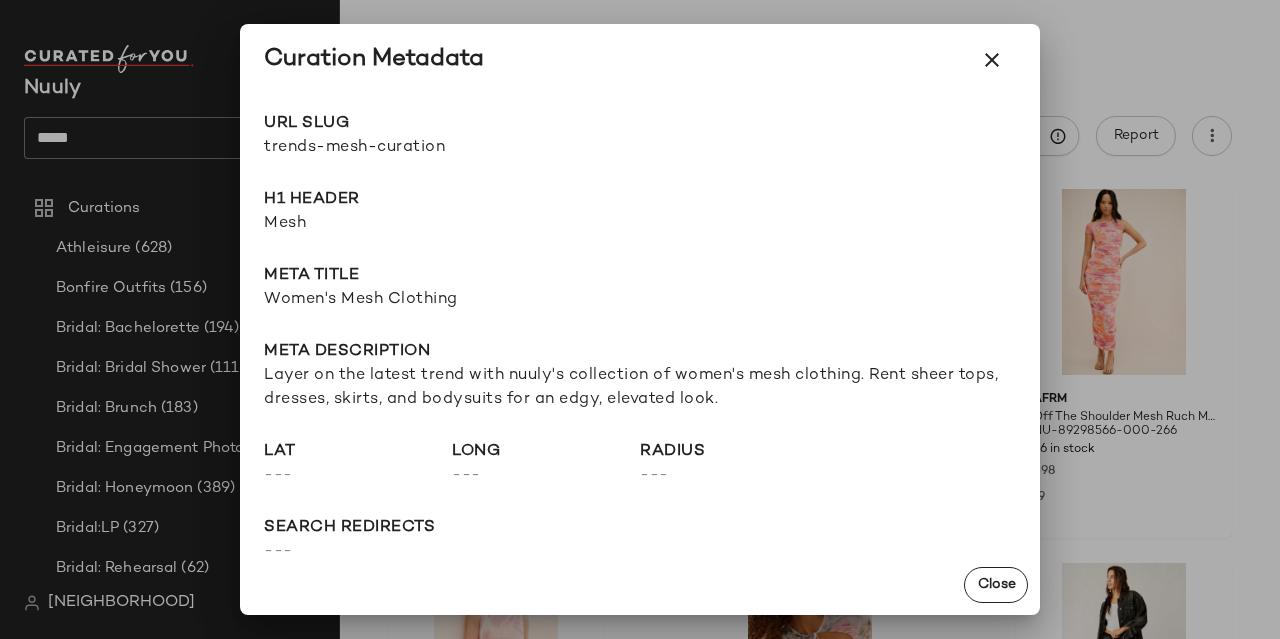 click on "trends-mesh-curation" at bounding box center (452, 148) 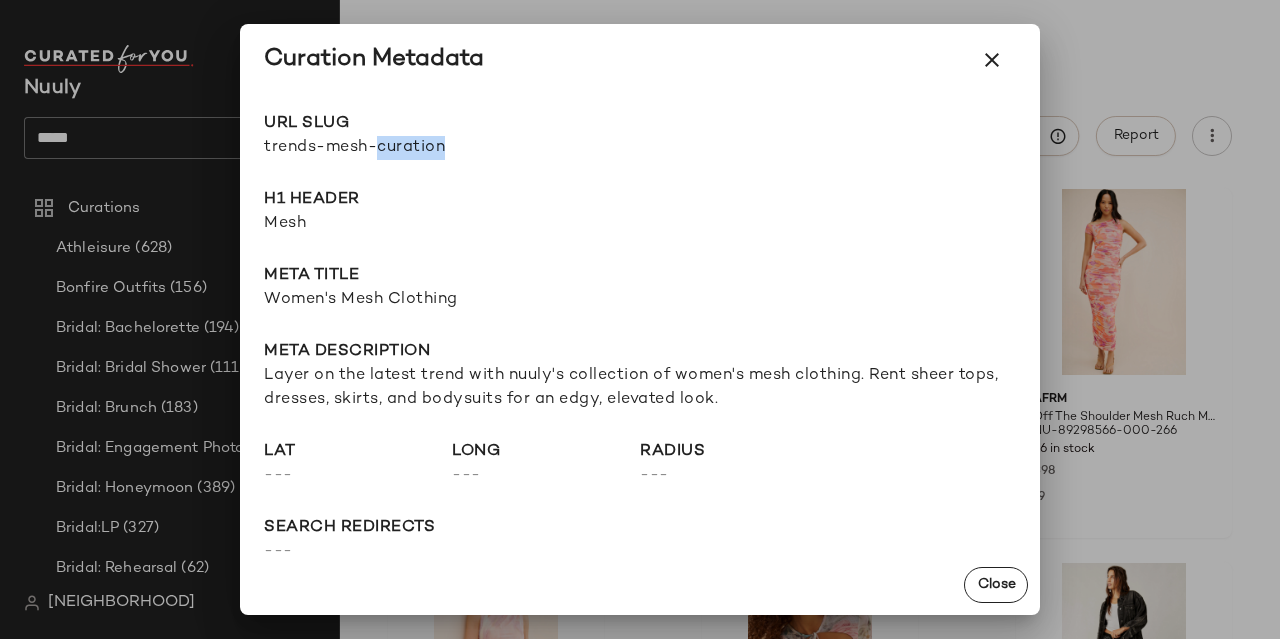 click on "trends-mesh-curation" at bounding box center (452, 148) 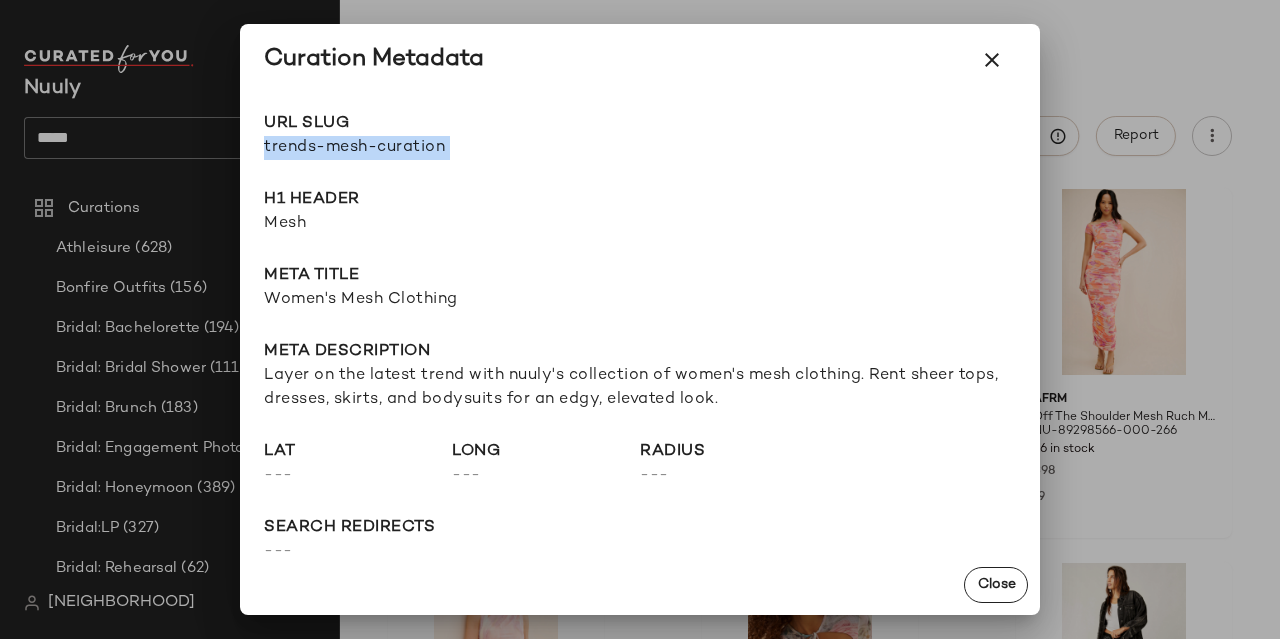 click on "trends-mesh-curation" at bounding box center (452, 148) 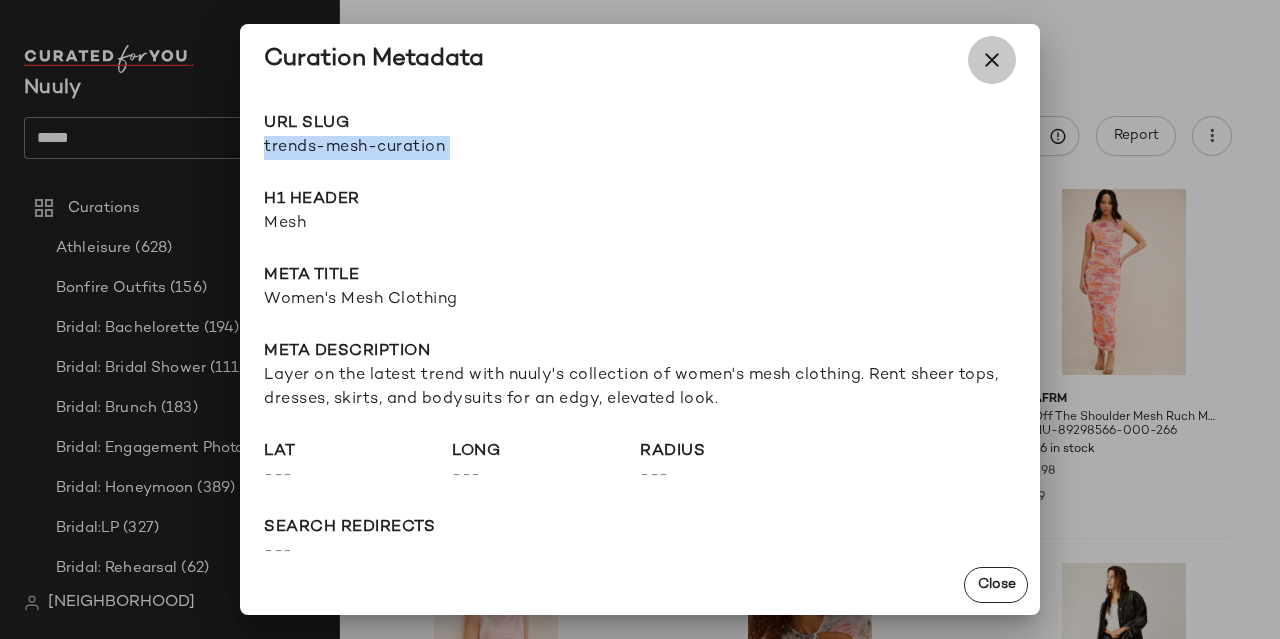 click at bounding box center (992, 60) 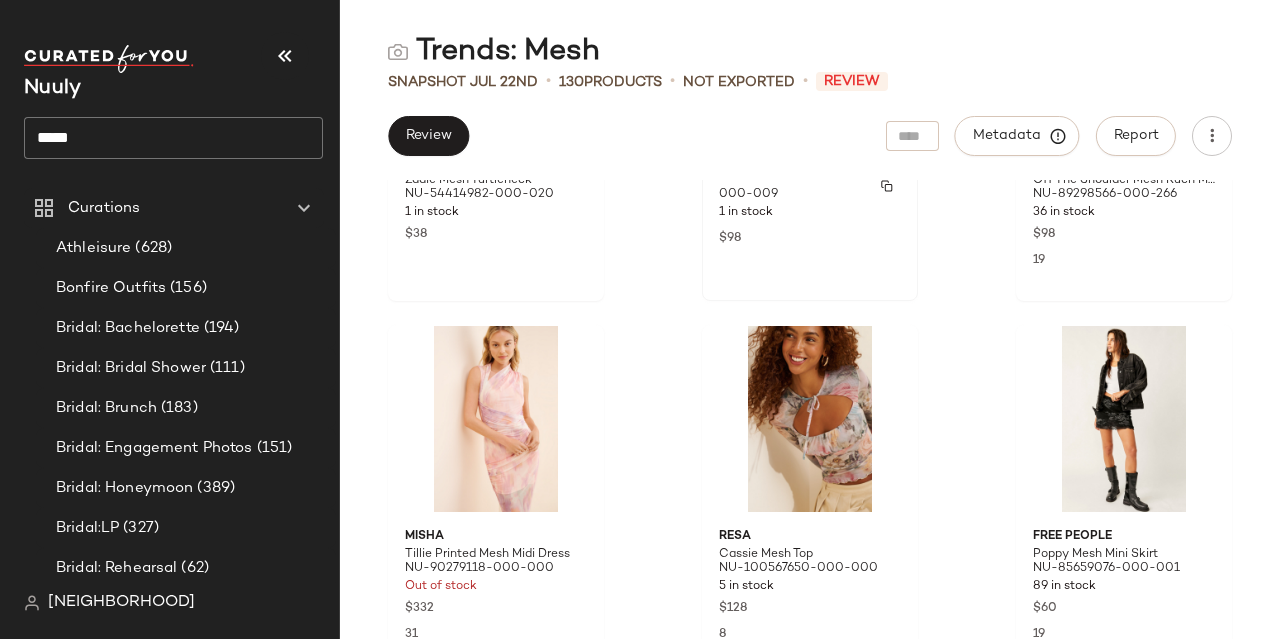 scroll, scrollTop: 244, scrollLeft: 0, axis: vertical 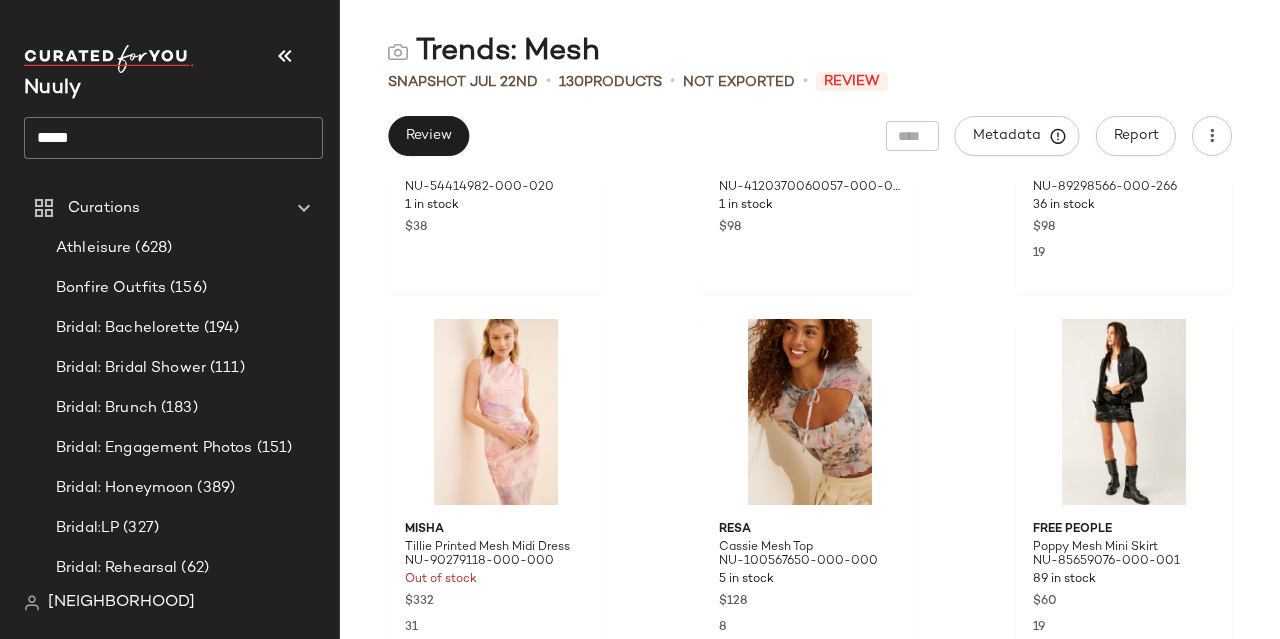click on "*****" 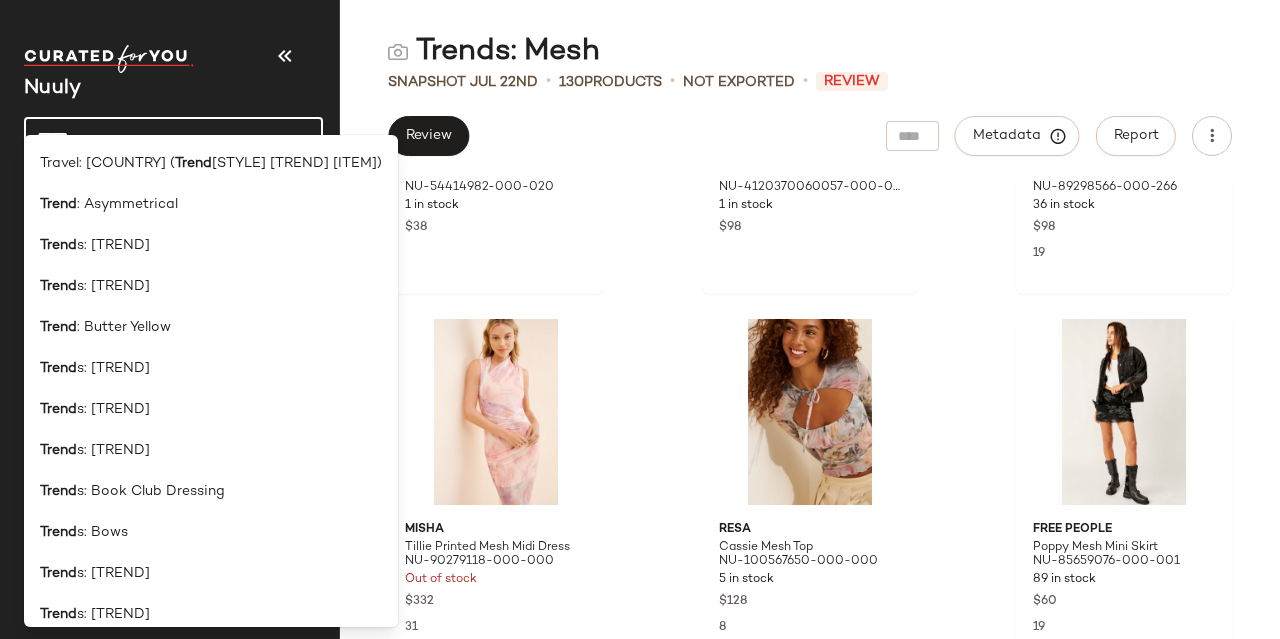 click on "Review   Metadata   Report" 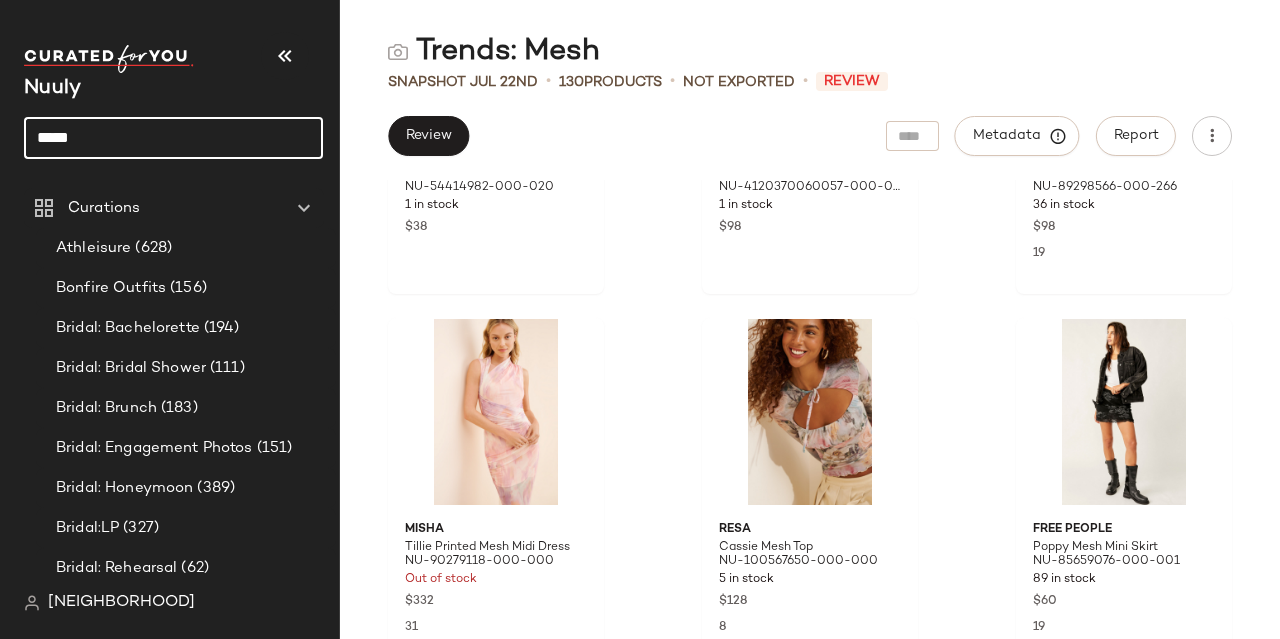 click on "*****" 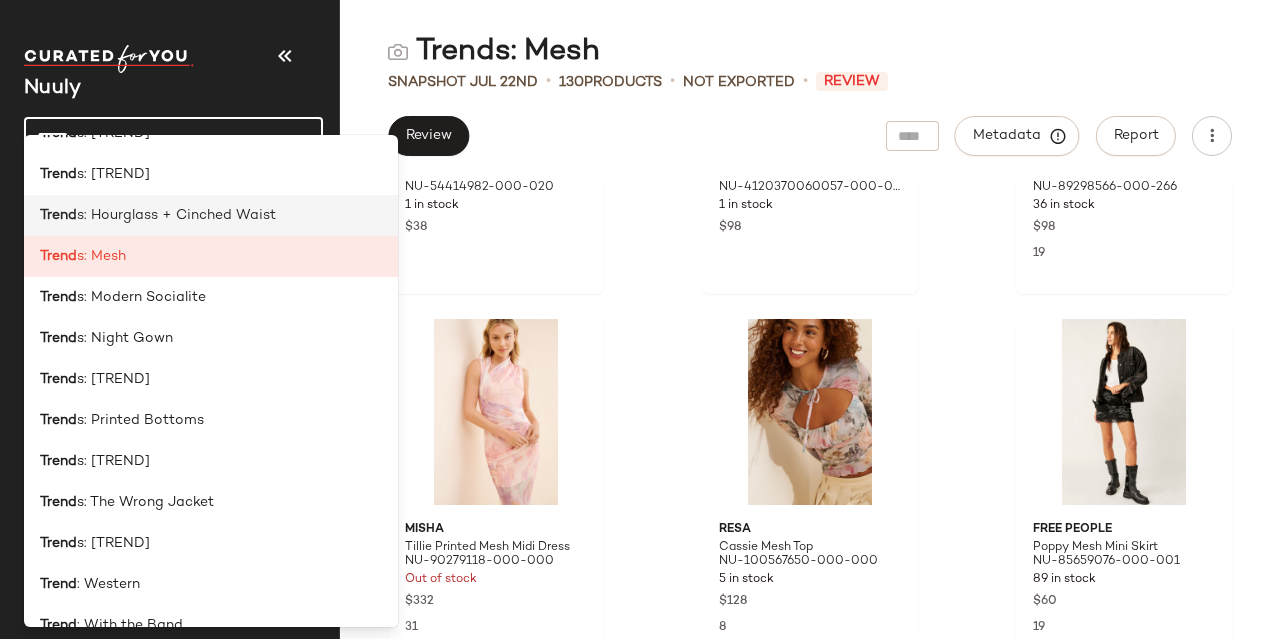 scroll, scrollTop: 549, scrollLeft: 0, axis: vertical 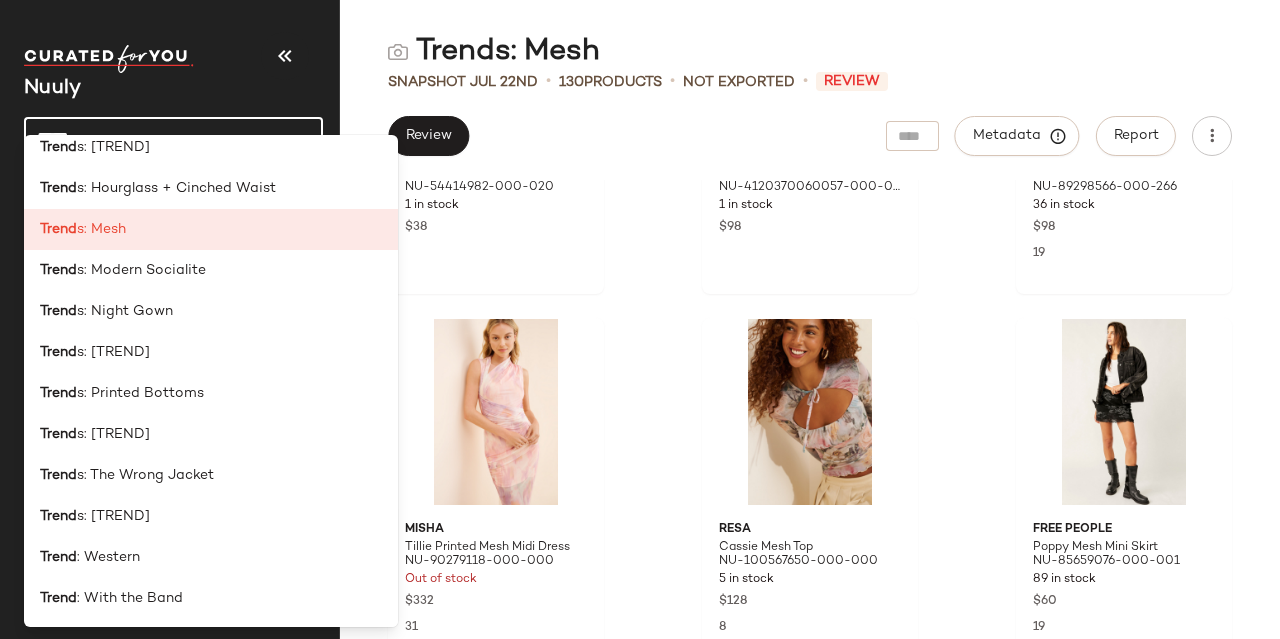 click on "Nuuly *****" 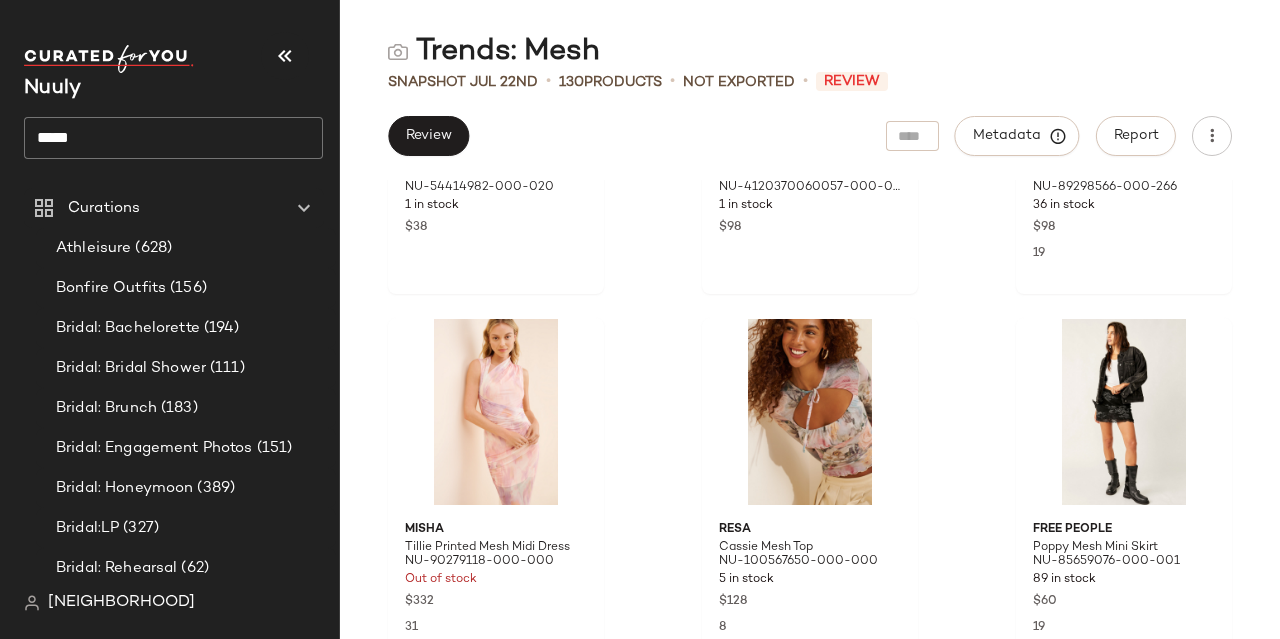 click on "*****" 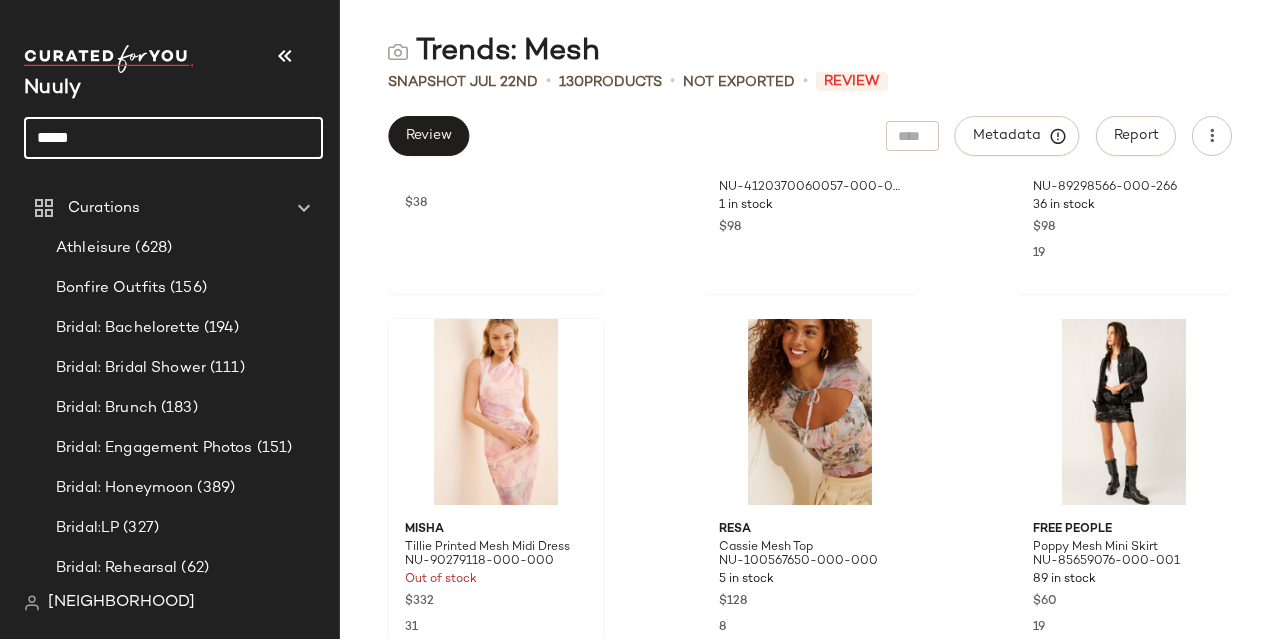 scroll, scrollTop: 228, scrollLeft: 0, axis: vertical 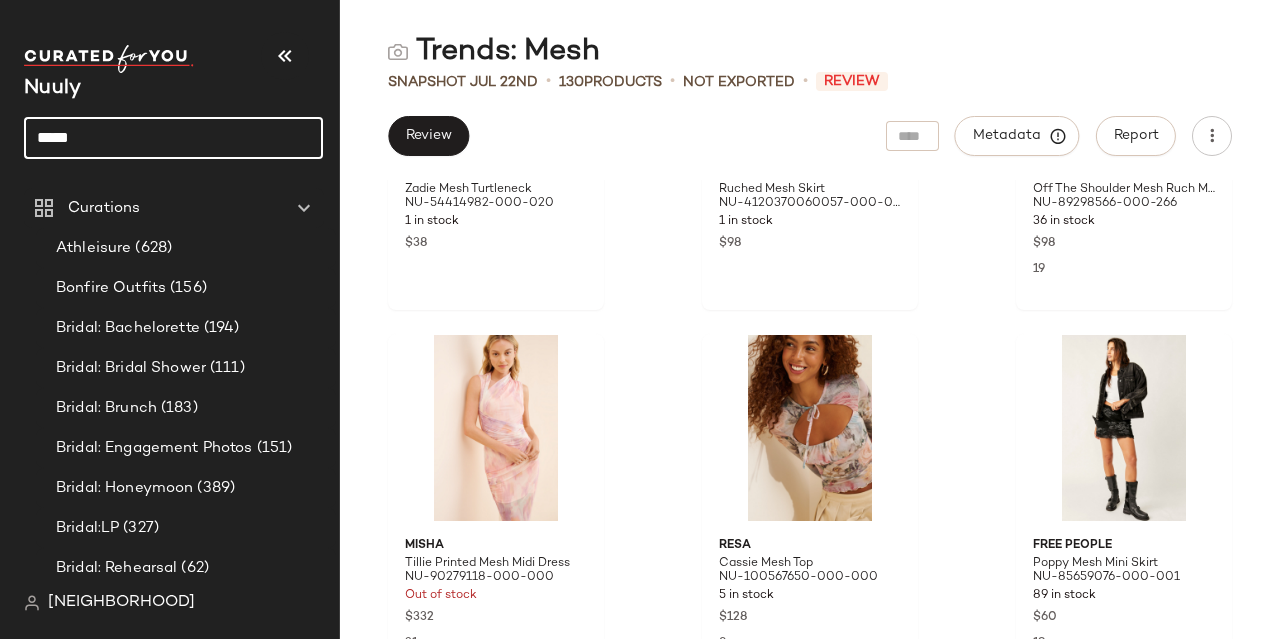 type on "****" 